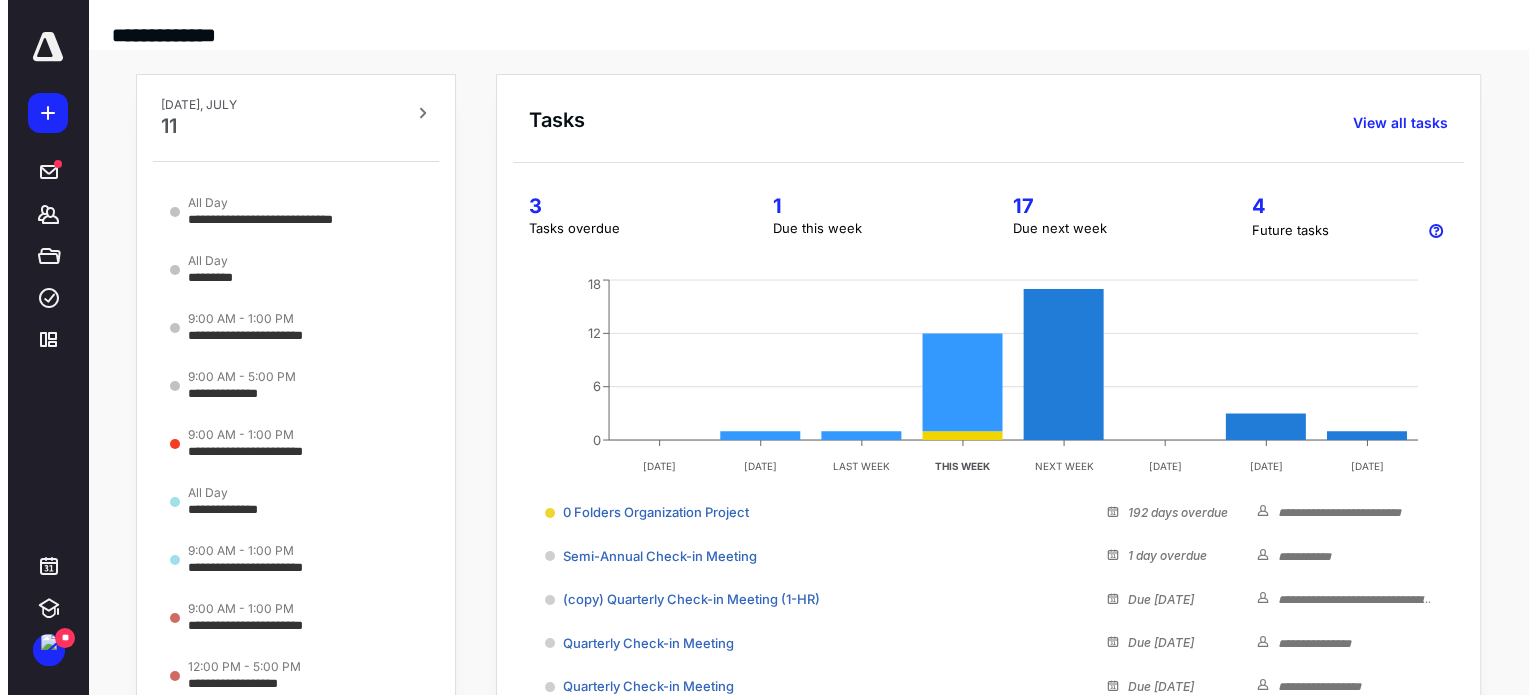 scroll, scrollTop: 0, scrollLeft: 0, axis: both 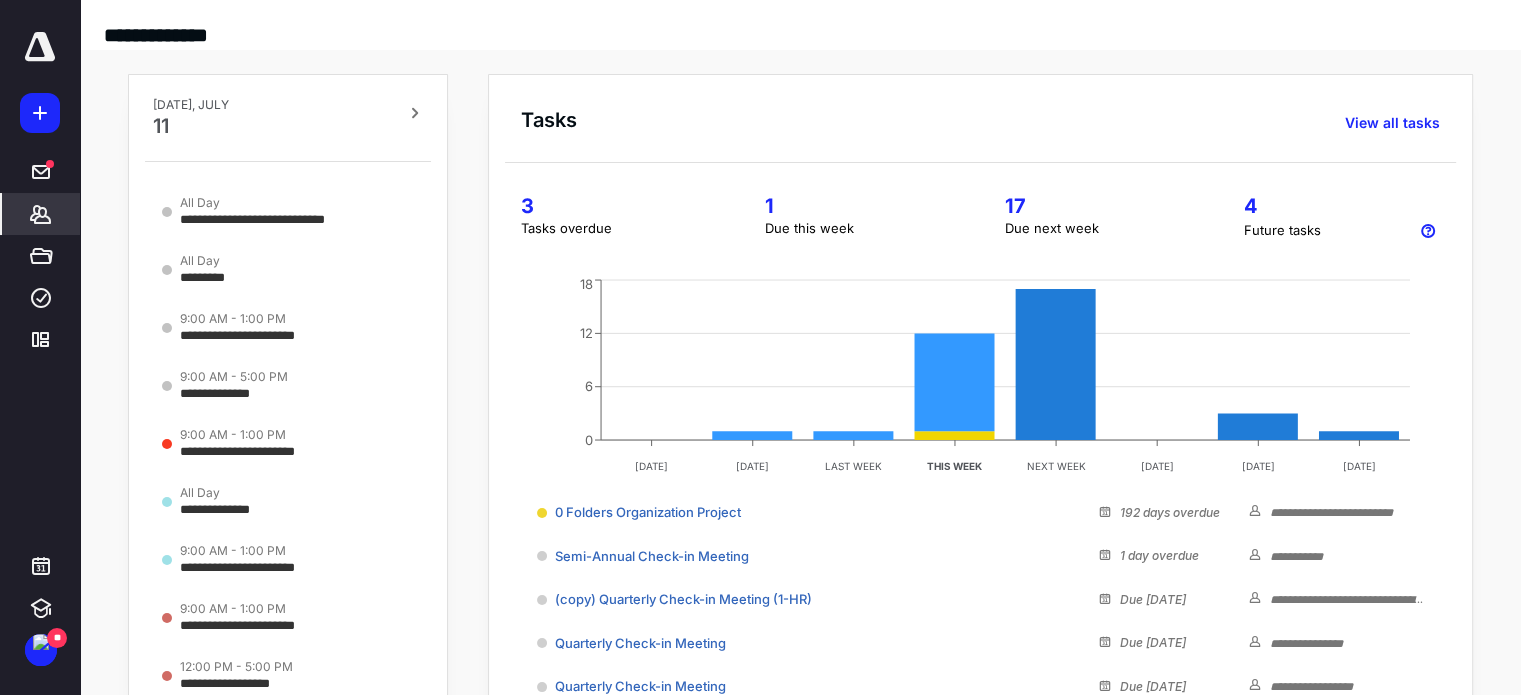 click on "*******" at bounding box center [41, 214] 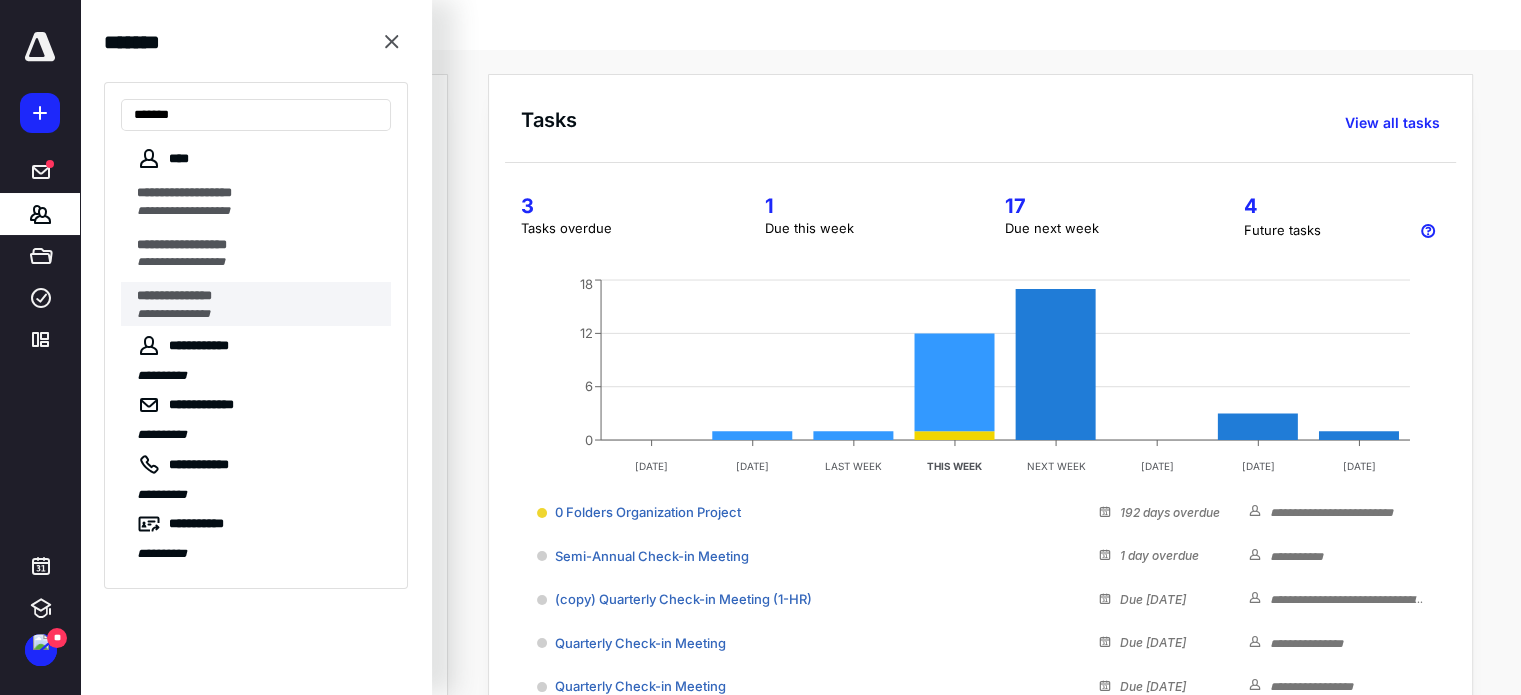 type on "*******" 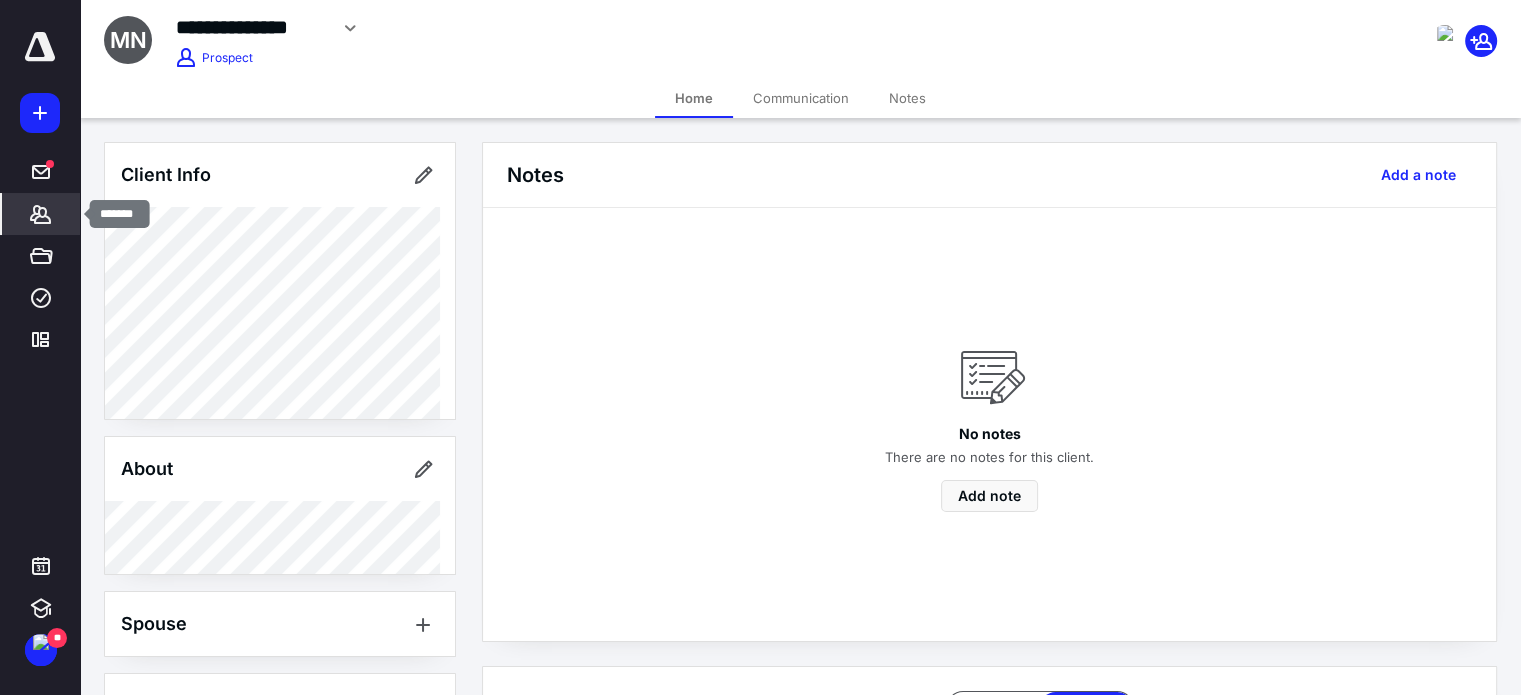 click 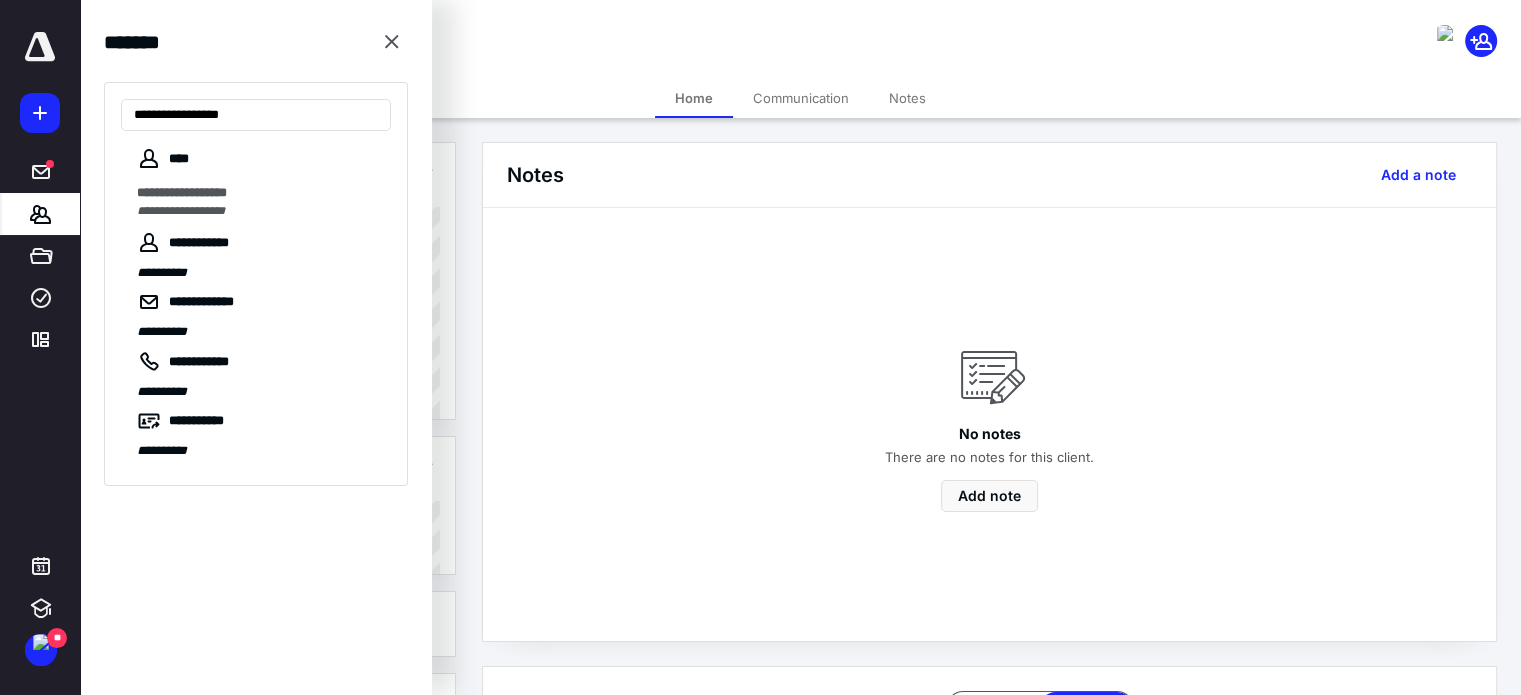 type on "**********" 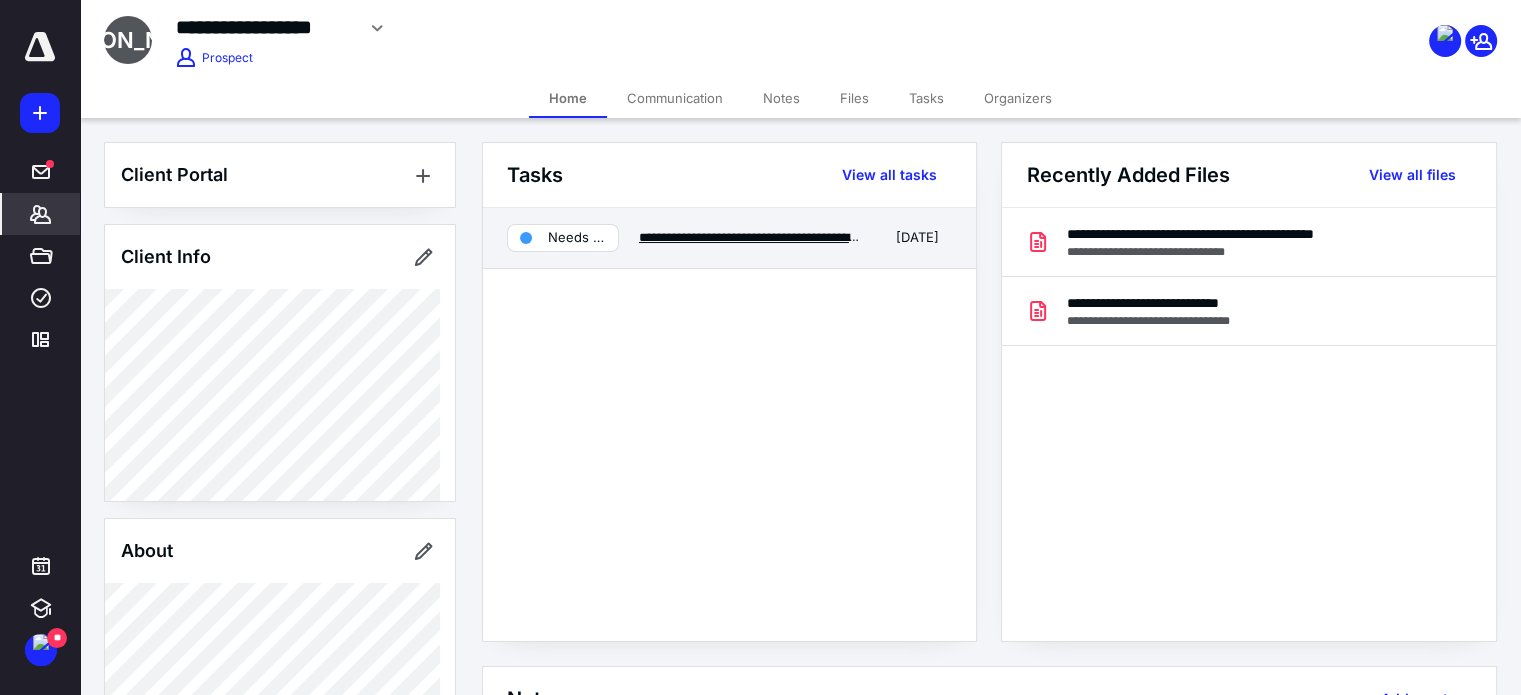 click on "**********" at bounding box center [751, 237] 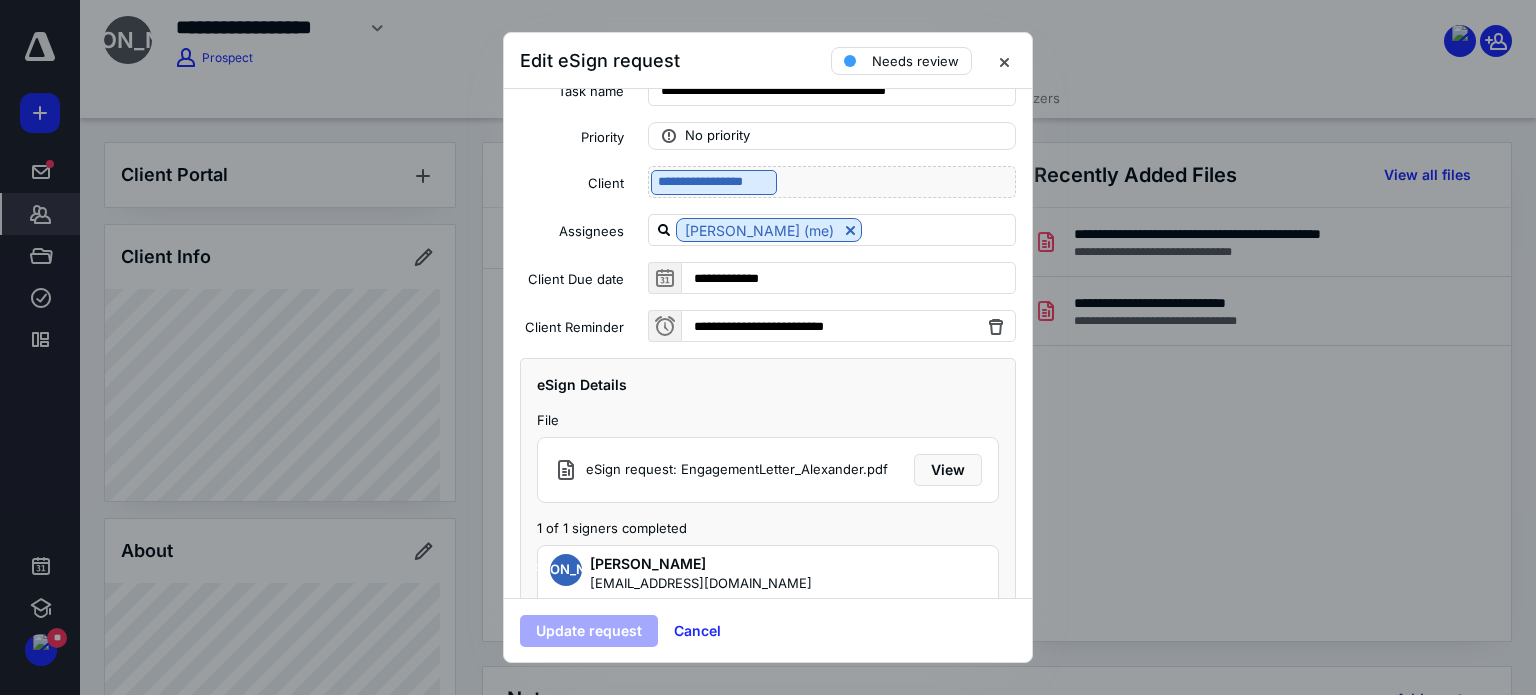 scroll, scrollTop: 136, scrollLeft: 0, axis: vertical 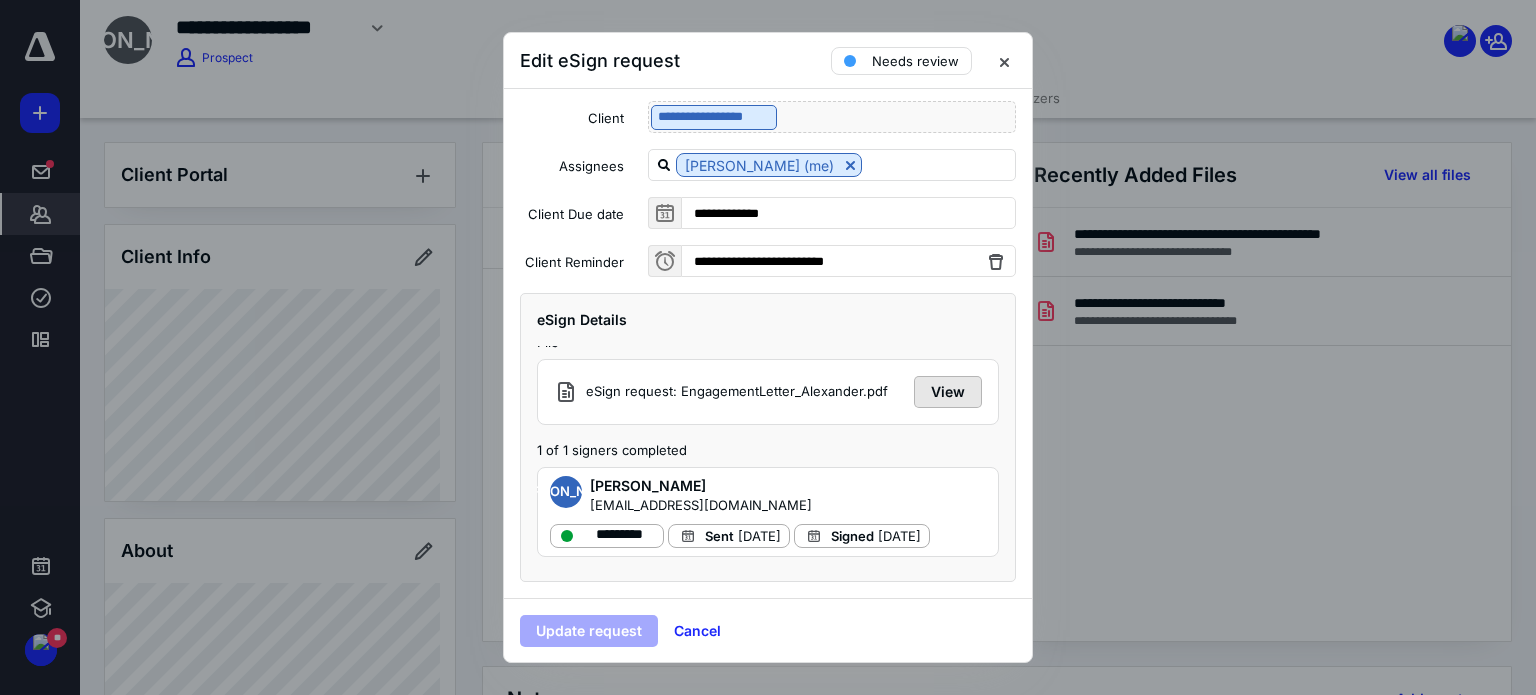 click on "View" at bounding box center (948, 392) 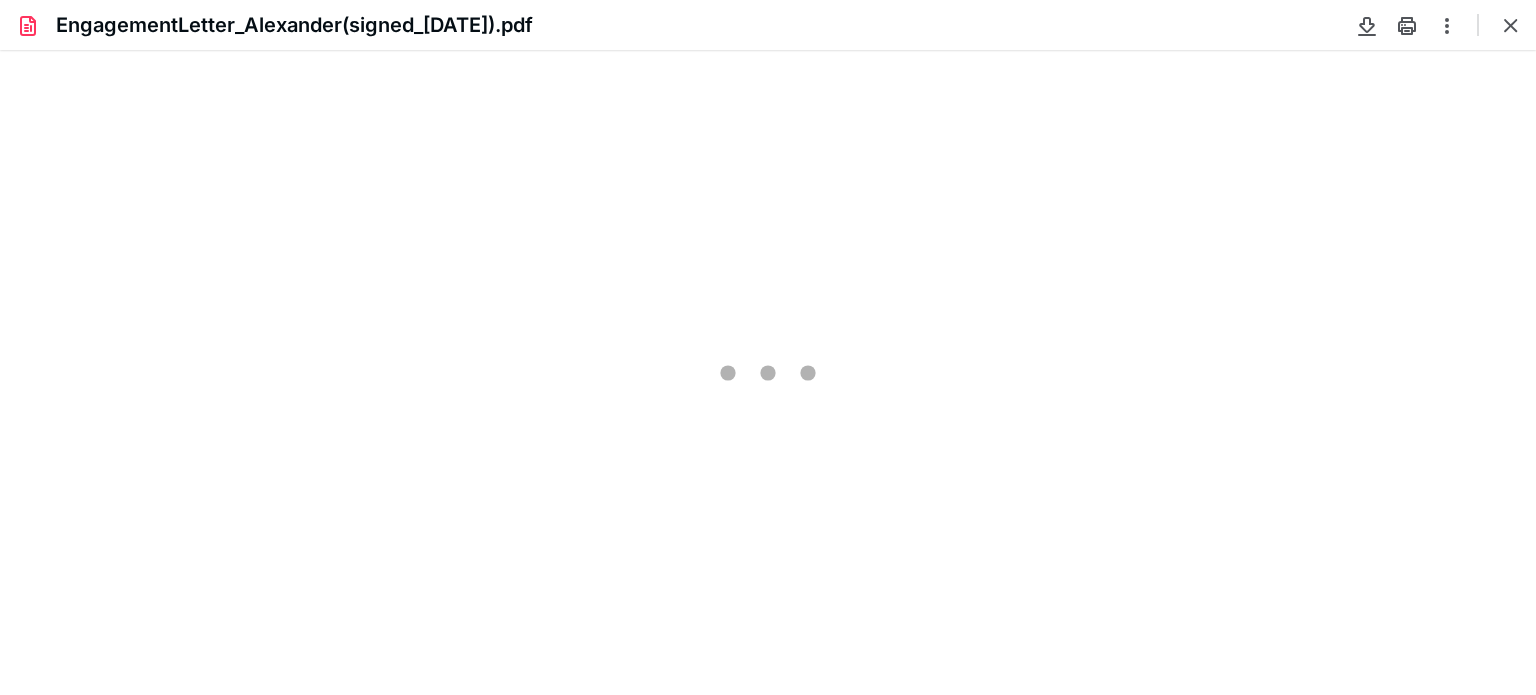 scroll, scrollTop: 0, scrollLeft: 0, axis: both 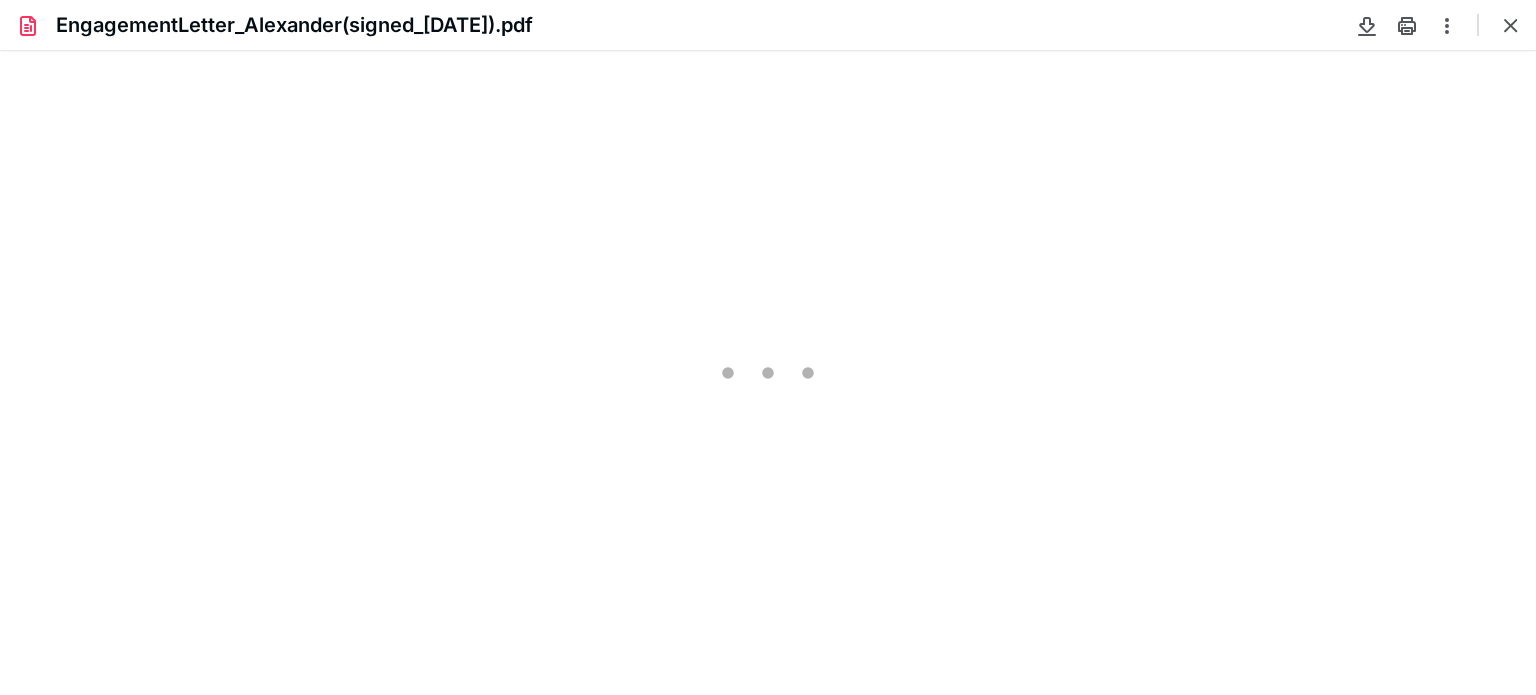 type on "77" 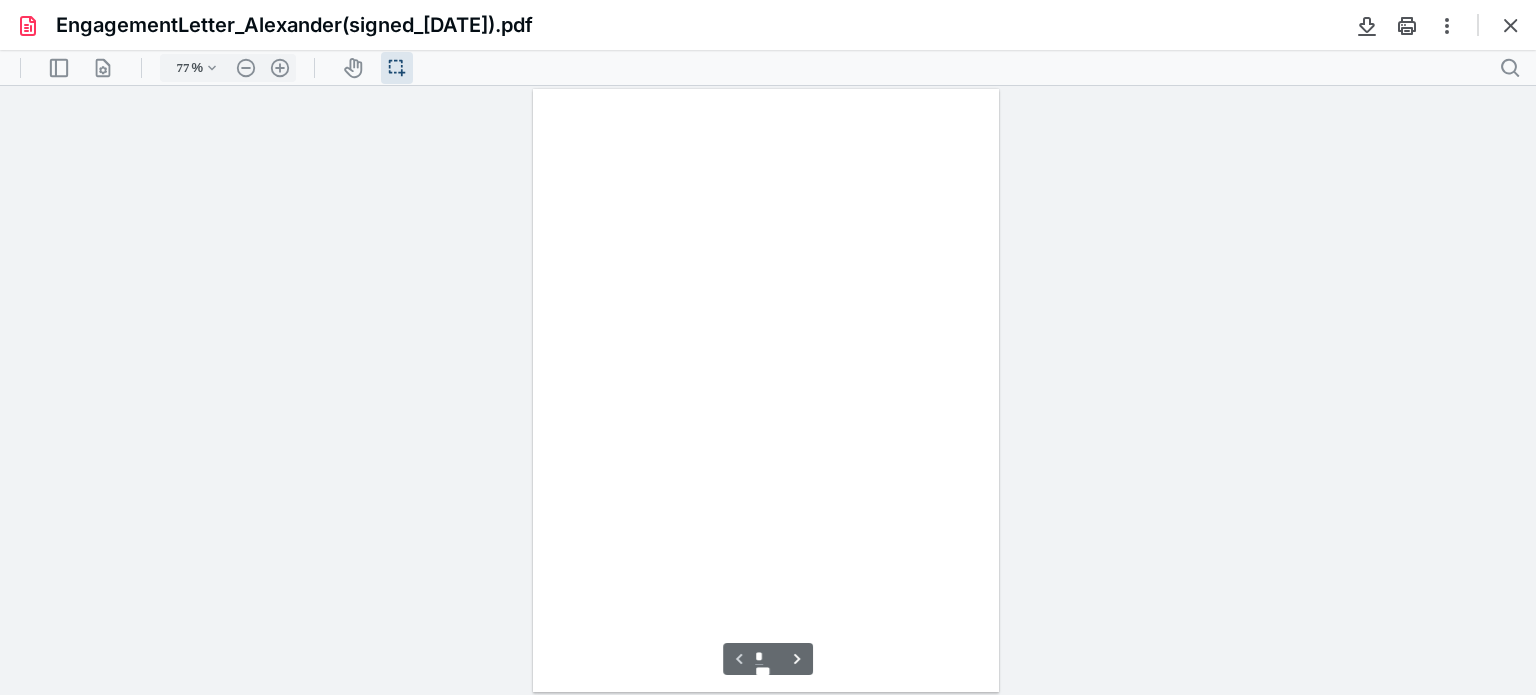 scroll, scrollTop: 39, scrollLeft: 0, axis: vertical 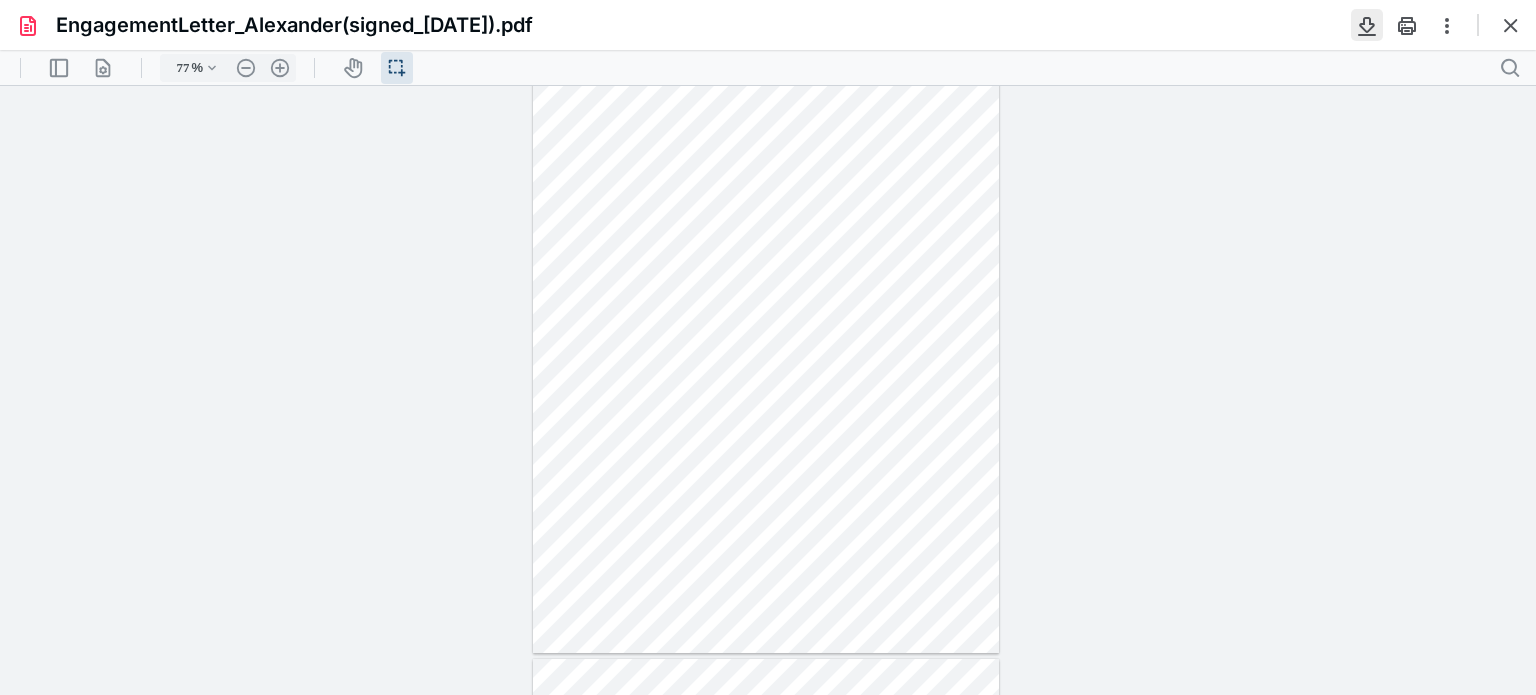 click at bounding box center [1367, 25] 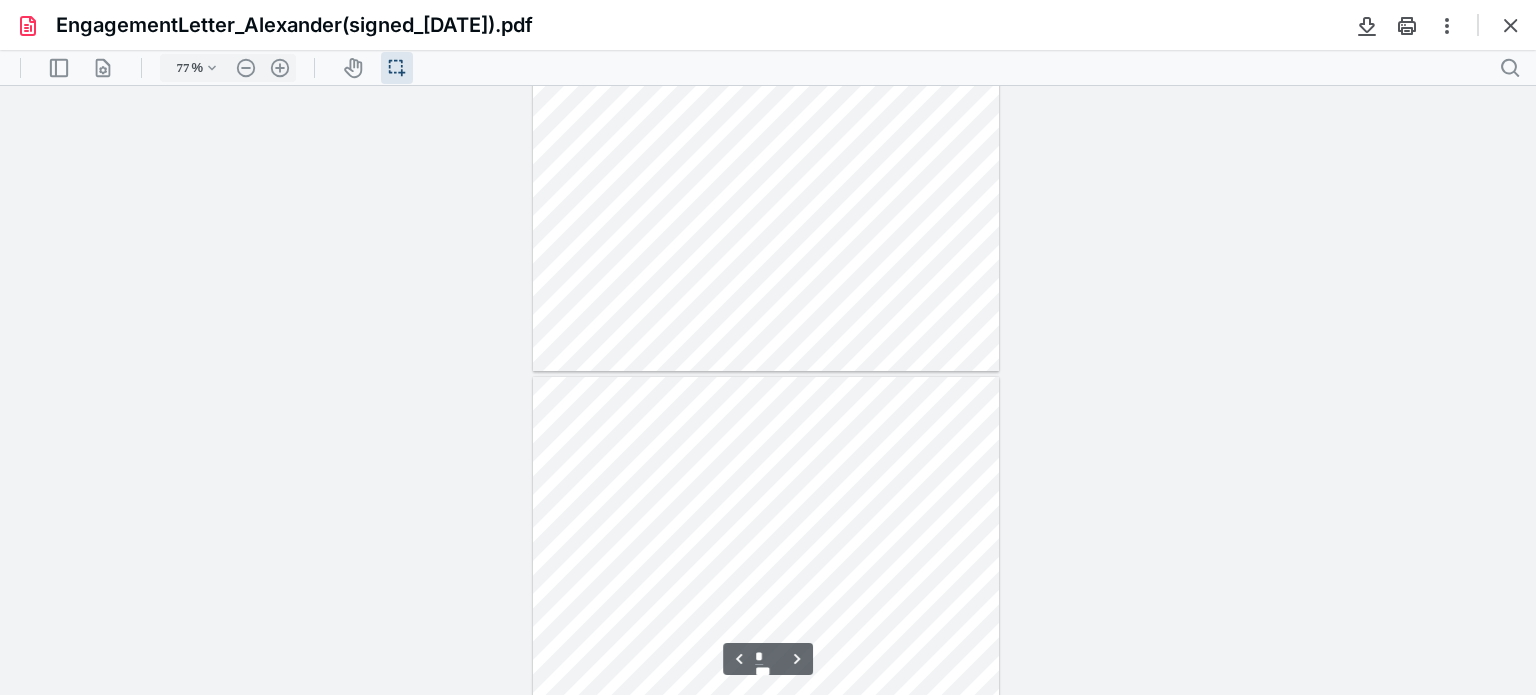 scroll, scrollTop: 1139, scrollLeft: 0, axis: vertical 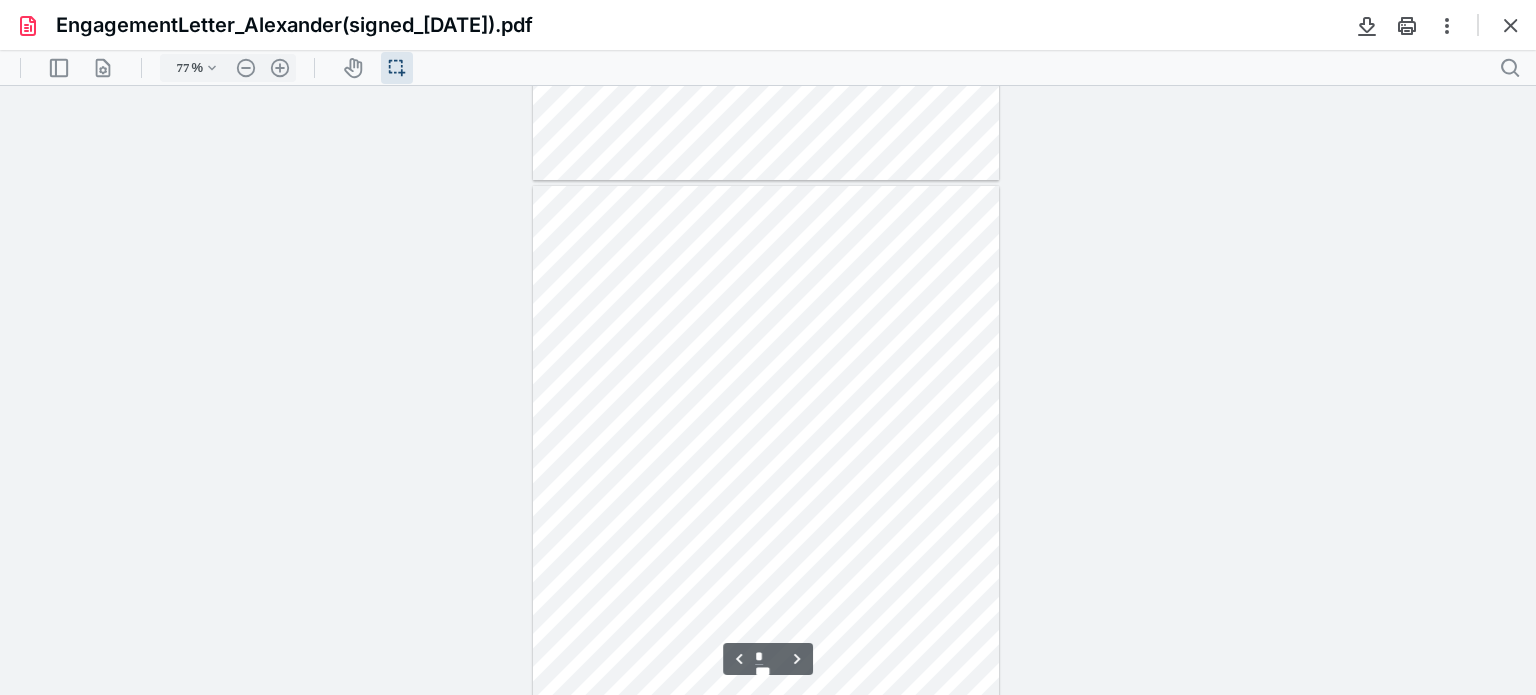 type on "*" 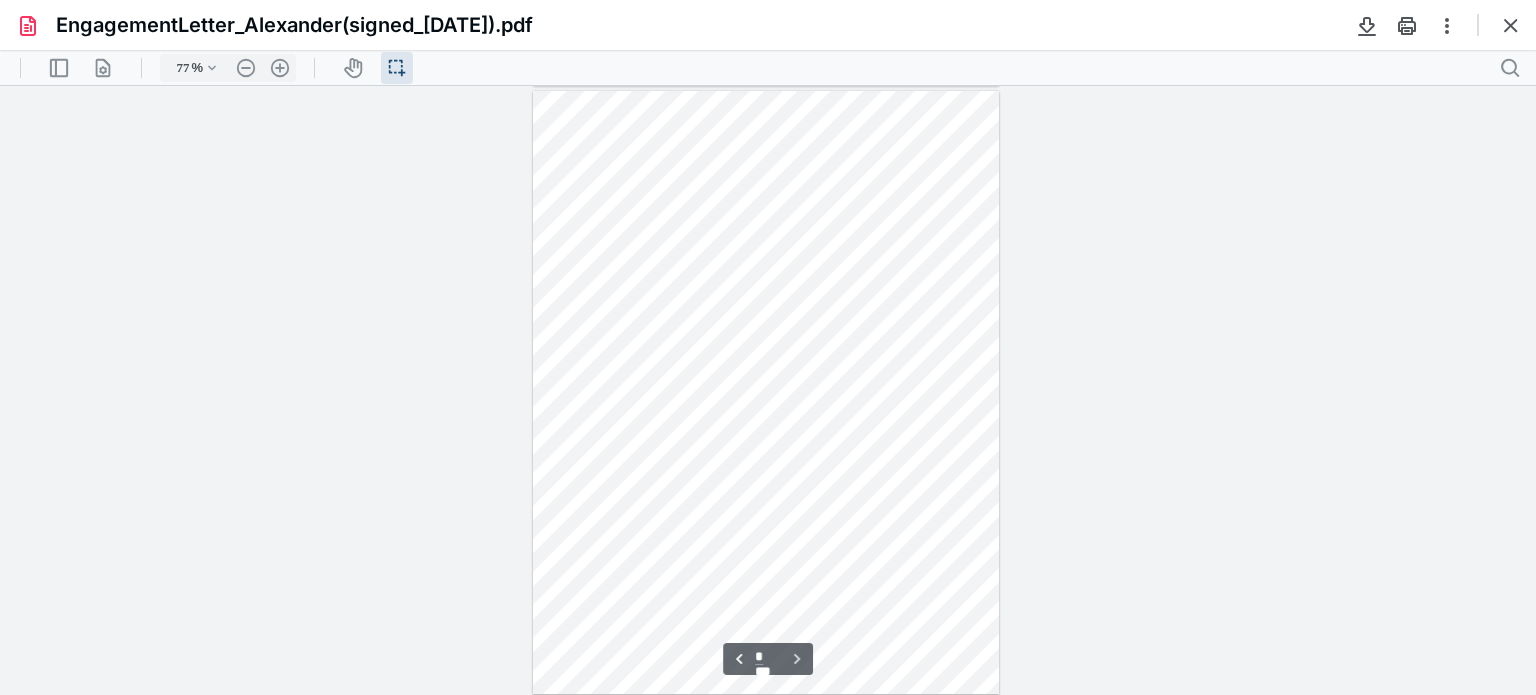 scroll, scrollTop: 3044, scrollLeft: 0, axis: vertical 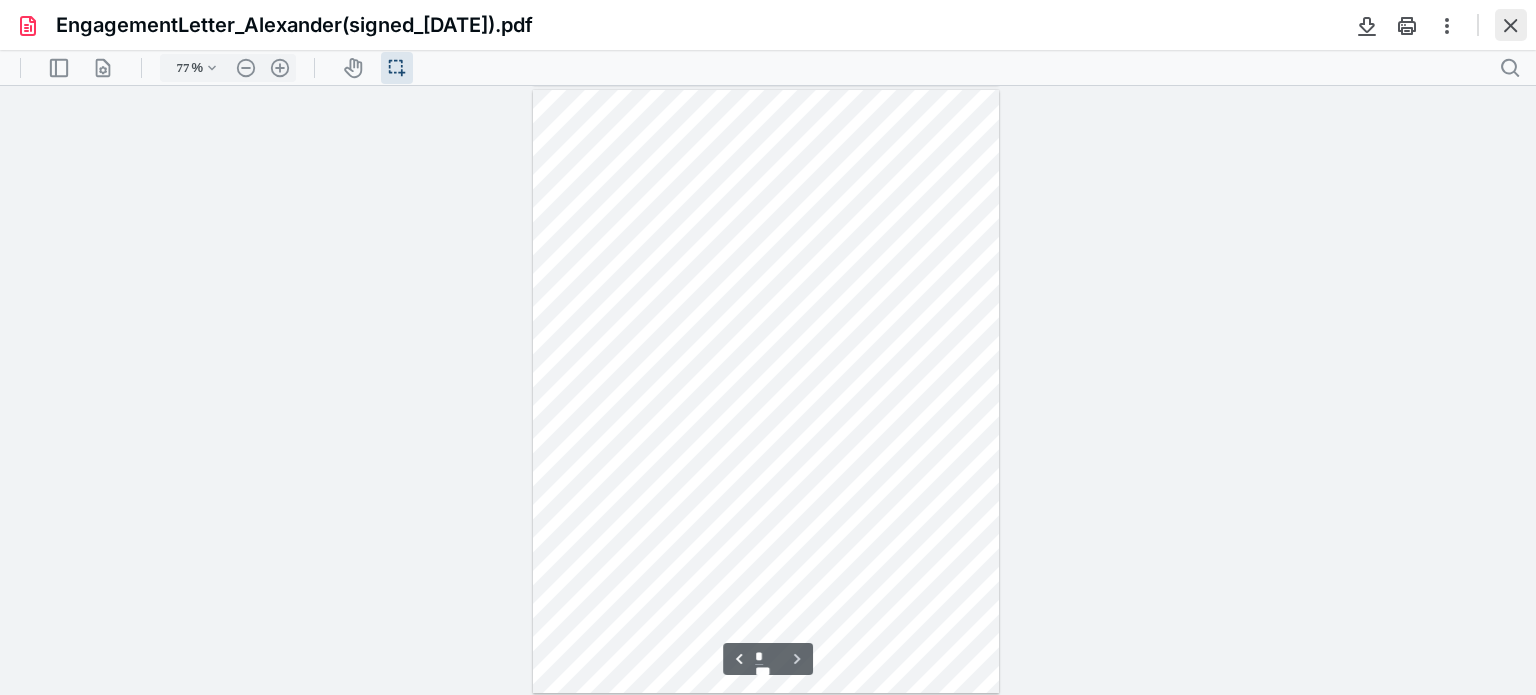 click at bounding box center (1511, 25) 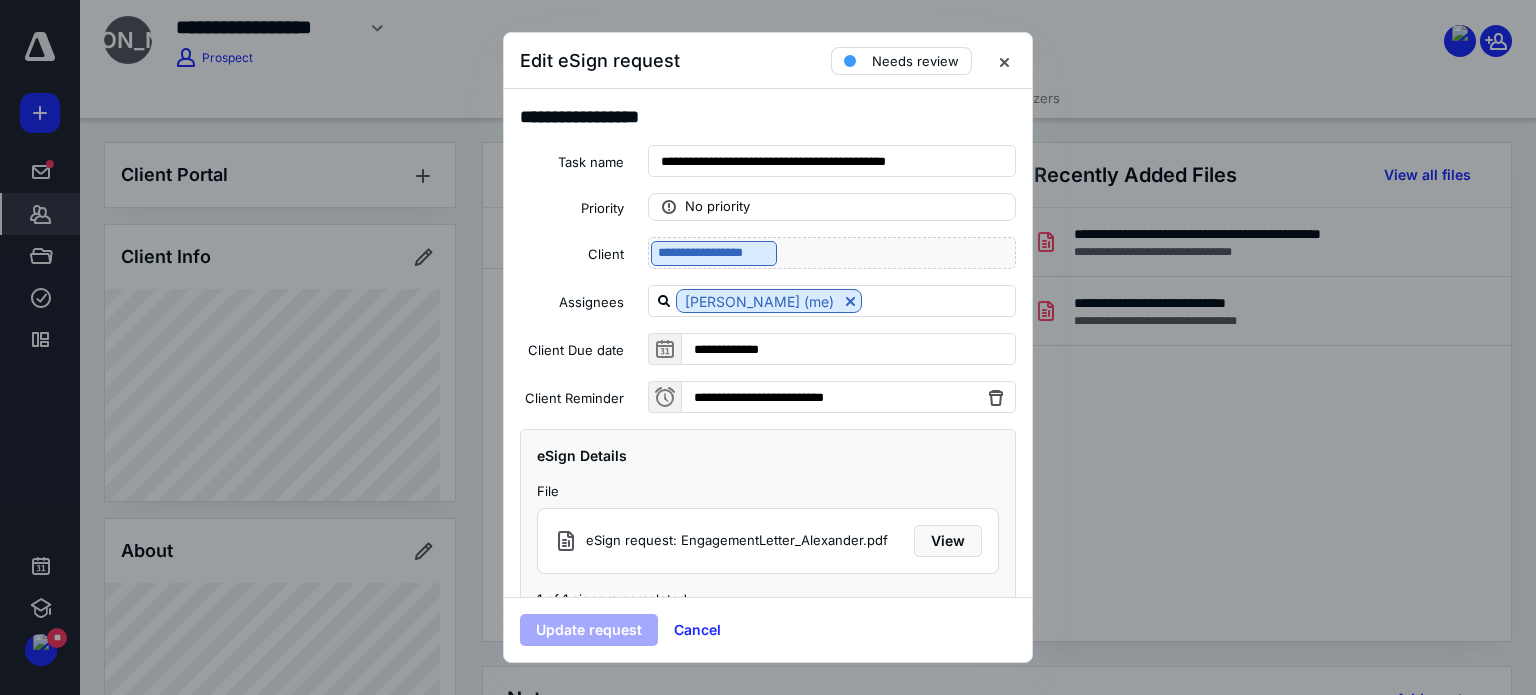 click on "Needs review" at bounding box center [915, 61] 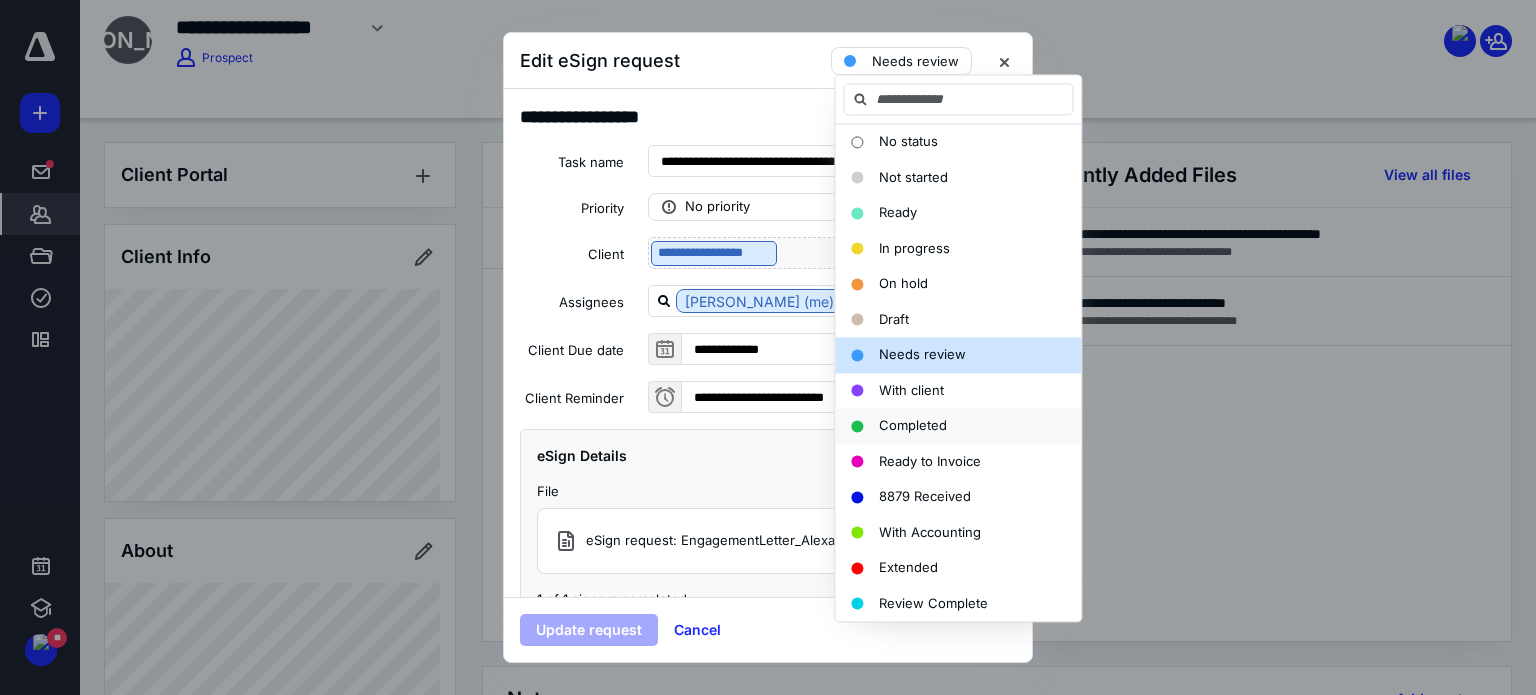 click on "Completed" at bounding box center [913, 426] 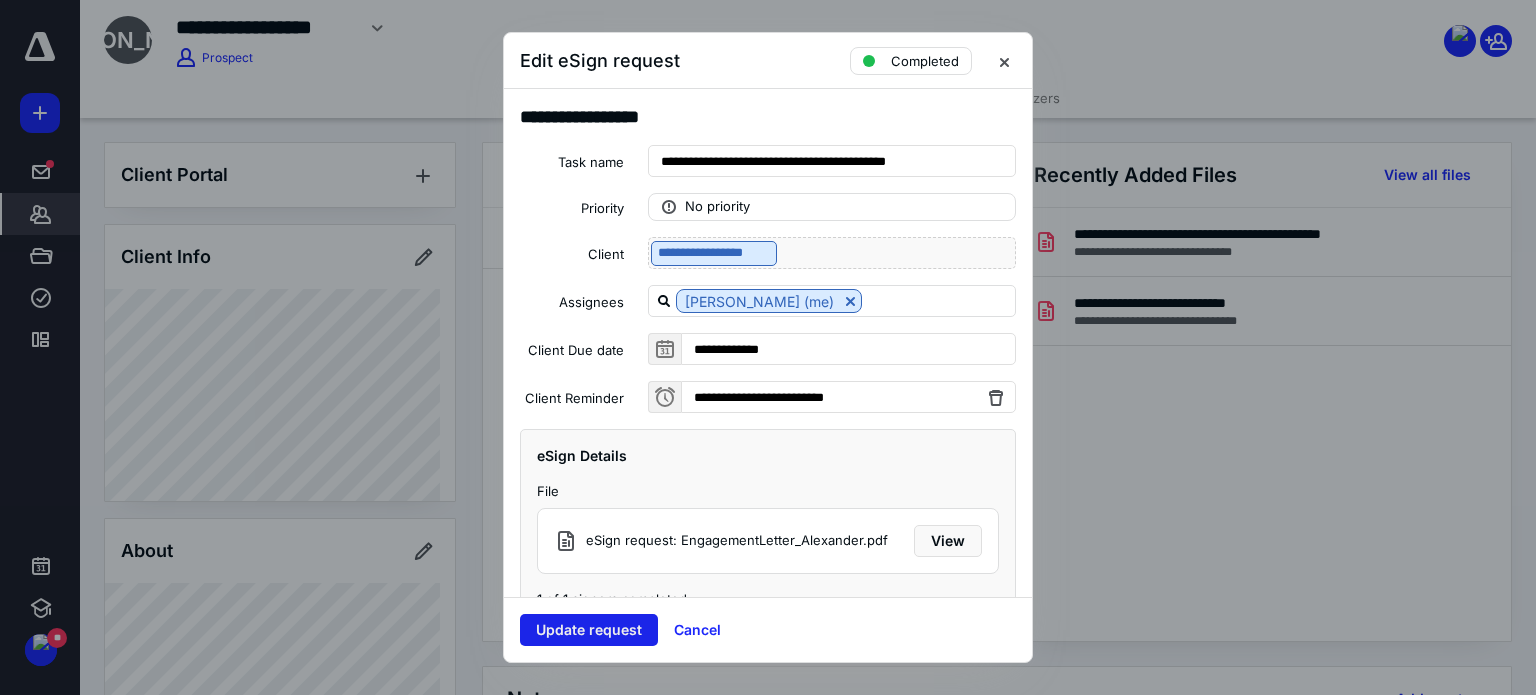 click on "Update request" at bounding box center (589, 630) 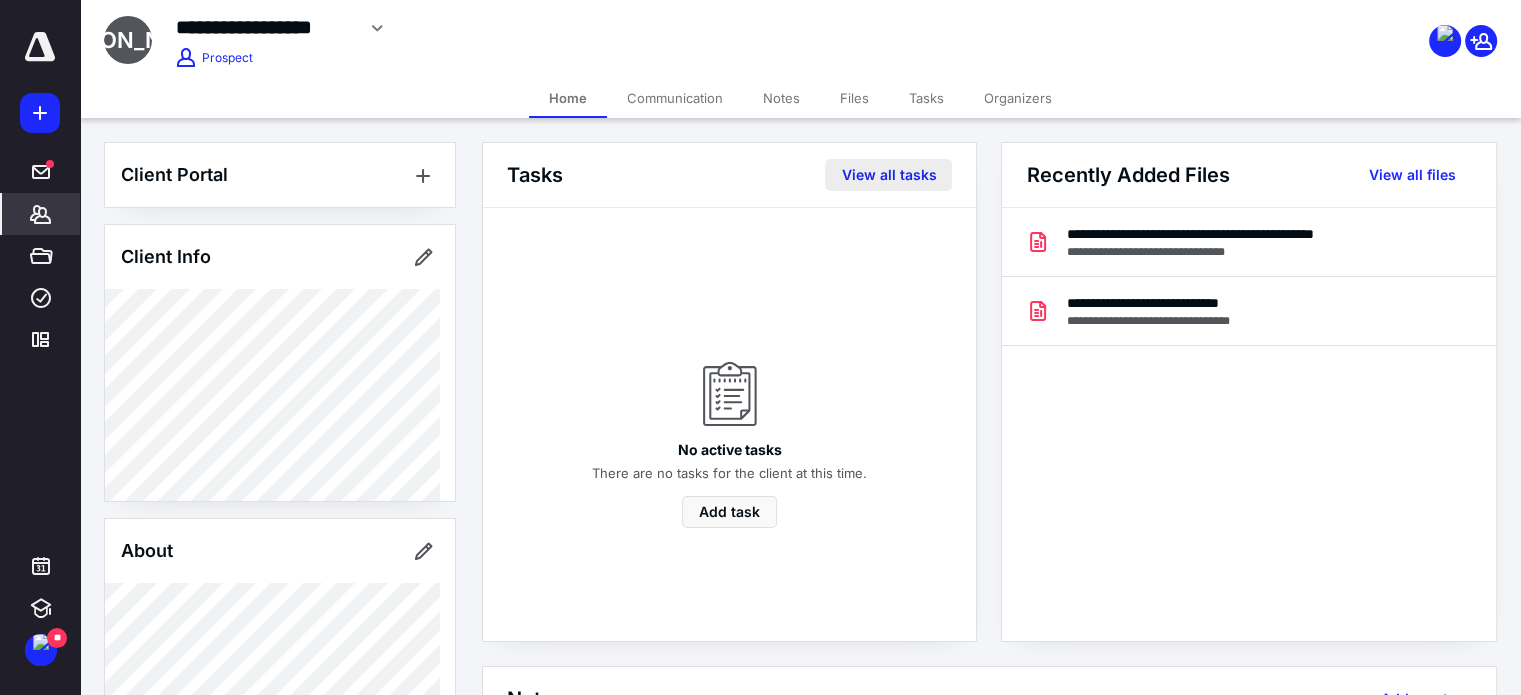 click on "View all tasks" at bounding box center [888, 175] 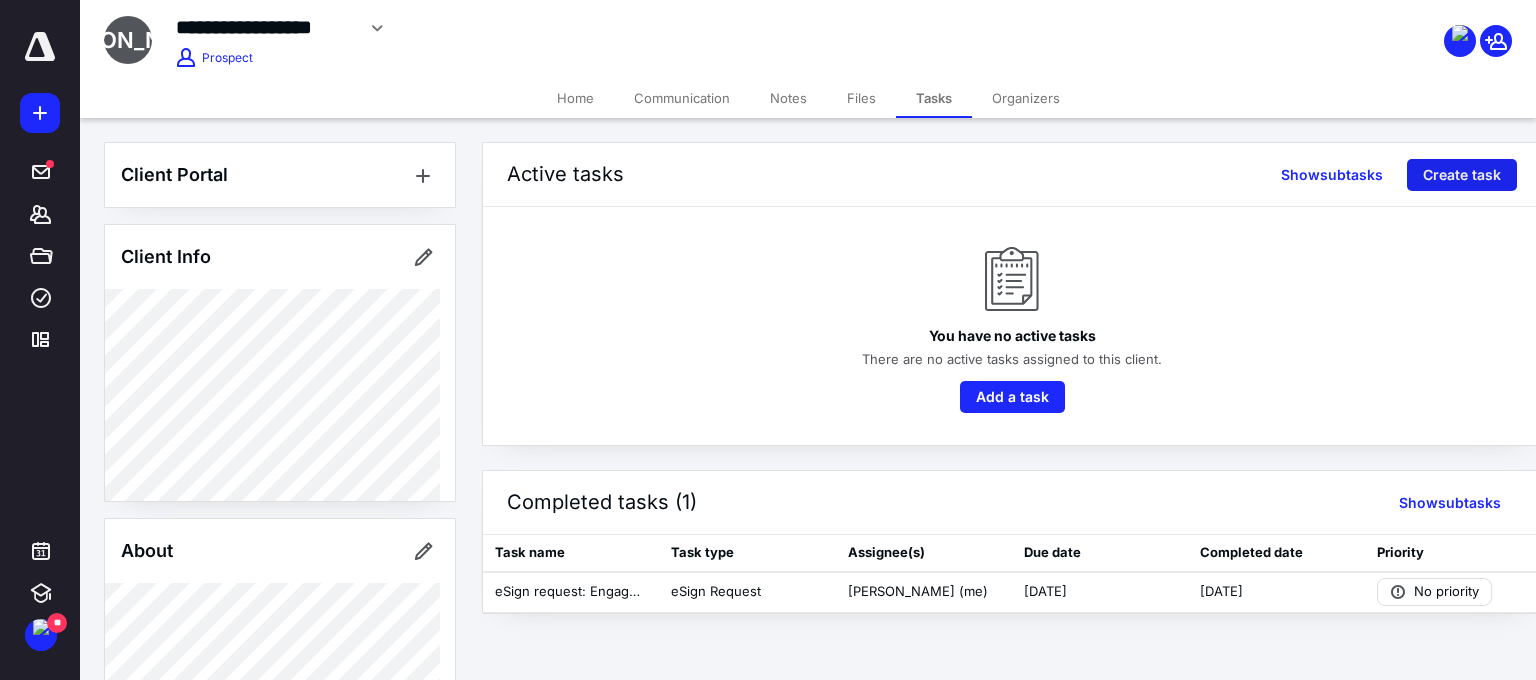 click on "Create task" at bounding box center (1462, 175) 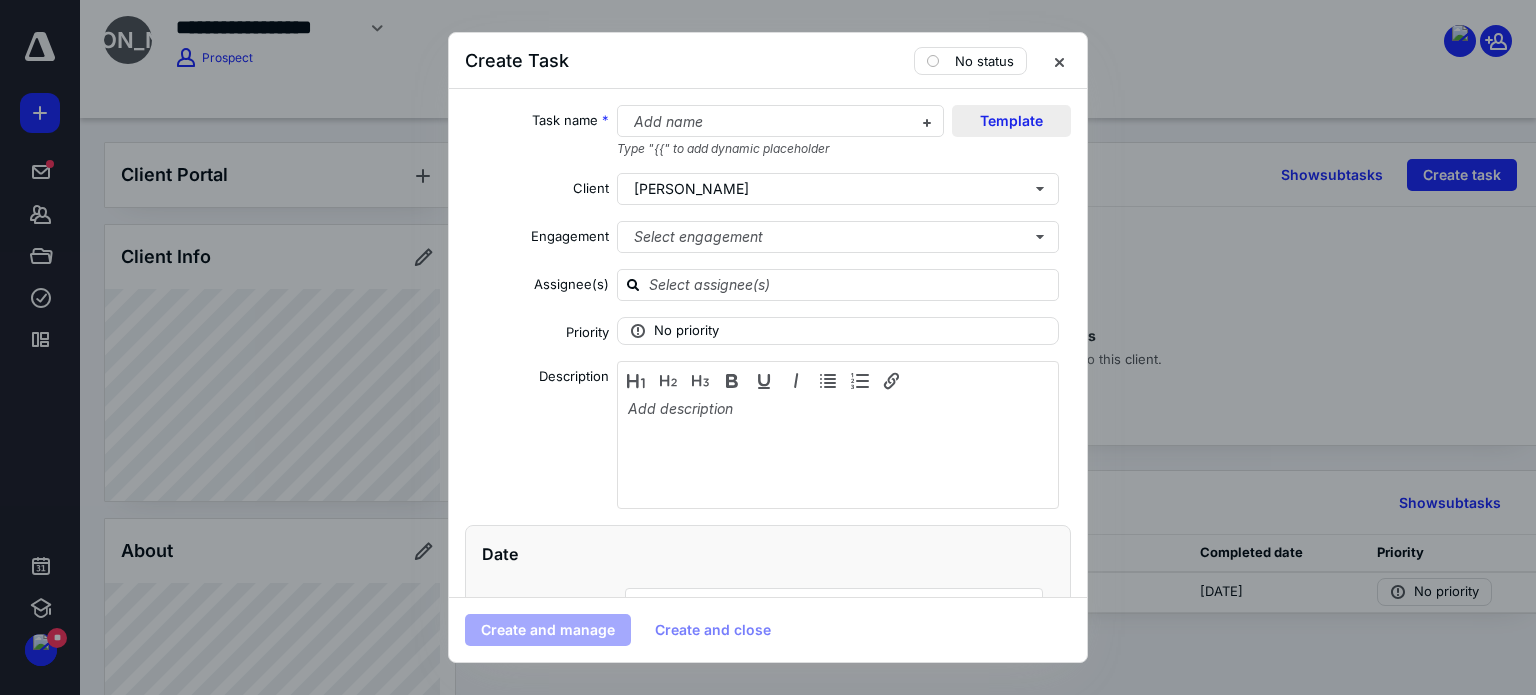click on "Template" at bounding box center [1011, 121] 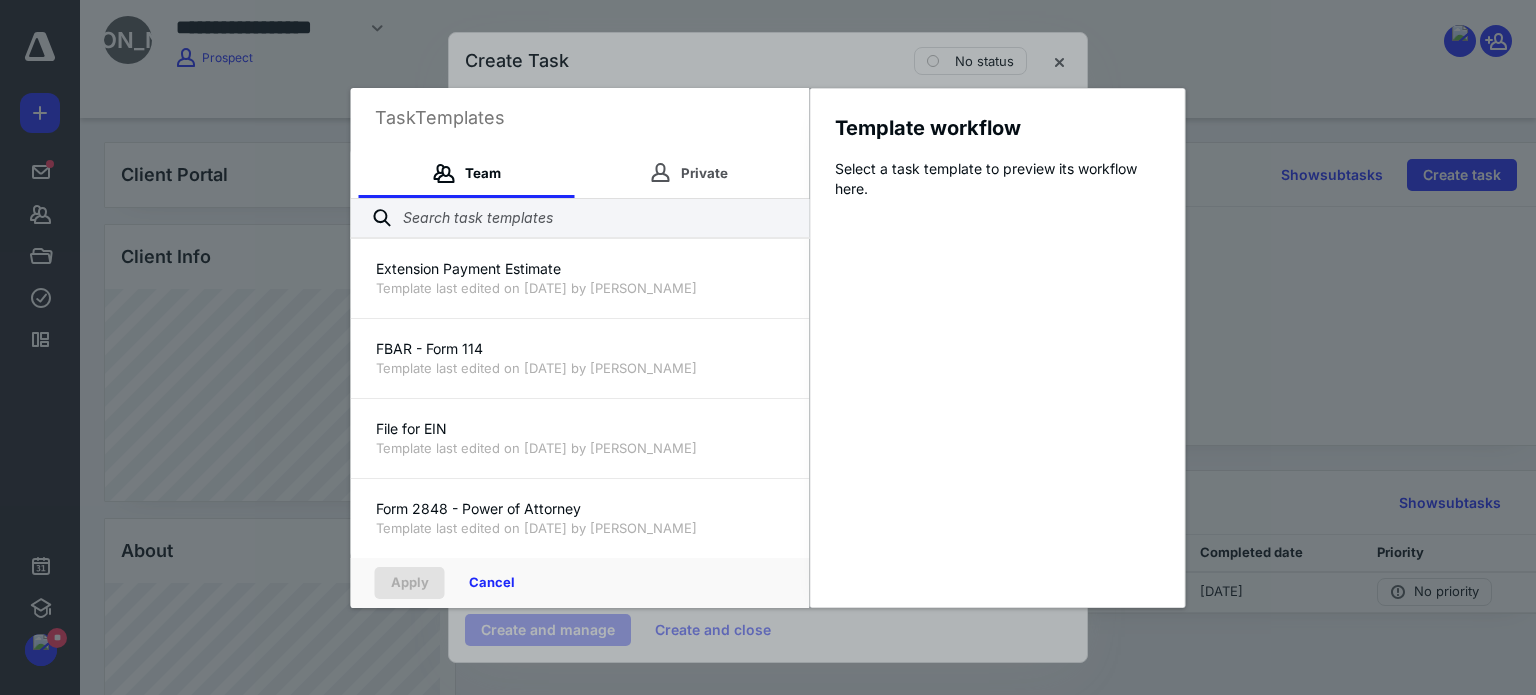 scroll, scrollTop: 1400, scrollLeft: 0, axis: vertical 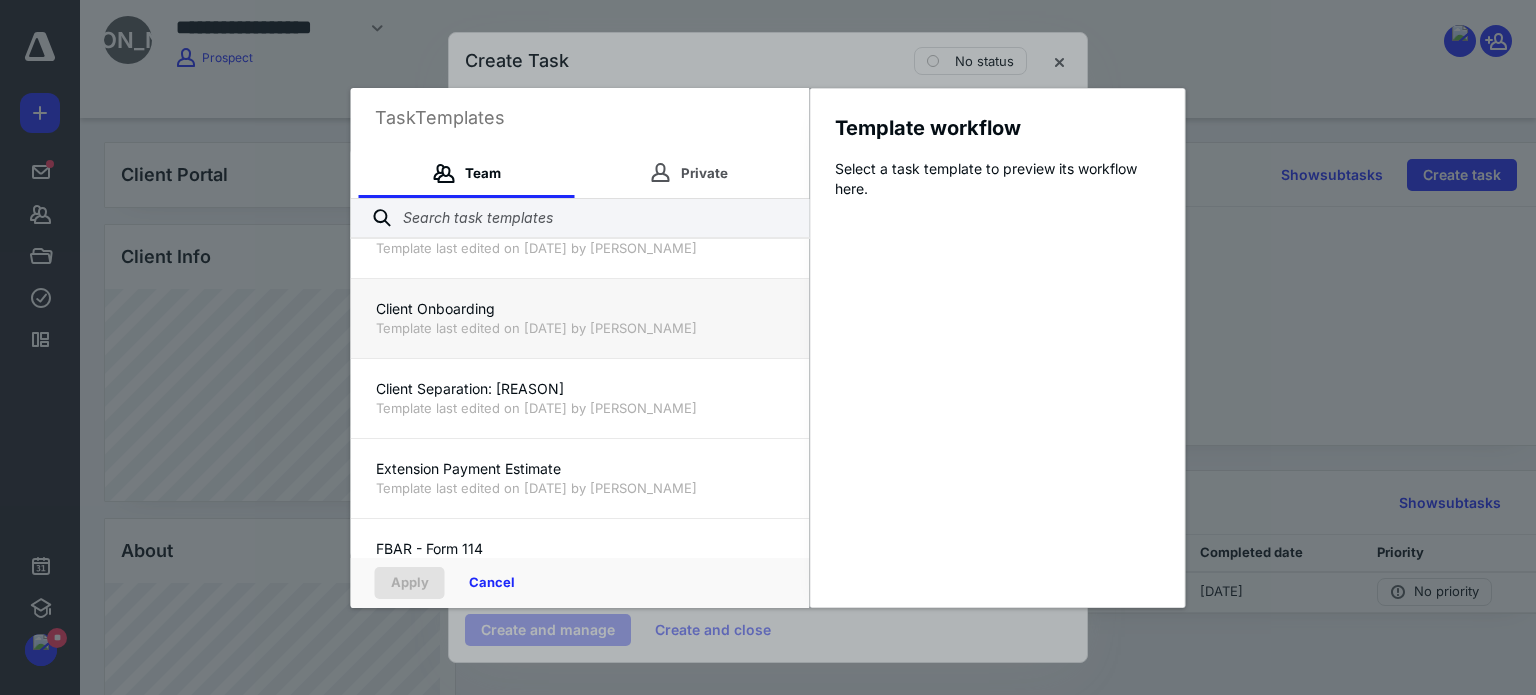 click on "Client Onboarding" at bounding box center (580, 309) 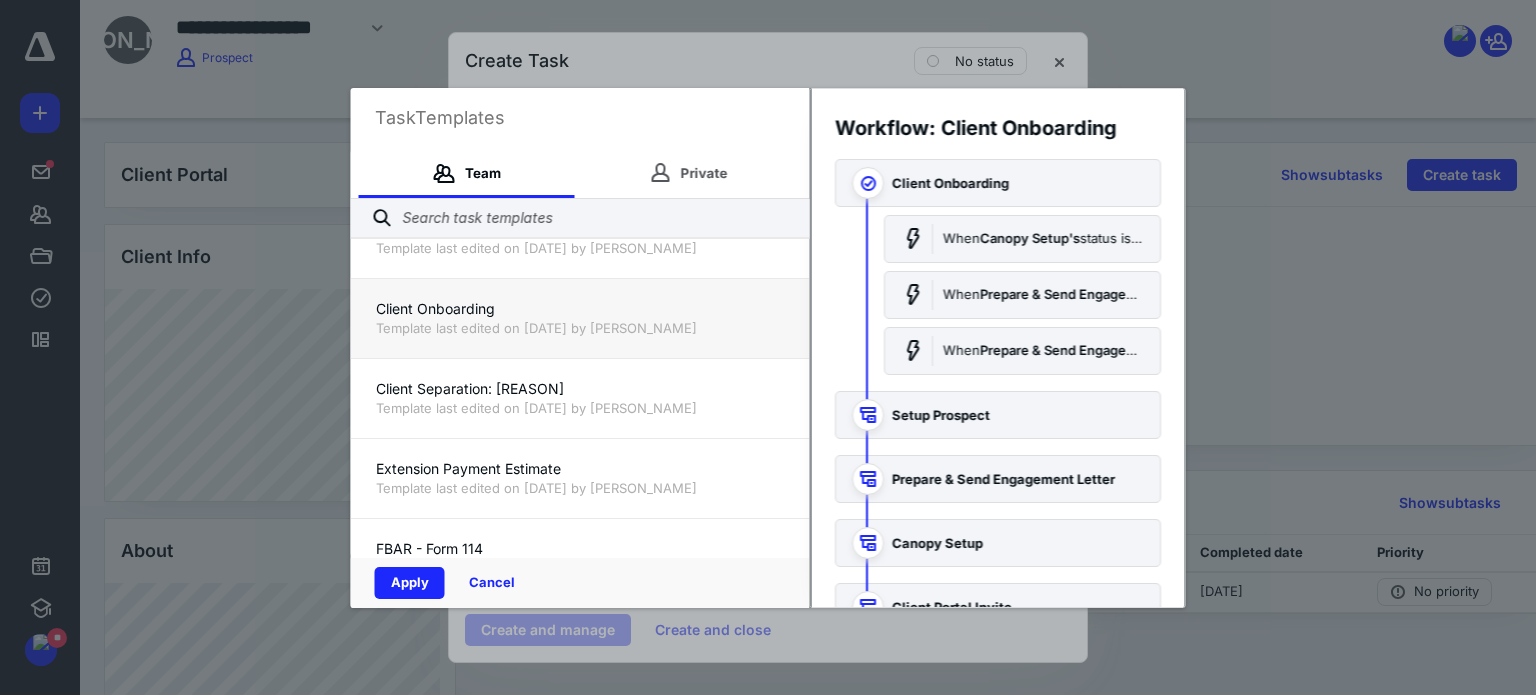 click on "Apply Cancel" at bounding box center [580, 583] 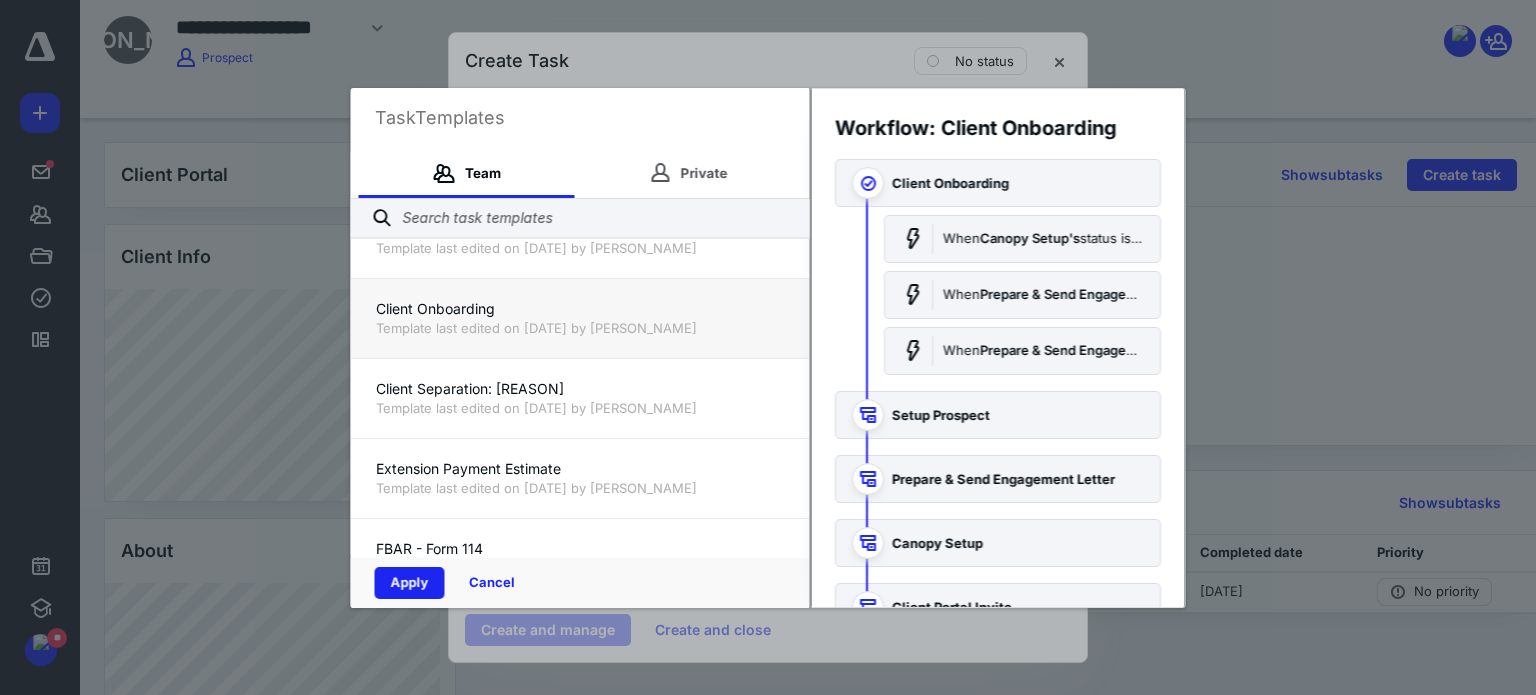 click on "Apply" at bounding box center (410, 583) 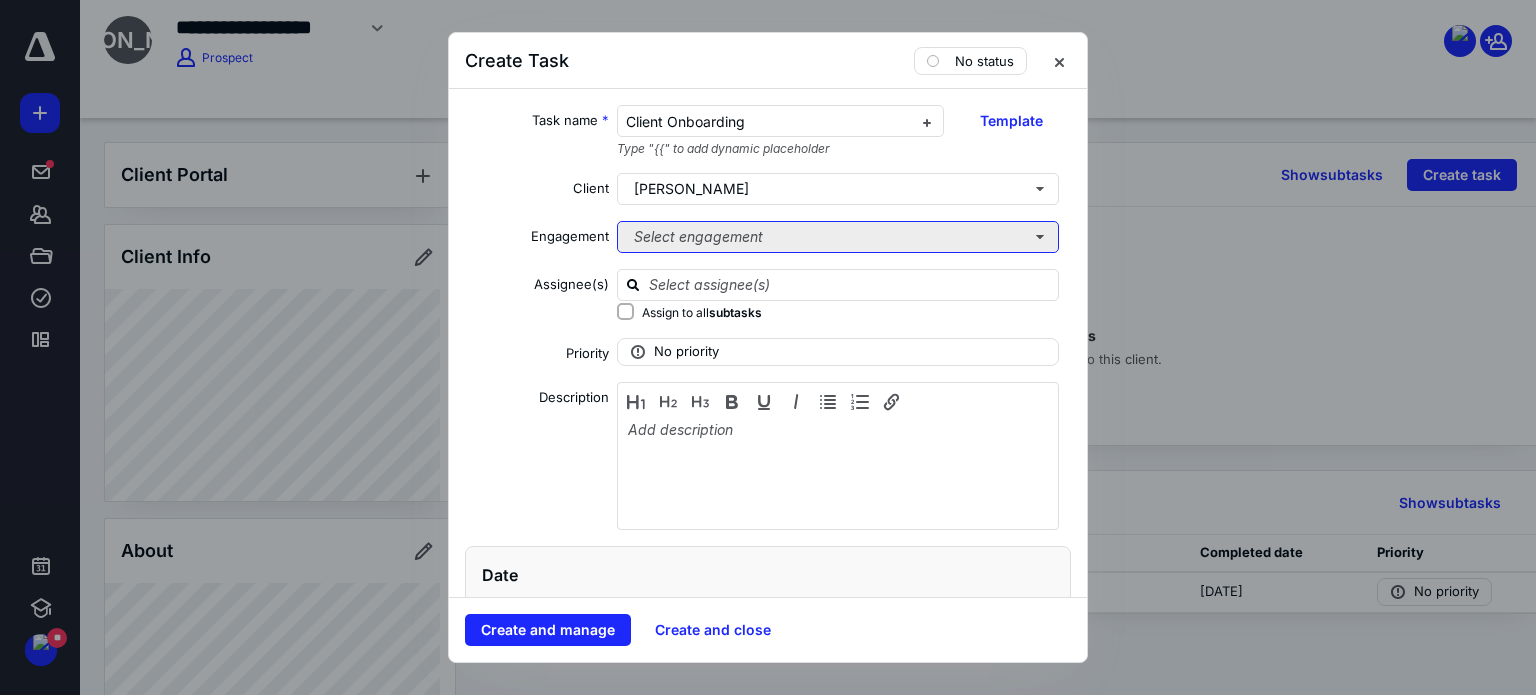 click on "Select engagement" at bounding box center [838, 237] 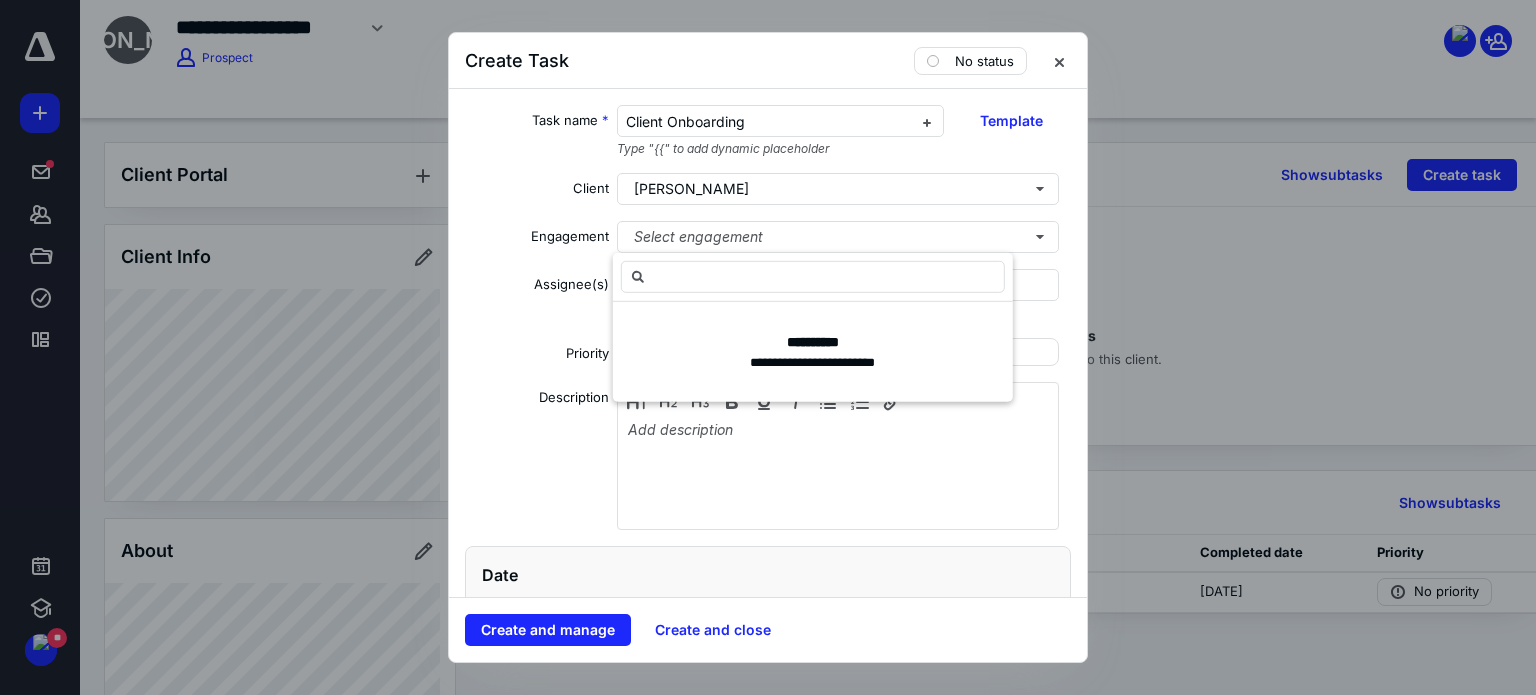 click on "Assignee(s)" at bounding box center (537, 298) 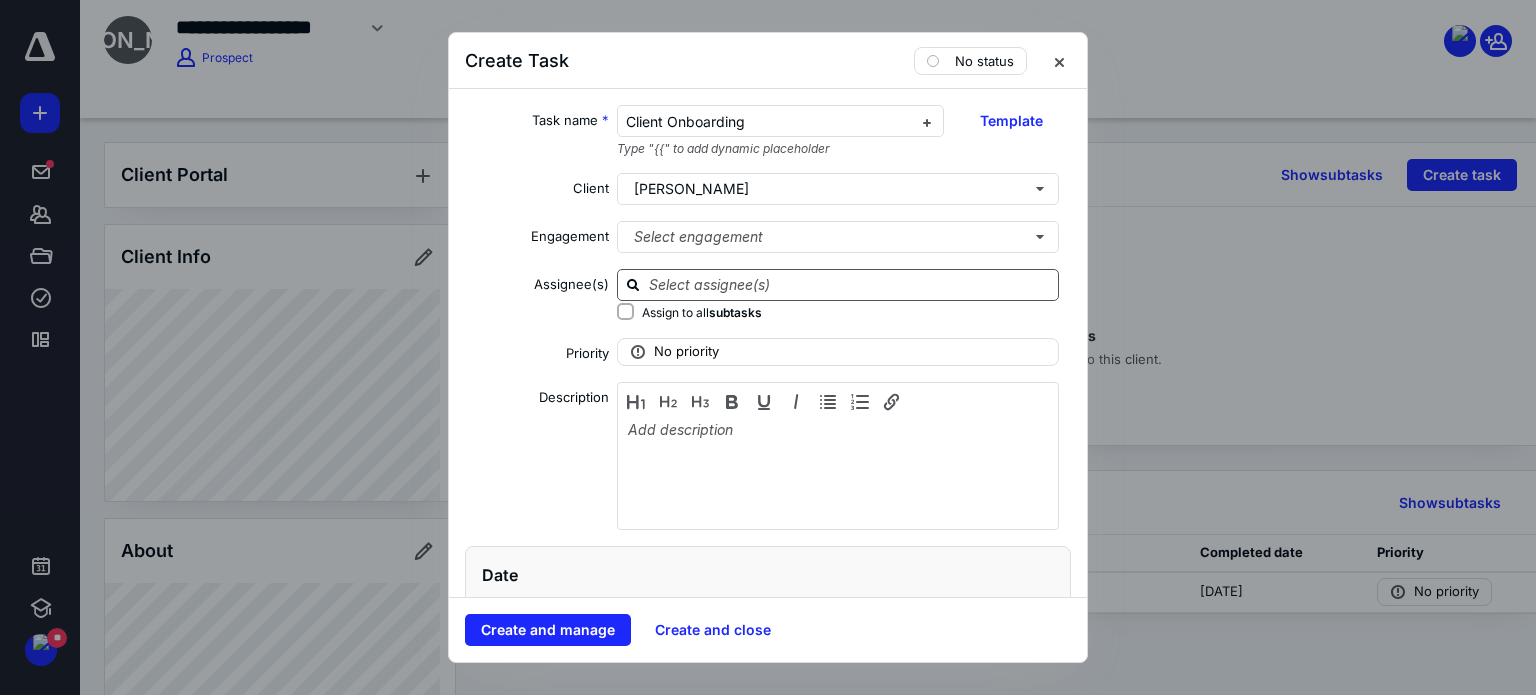 click at bounding box center [850, 284] 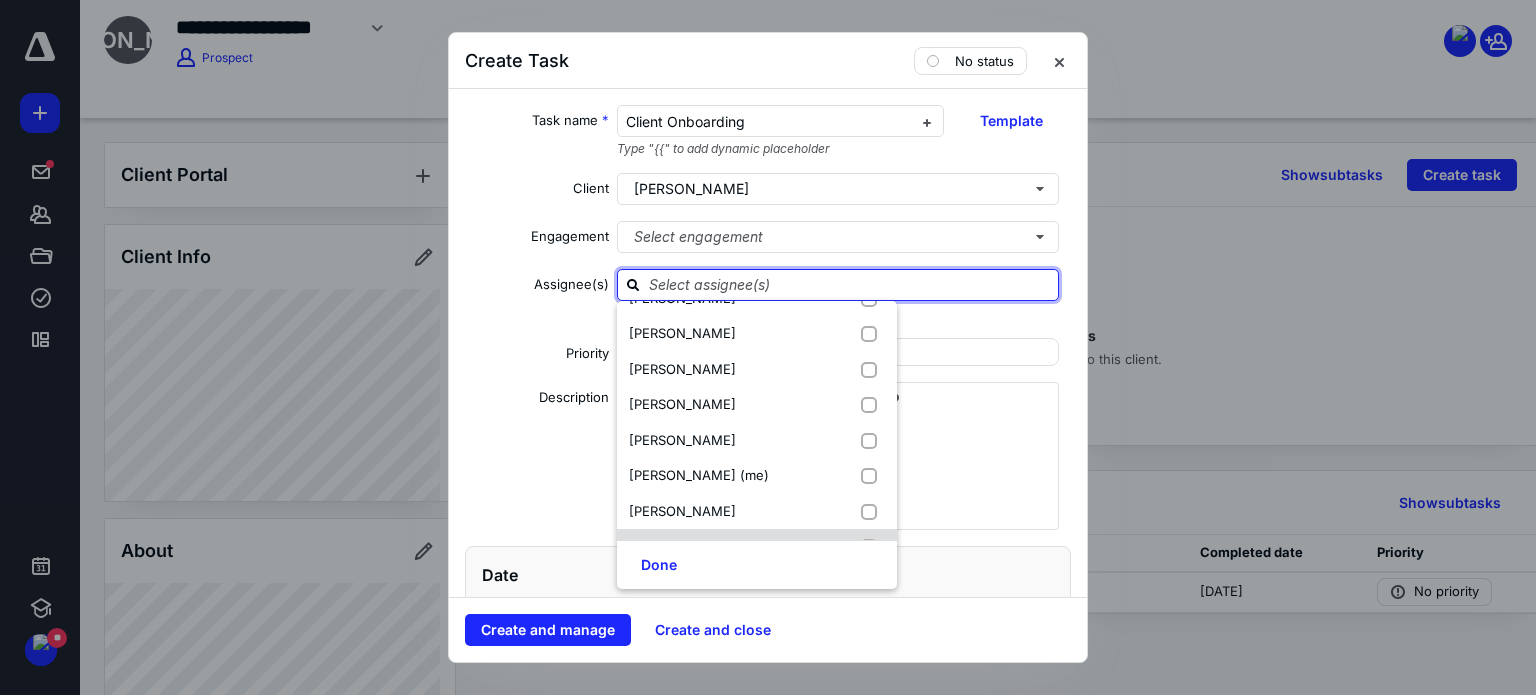 scroll, scrollTop: 100, scrollLeft: 0, axis: vertical 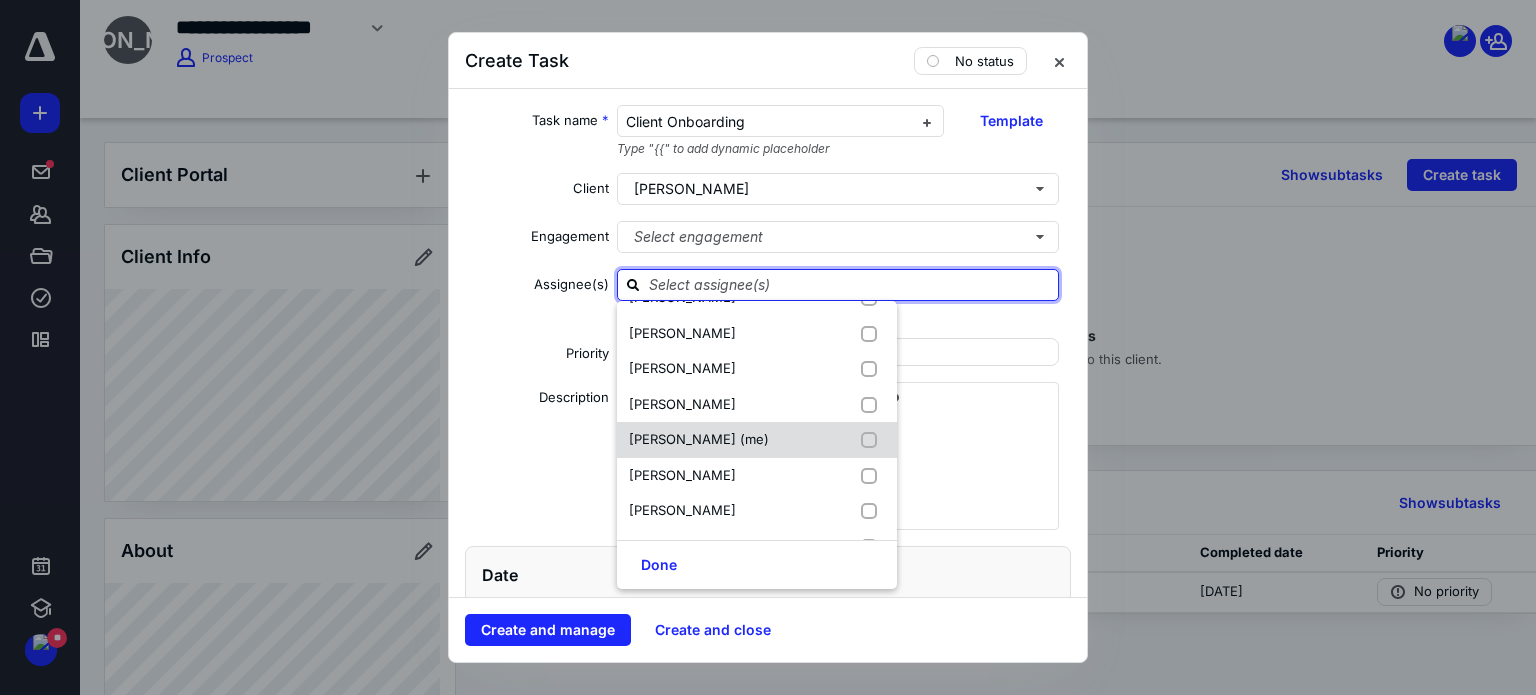 click on "[PERSON_NAME] (me)" at bounding box center [757, 440] 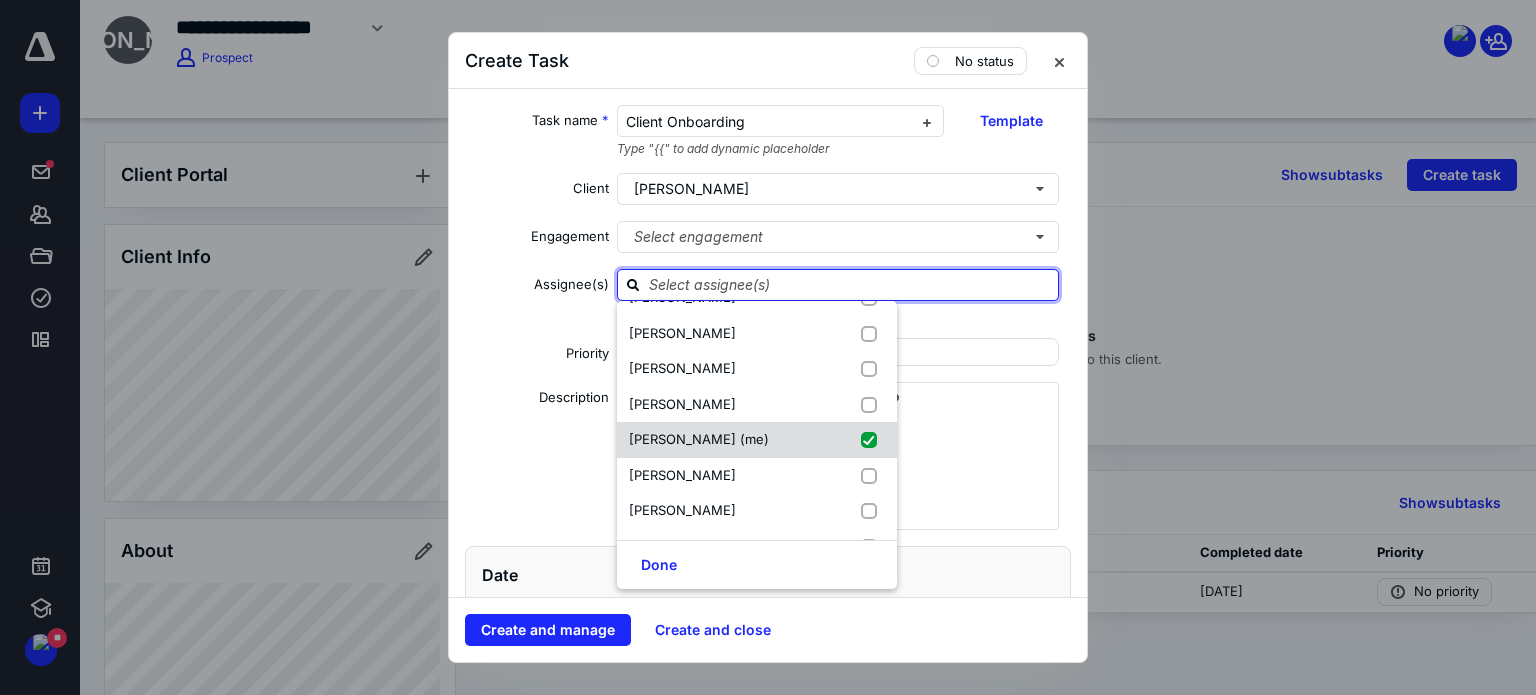 checkbox on "true" 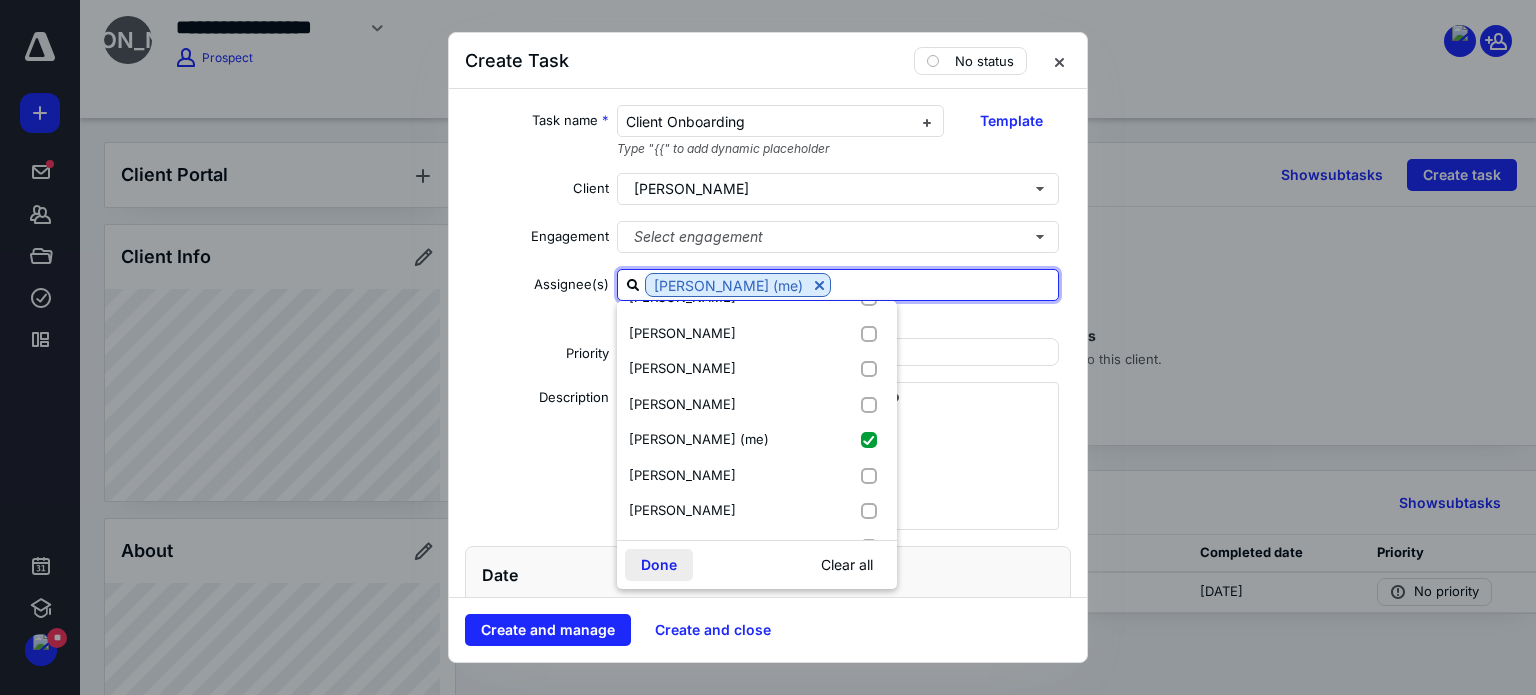 click on "Done" at bounding box center (659, 565) 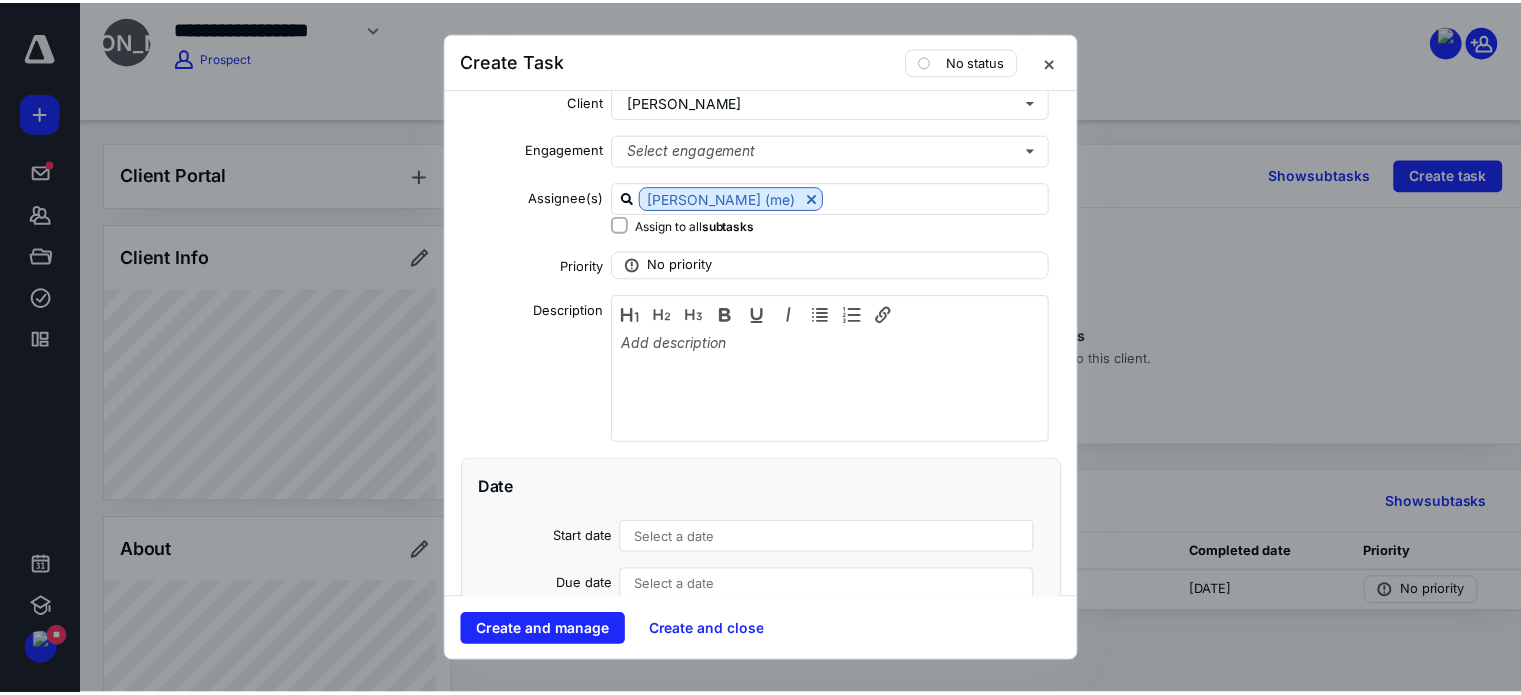 scroll, scrollTop: 0, scrollLeft: 0, axis: both 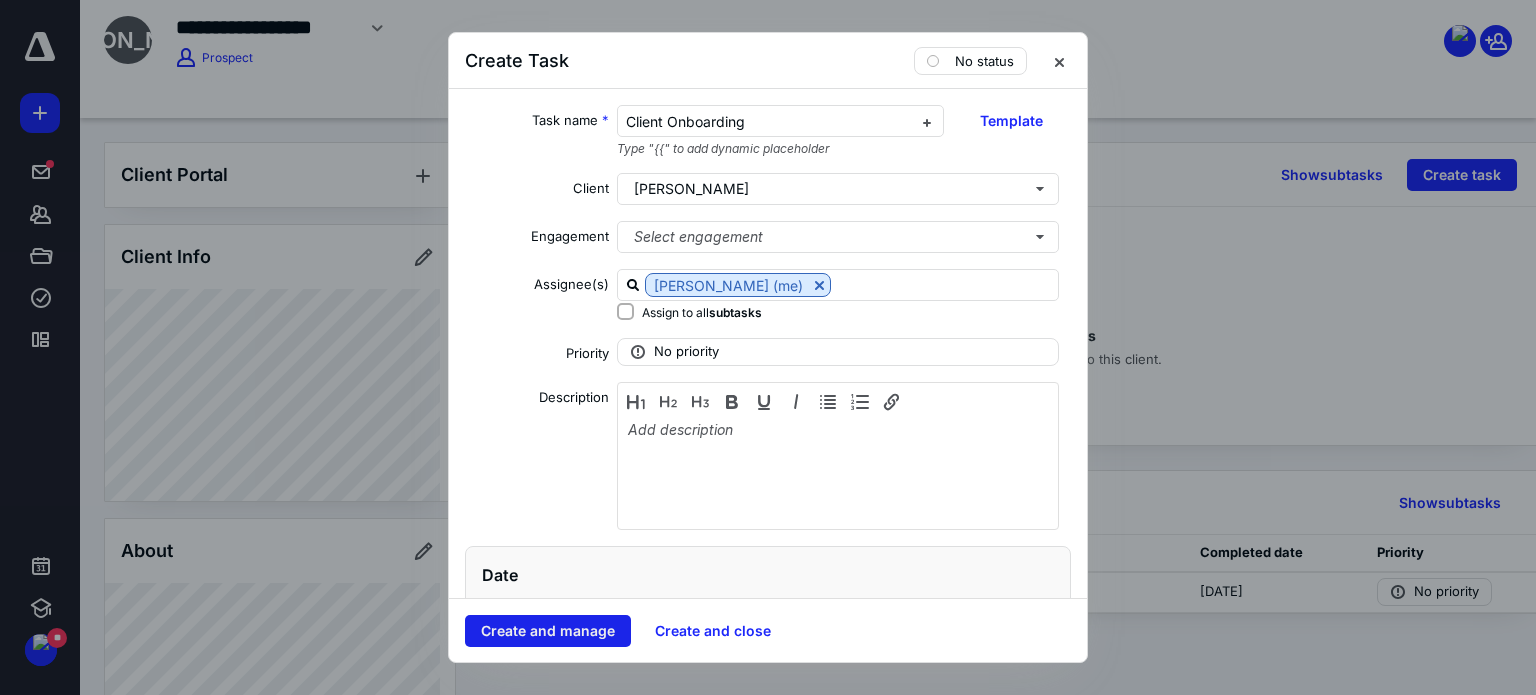 click on "Create and manage" at bounding box center (548, 631) 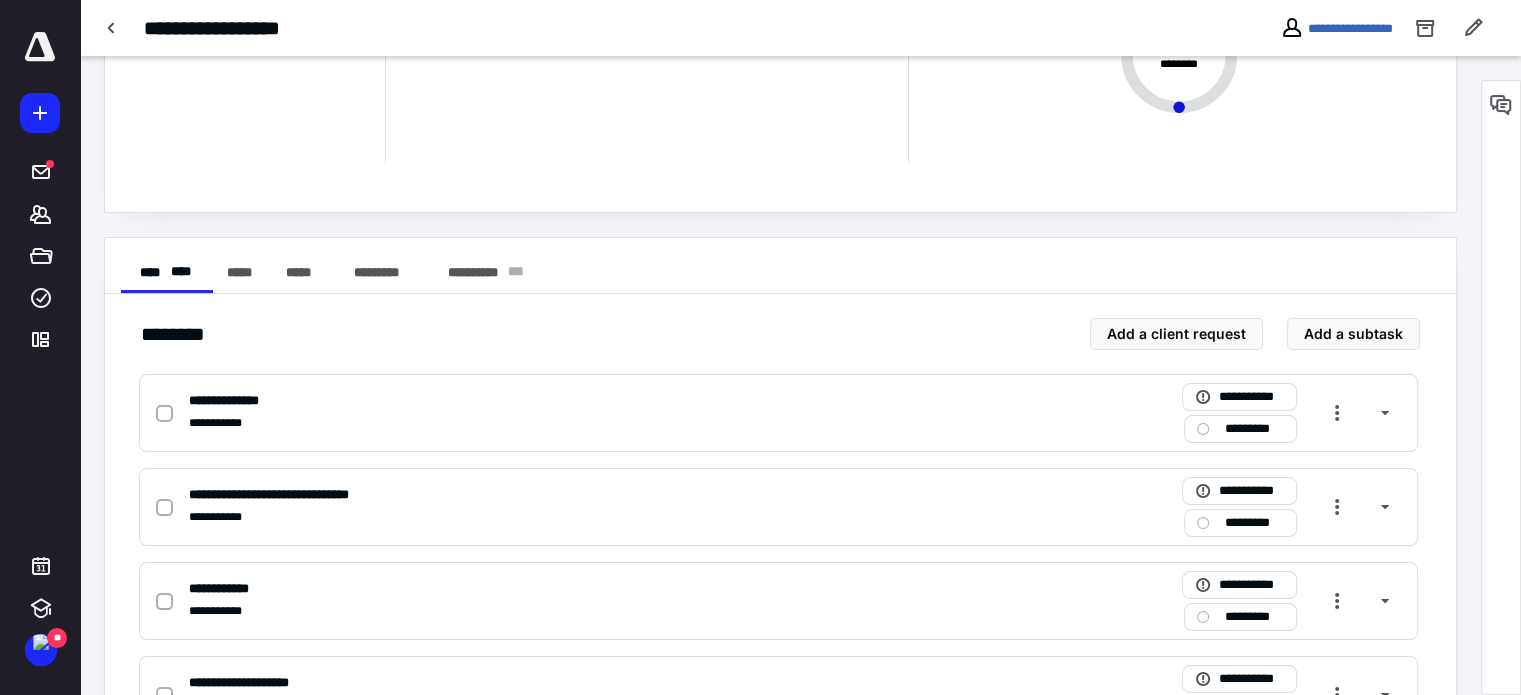 scroll, scrollTop: 400, scrollLeft: 0, axis: vertical 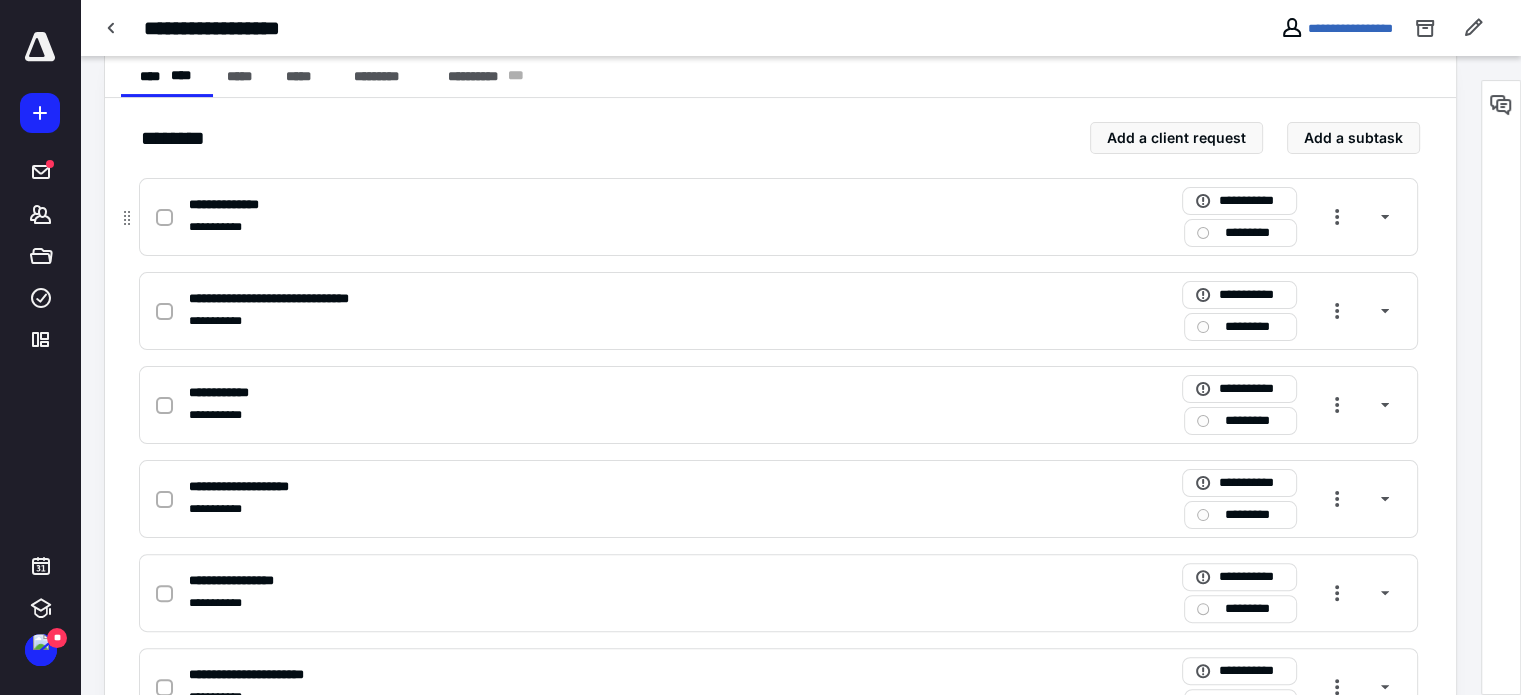click on "**********" at bounding box center [237, 205] 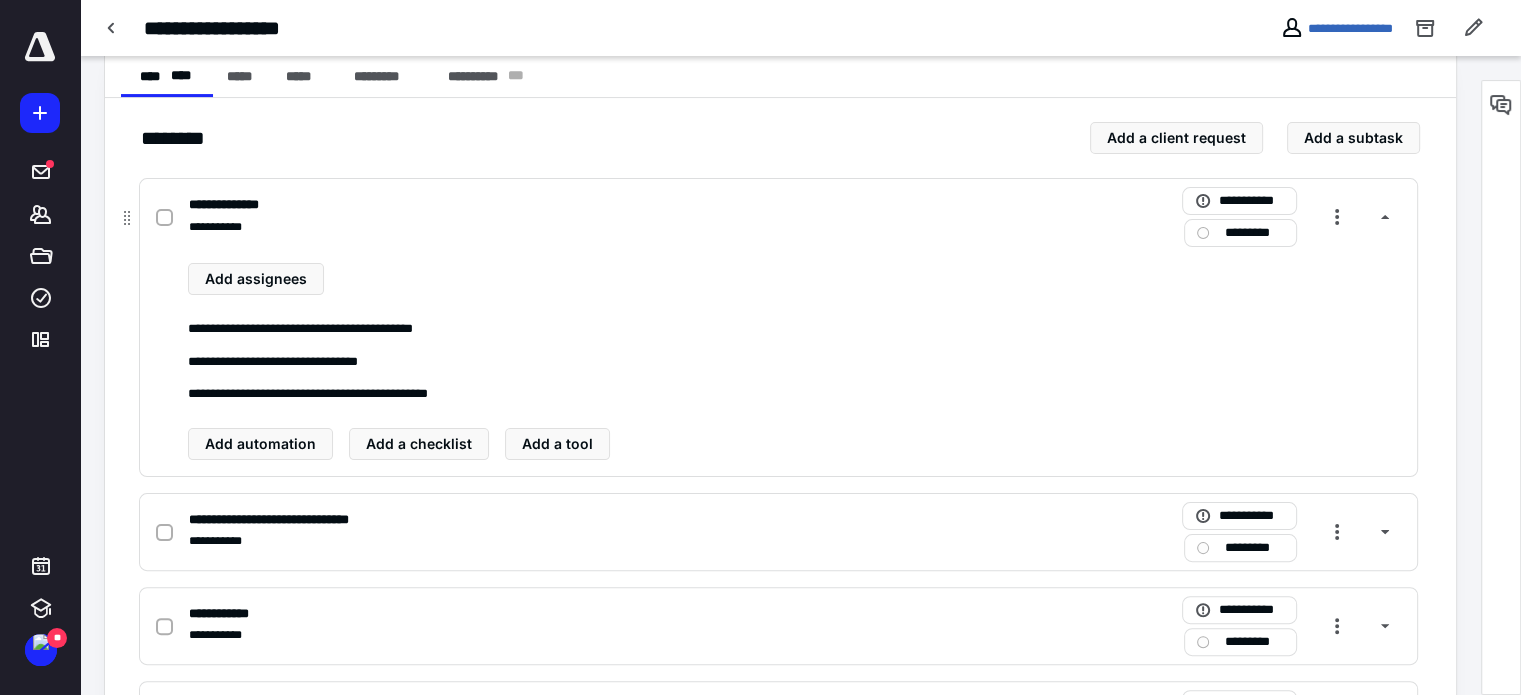 click at bounding box center [164, 218] 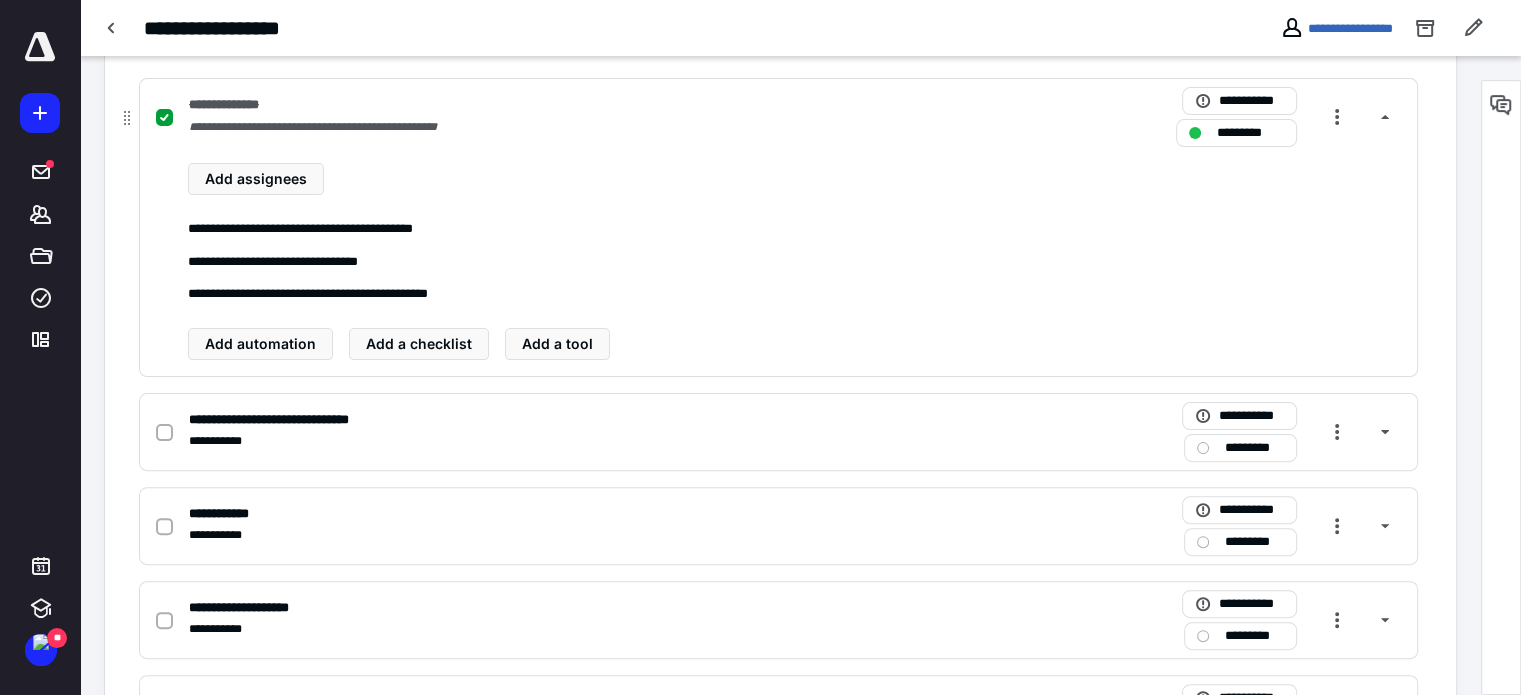 scroll, scrollTop: 200, scrollLeft: 0, axis: vertical 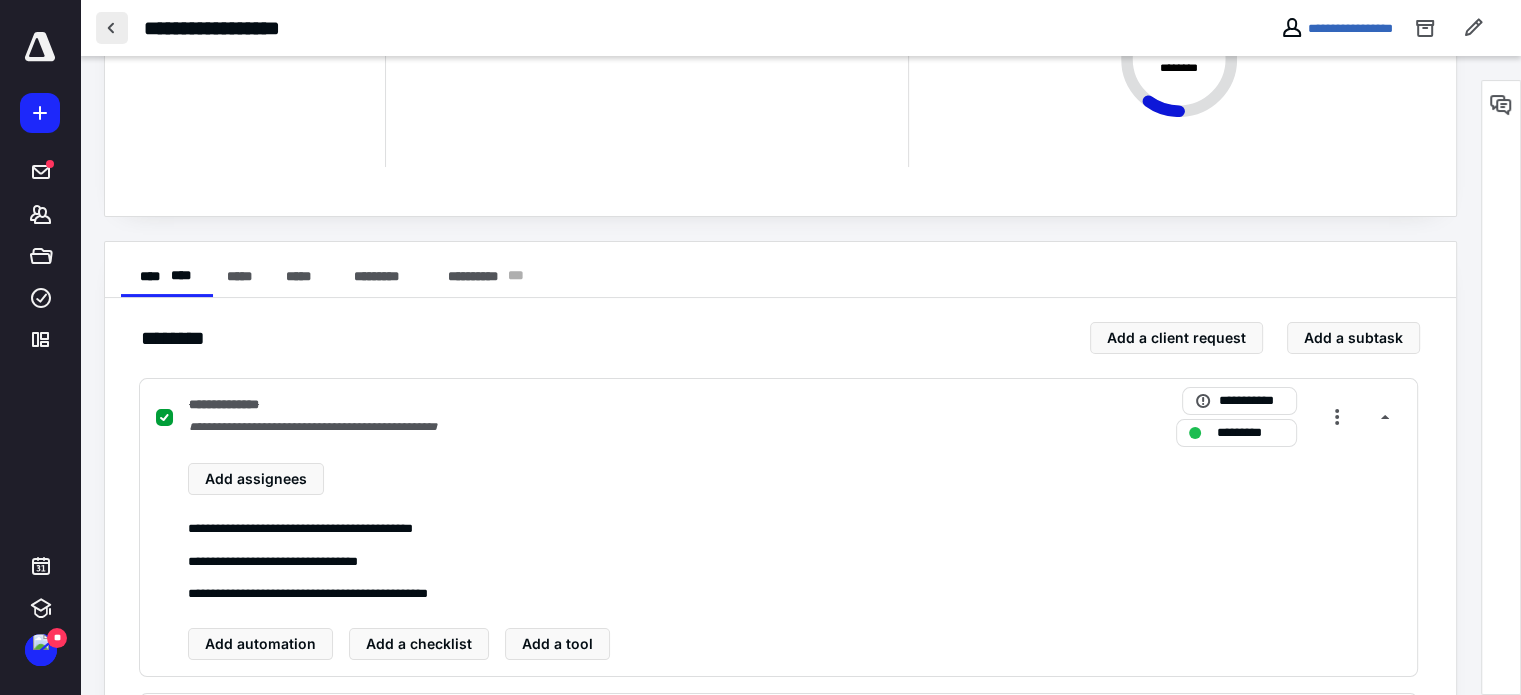 click at bounding box center [112, 28] 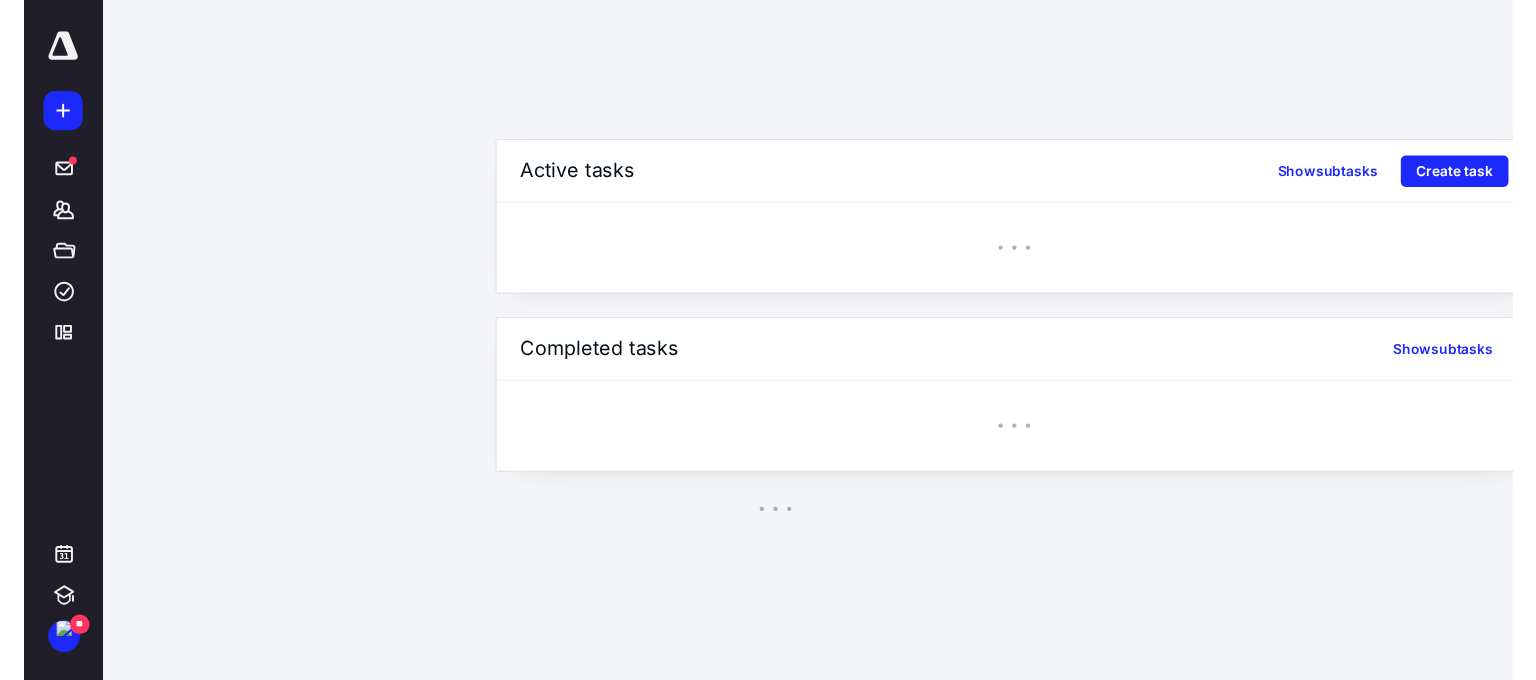 scroll, scrollTop: 0, scrollLeft: 0, axis: both 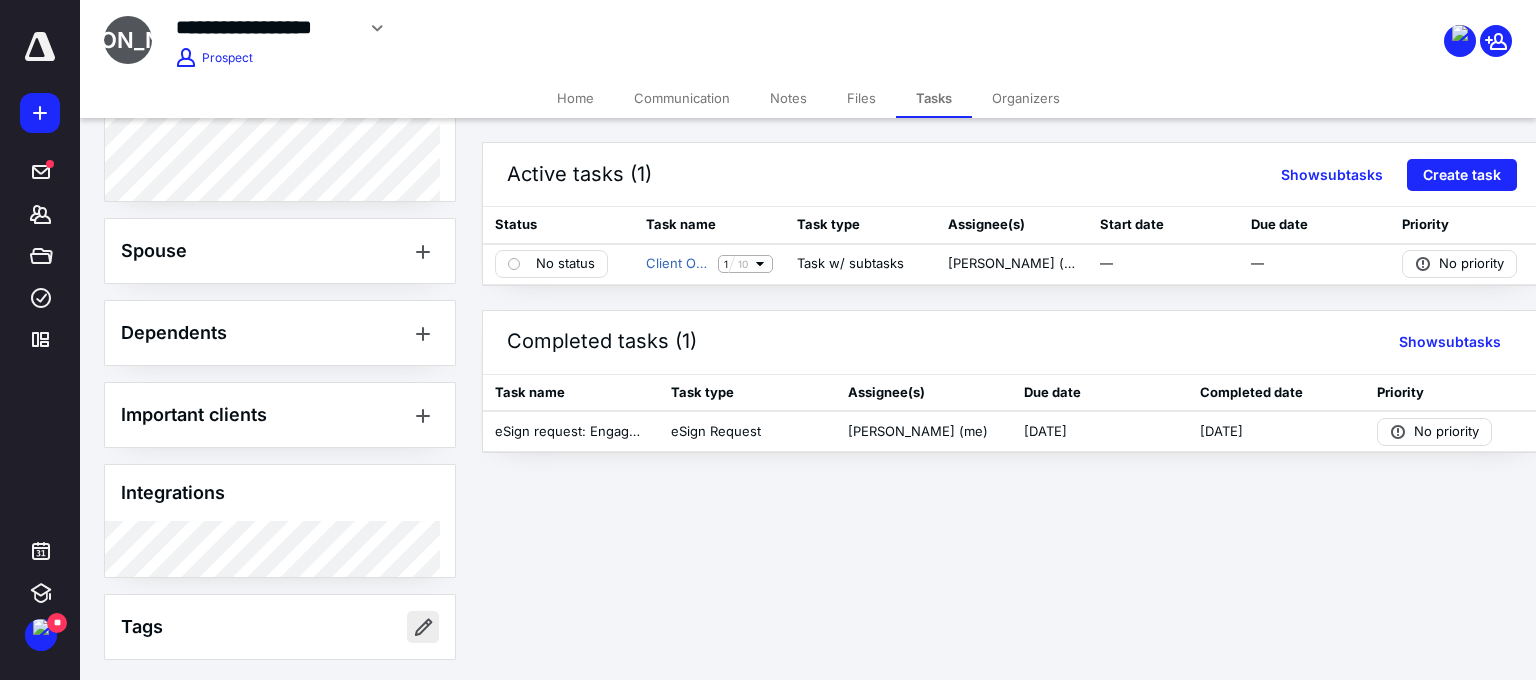 click at bounding box center (423, 627) 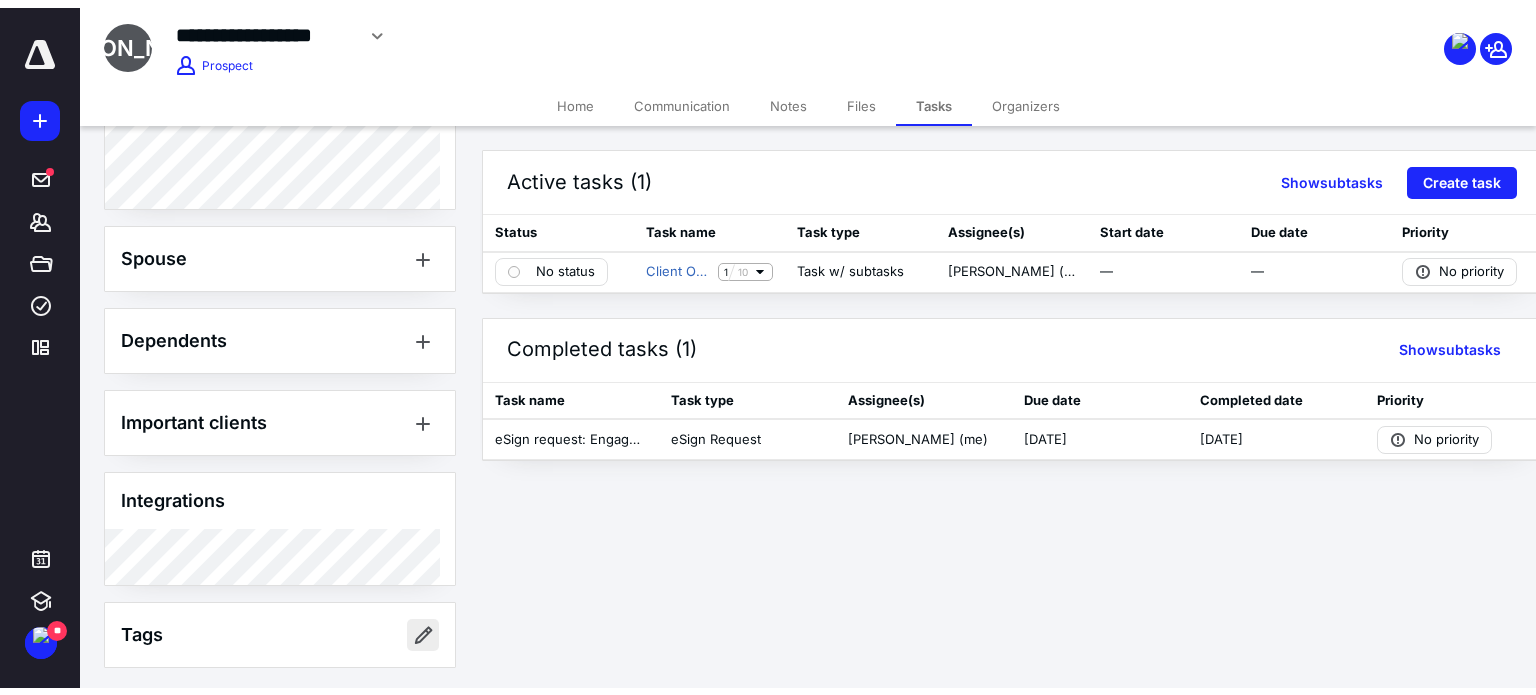 scroll, scrollTop: 505, scrollLeft: 0, axis: vertical 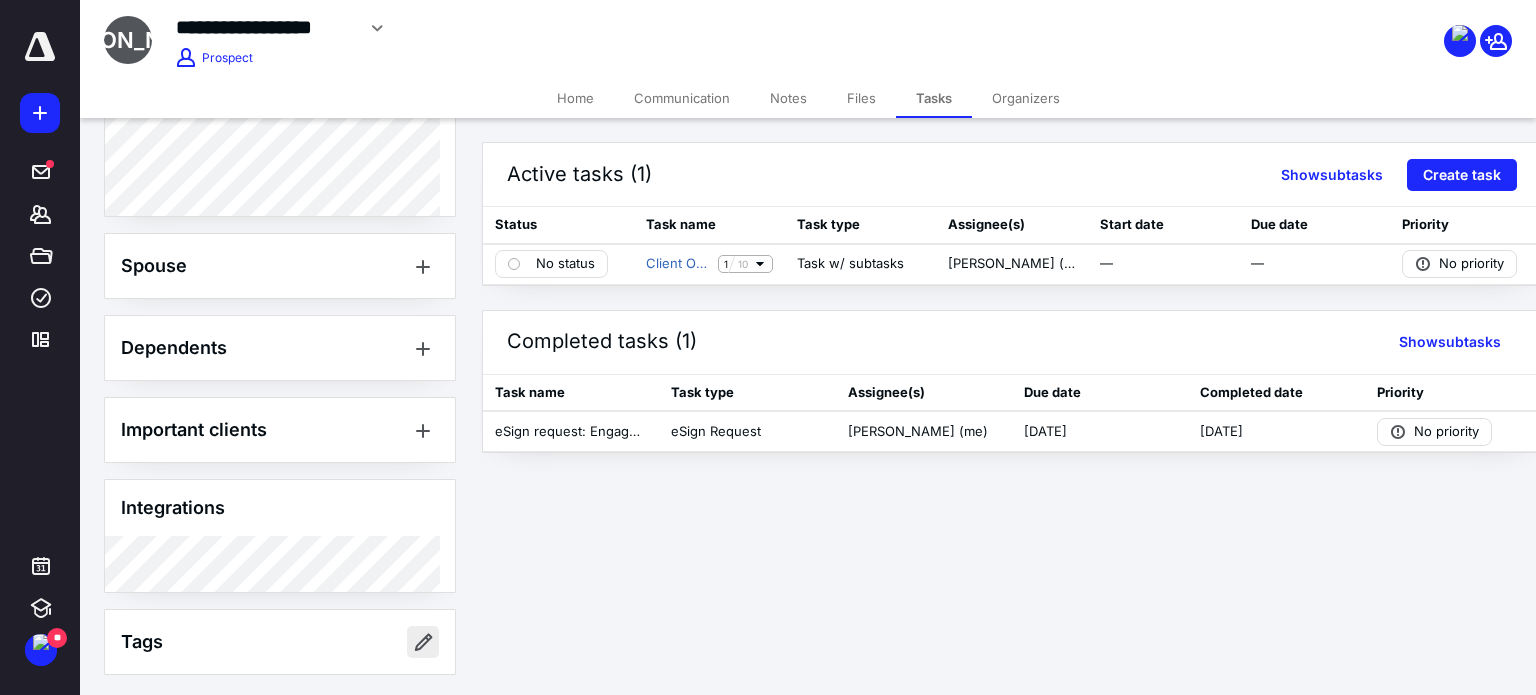 type on "**********" 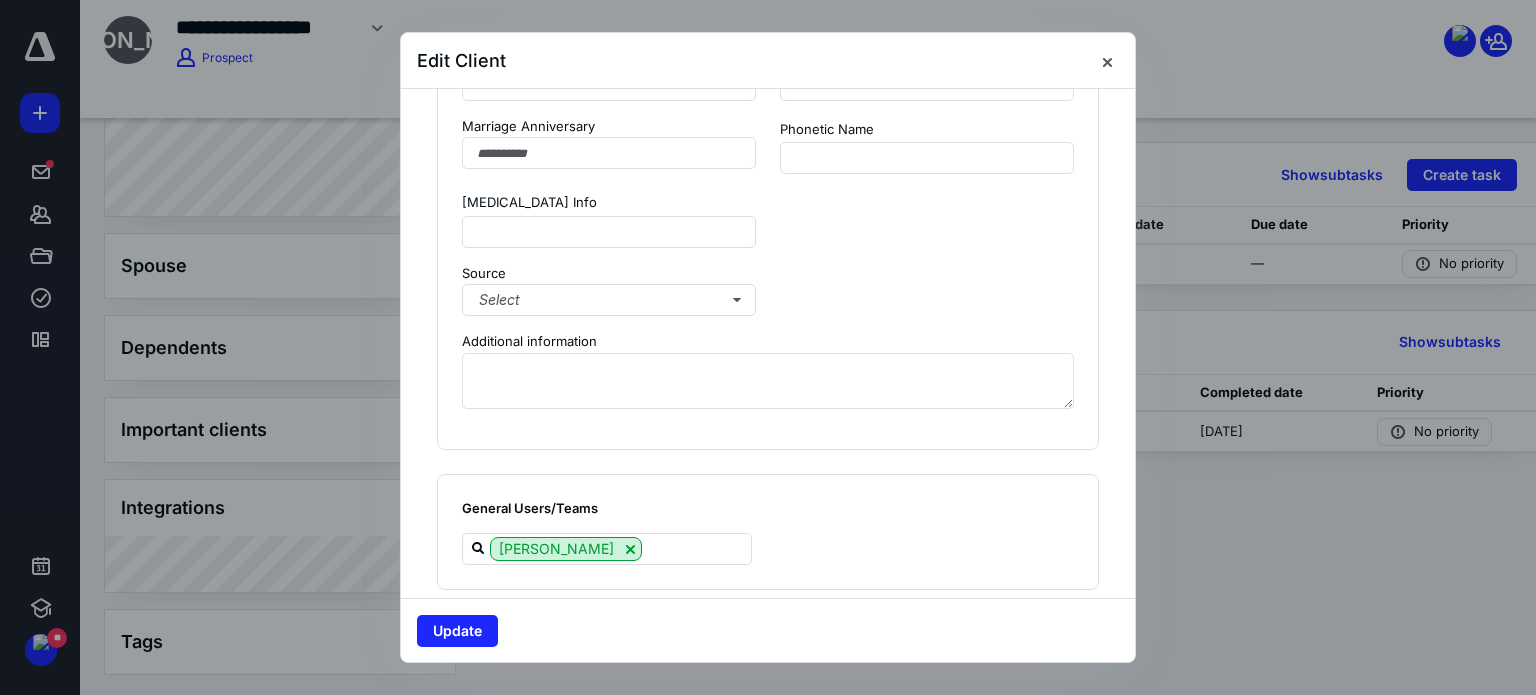 scroll, scrollTop: 1860, scrollLeft: 0, axis: vertical 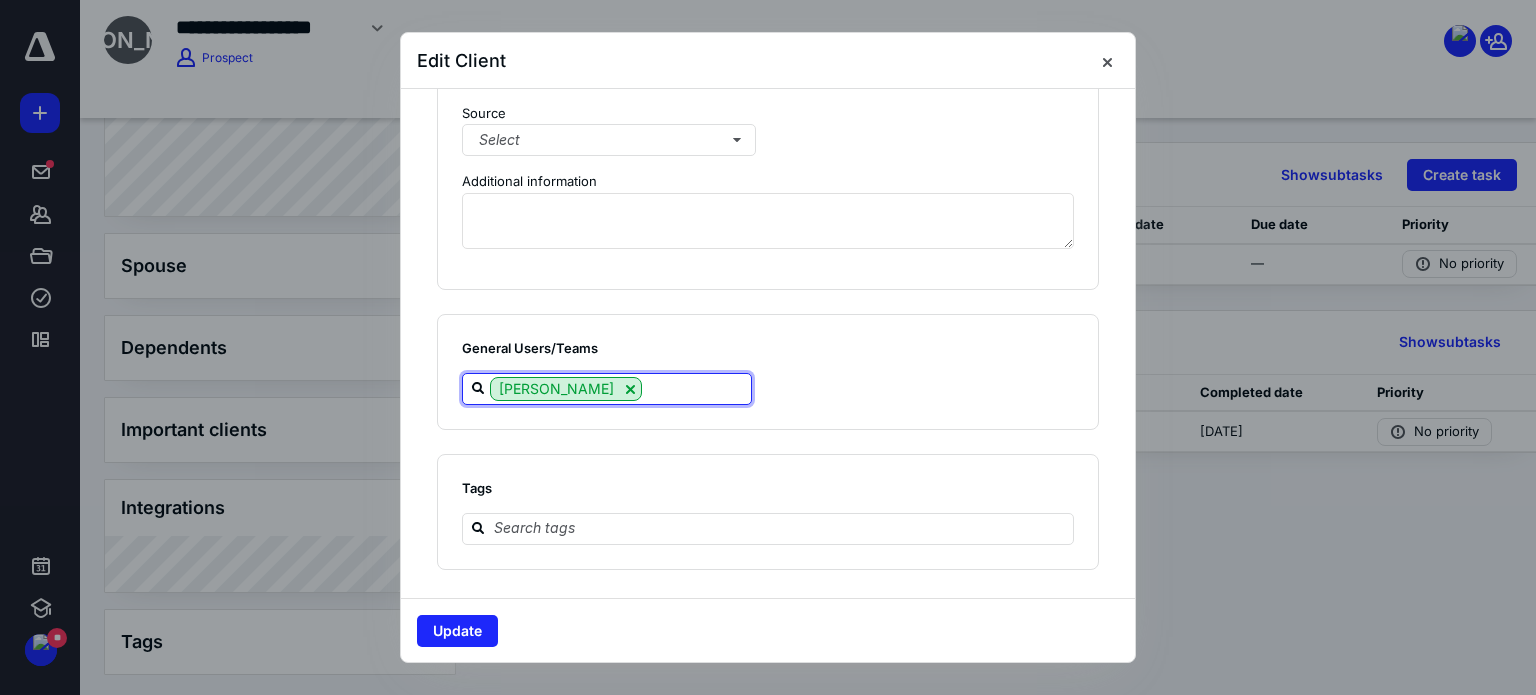 click at bounding box center (696, 388) 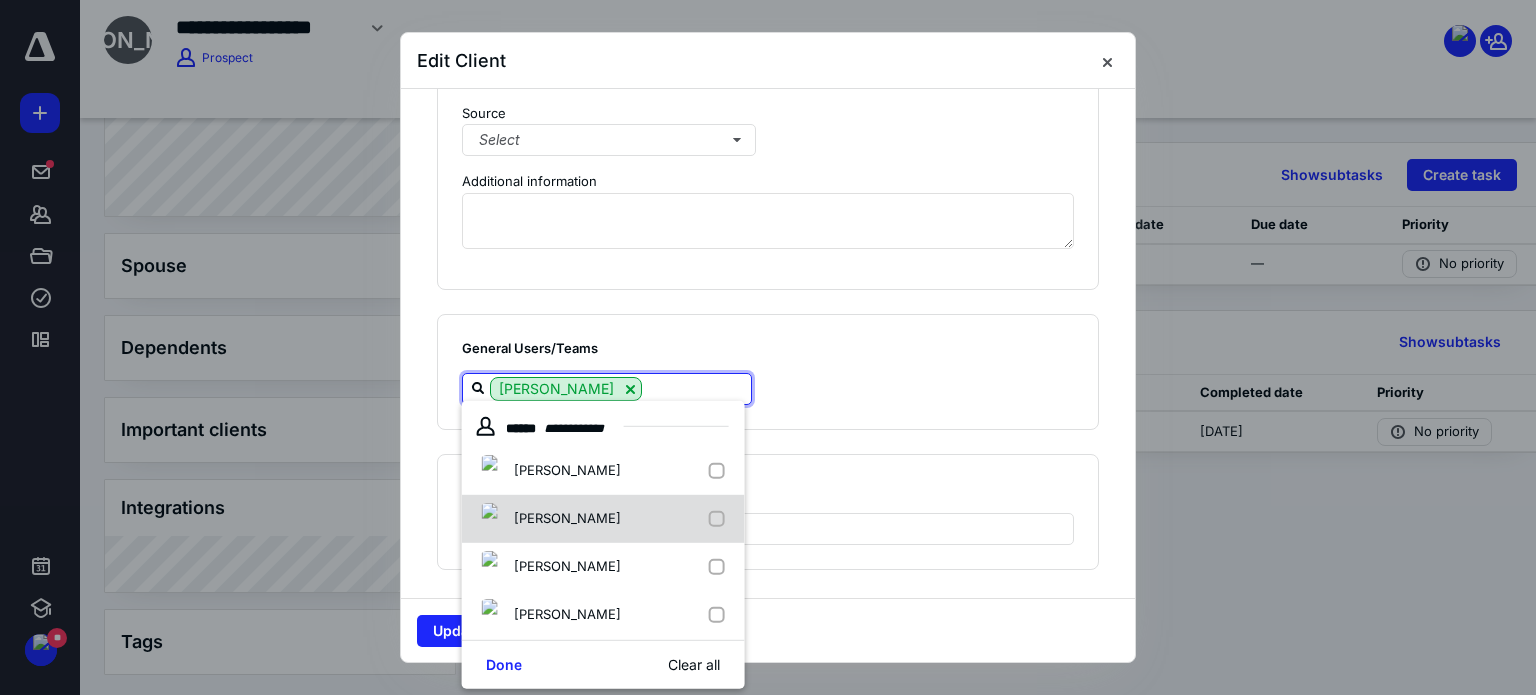 click on "[PERSON_NAME]" at bounding box center (603, 519) 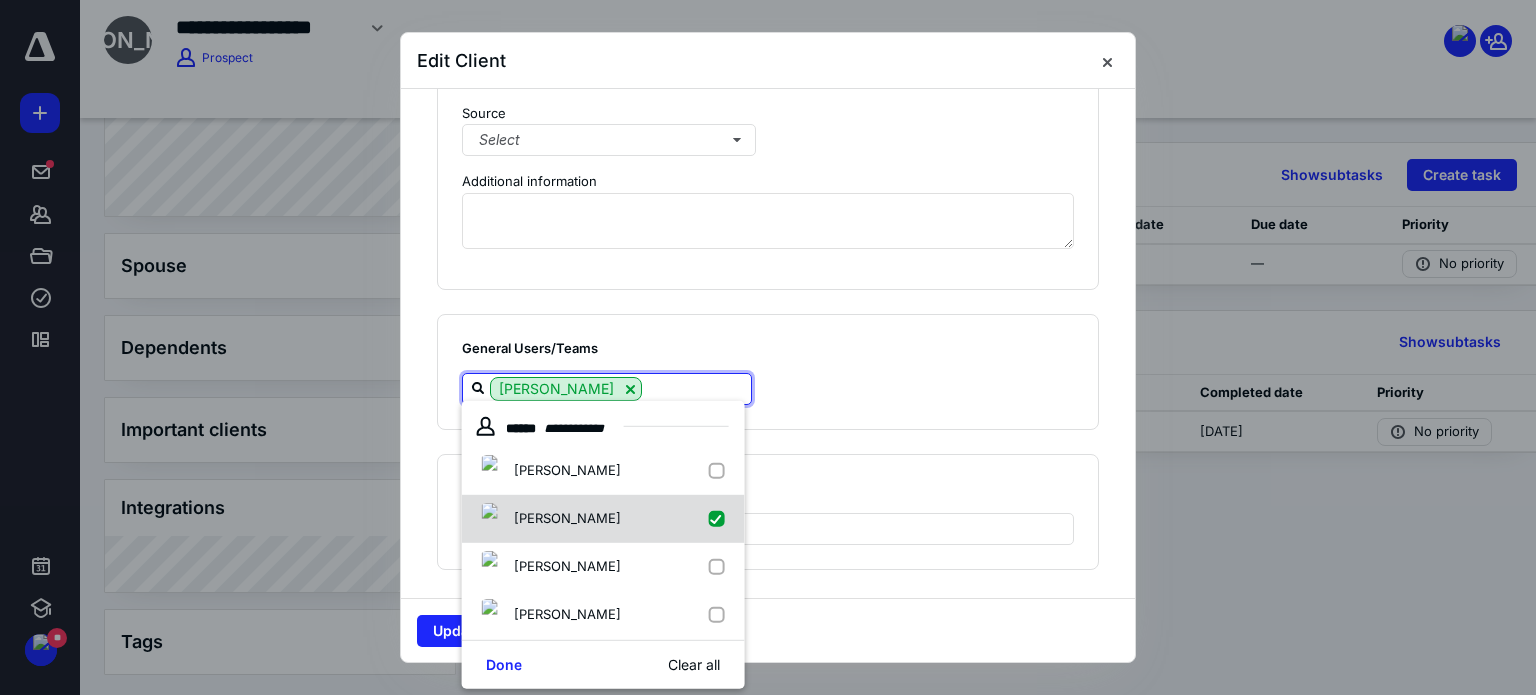checkbox on "true" 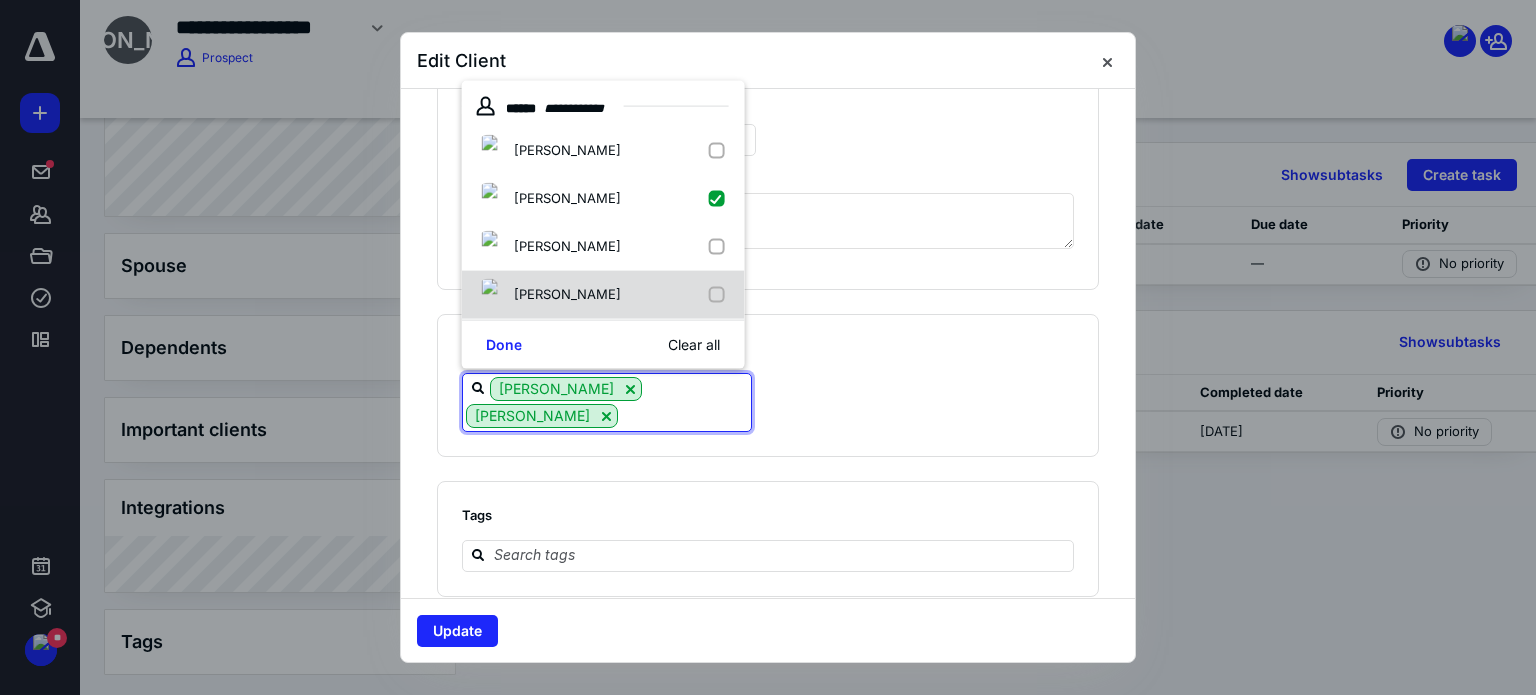 click on "[PERSON_NAME]" at bounding box center [603, 294] 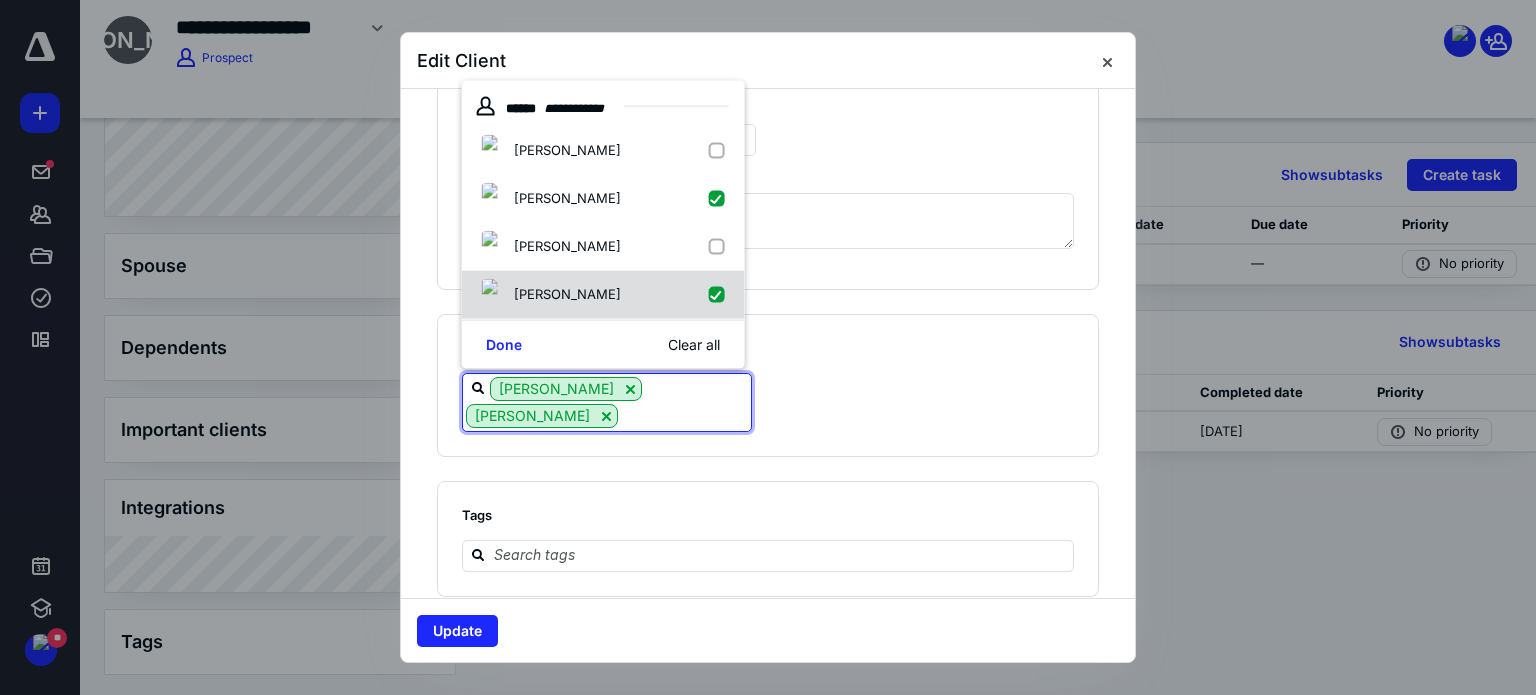 checkbox on "true" 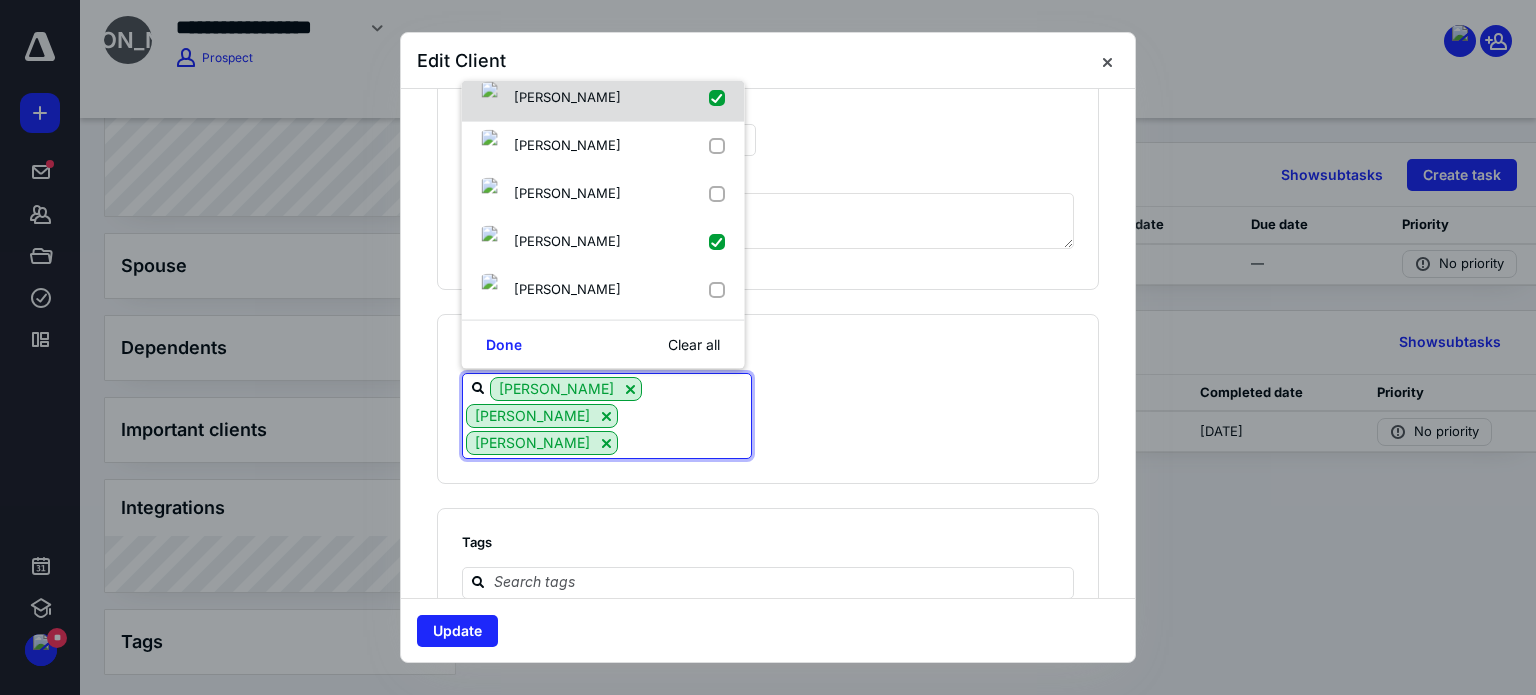 scroll, scrollTop: 200, scrollLeft: 0, axis: vertical 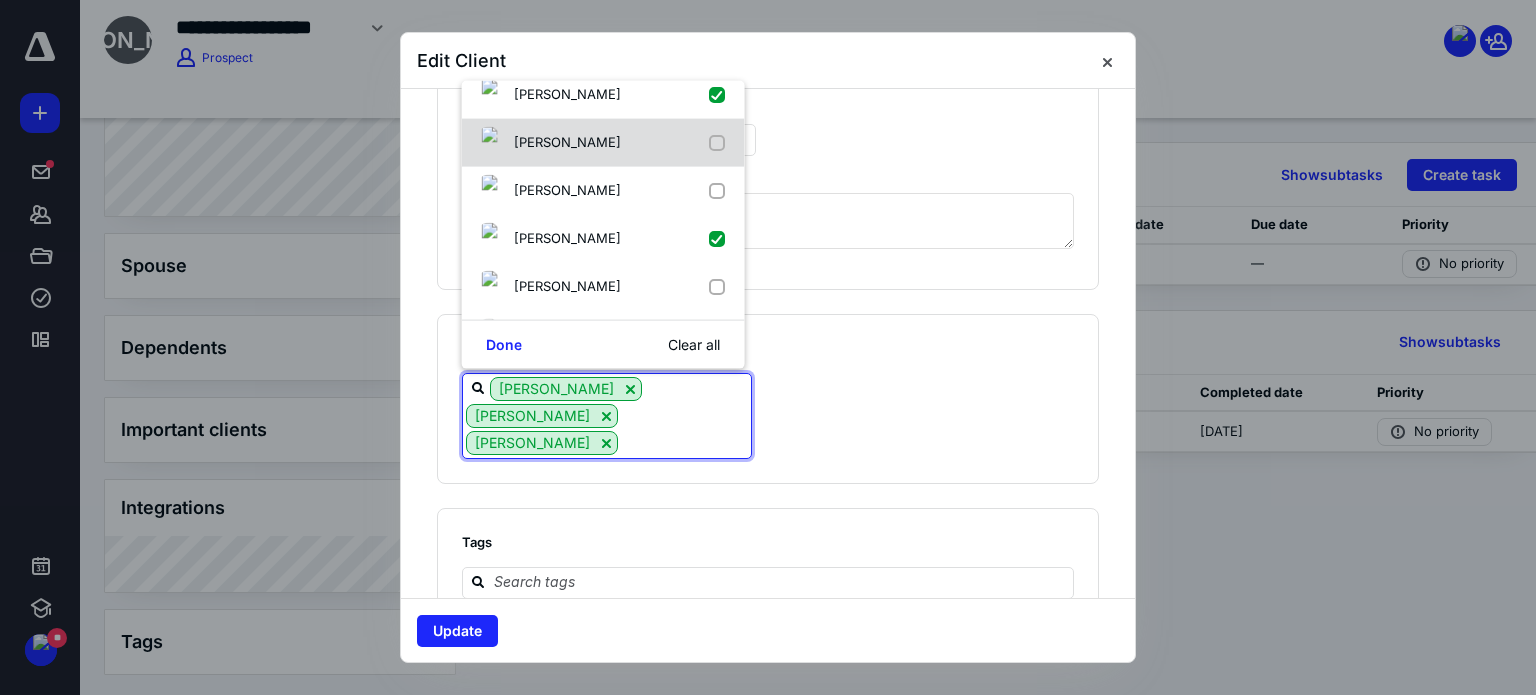 click on "[PERSON_NAME]" at bounding box center [603, 142] 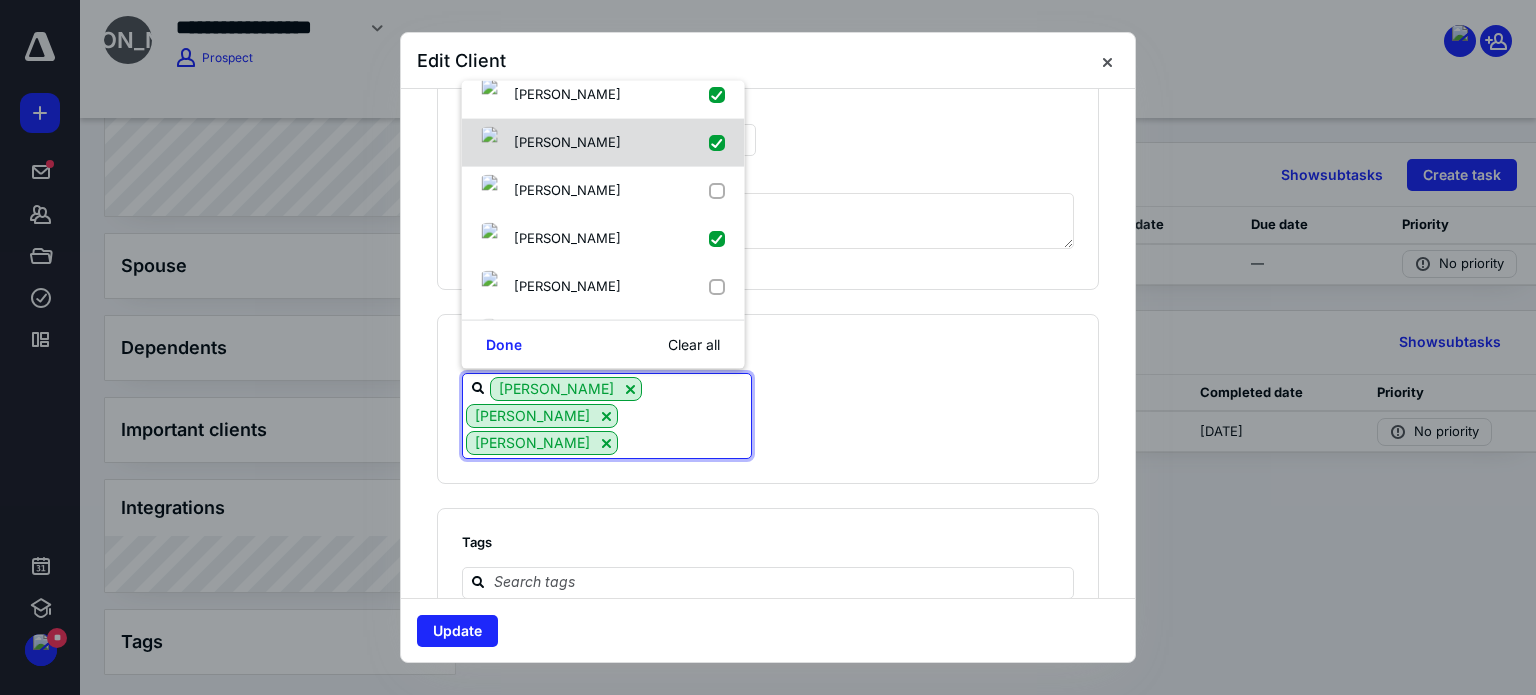 checkbox on "true" 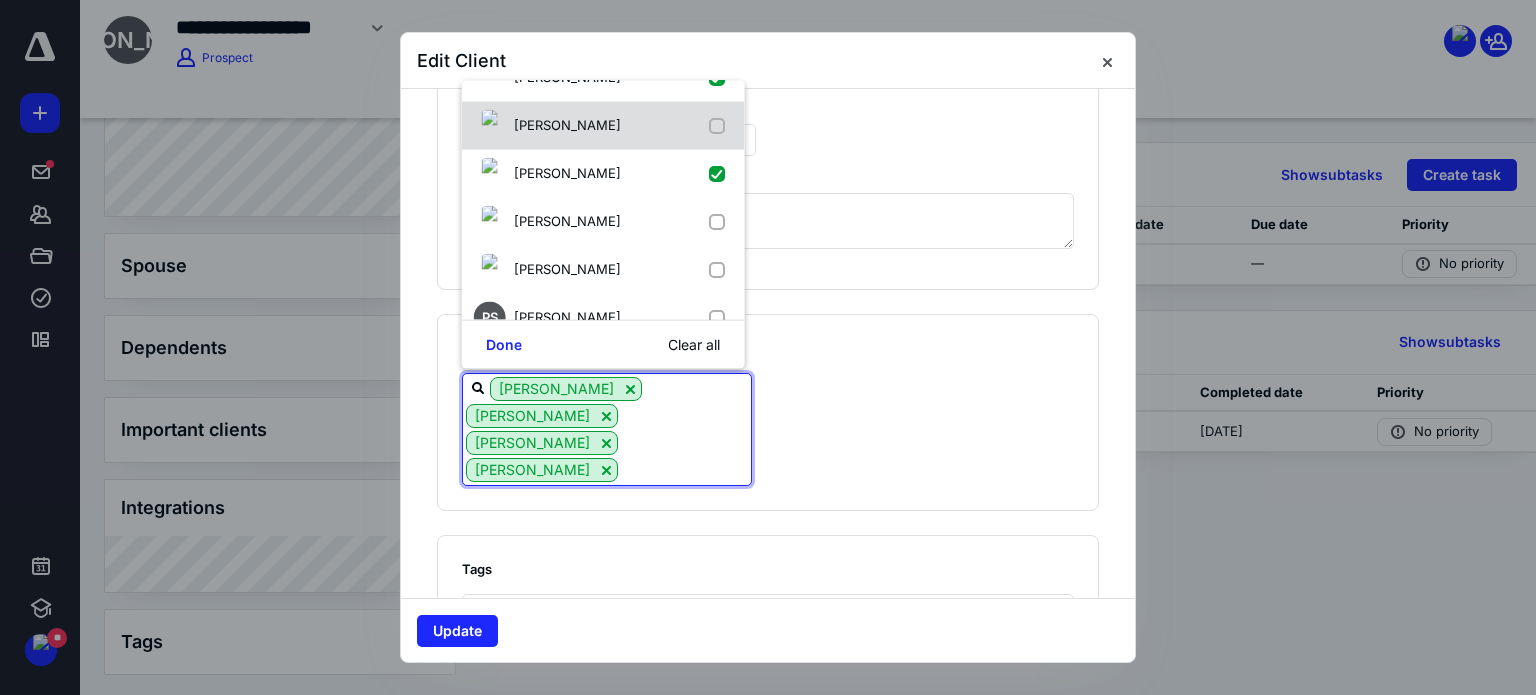 scroll, scrollTop: 300, scrollLeft: 0, axis: vertical 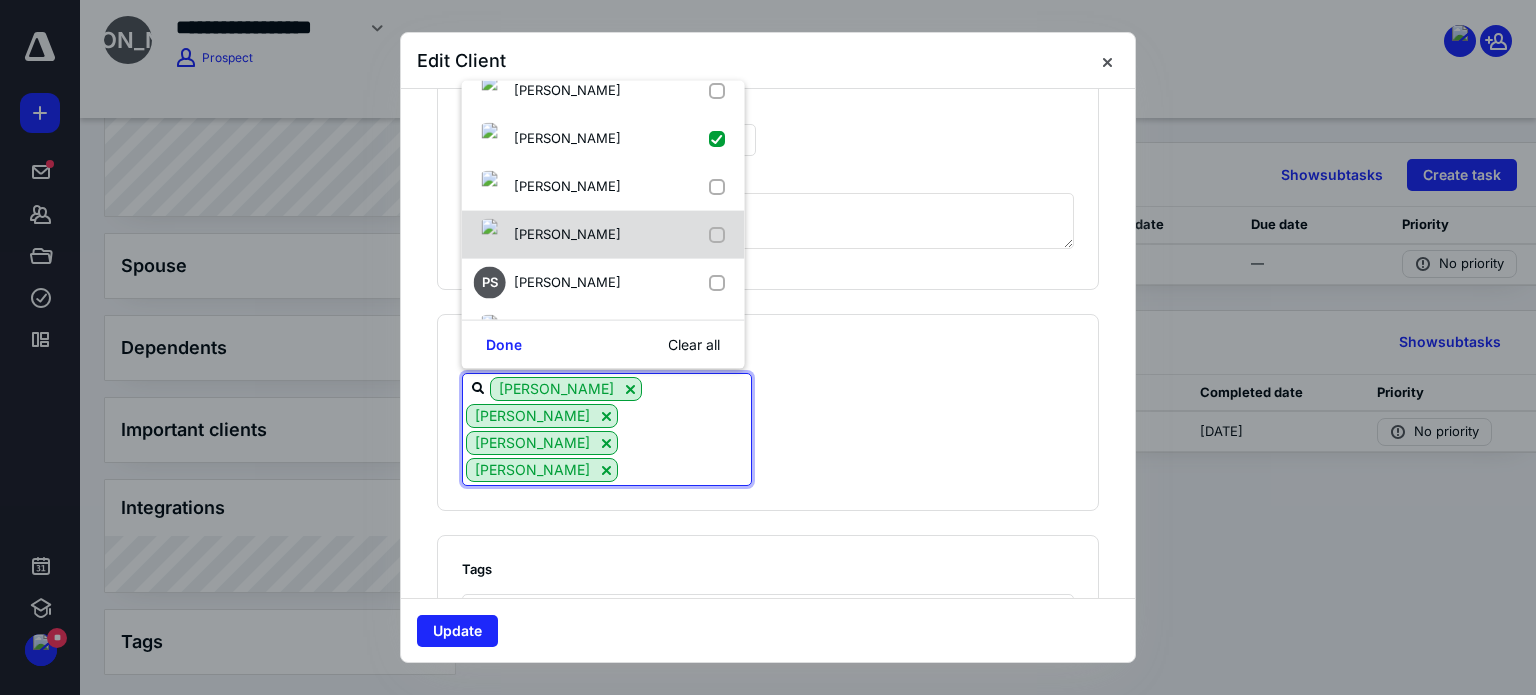 click on "[PERSON_NAME]" at bounding box center (603, 234) 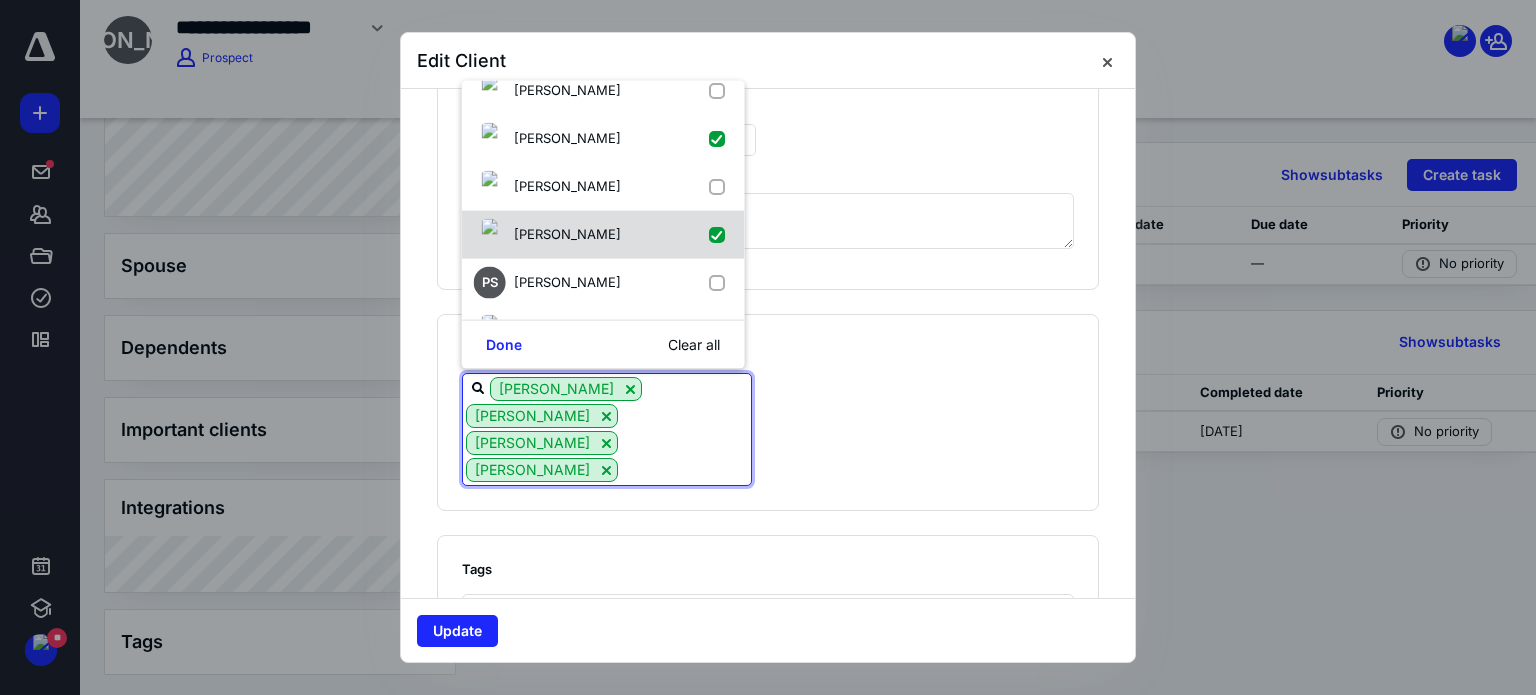 checkbox on "true" 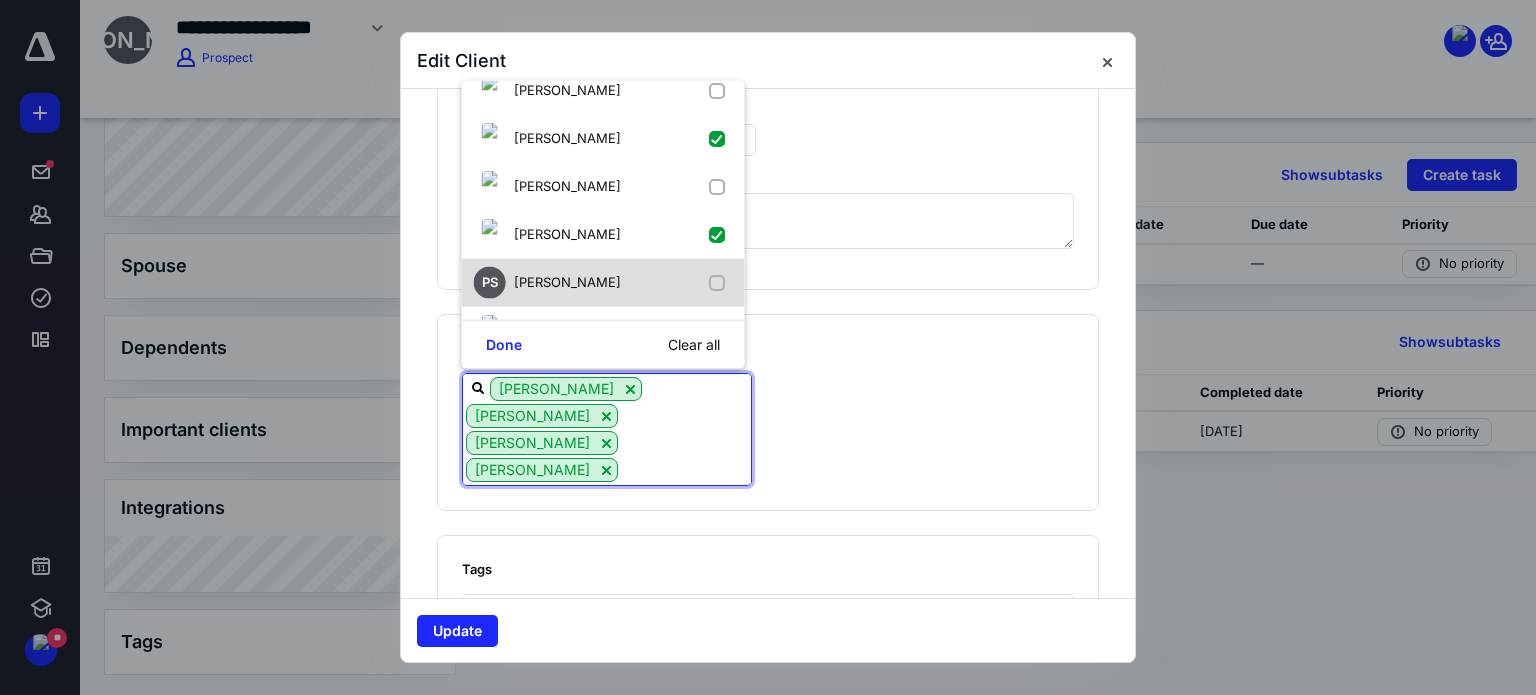 click on "PS [PERSON_NAME]" at bounding box center [603, 282] 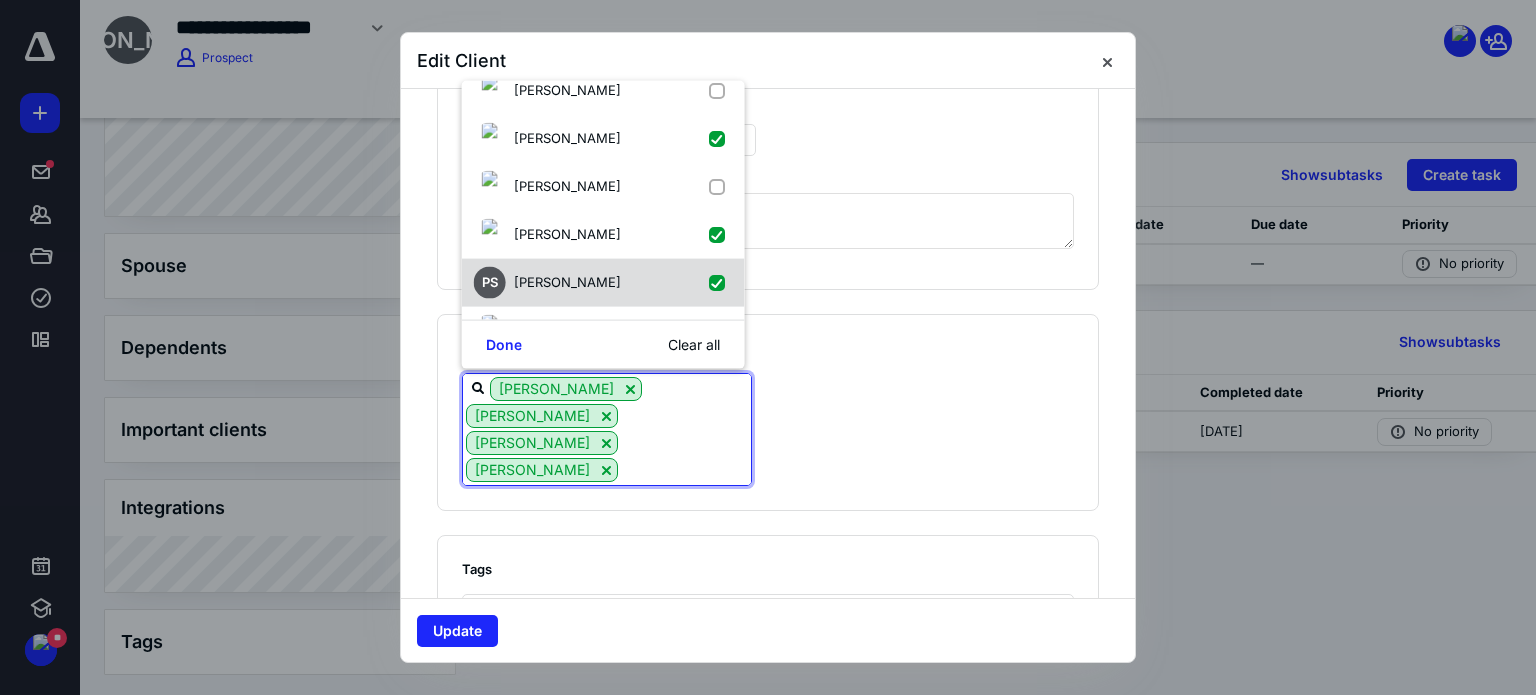 checkbox on "true" 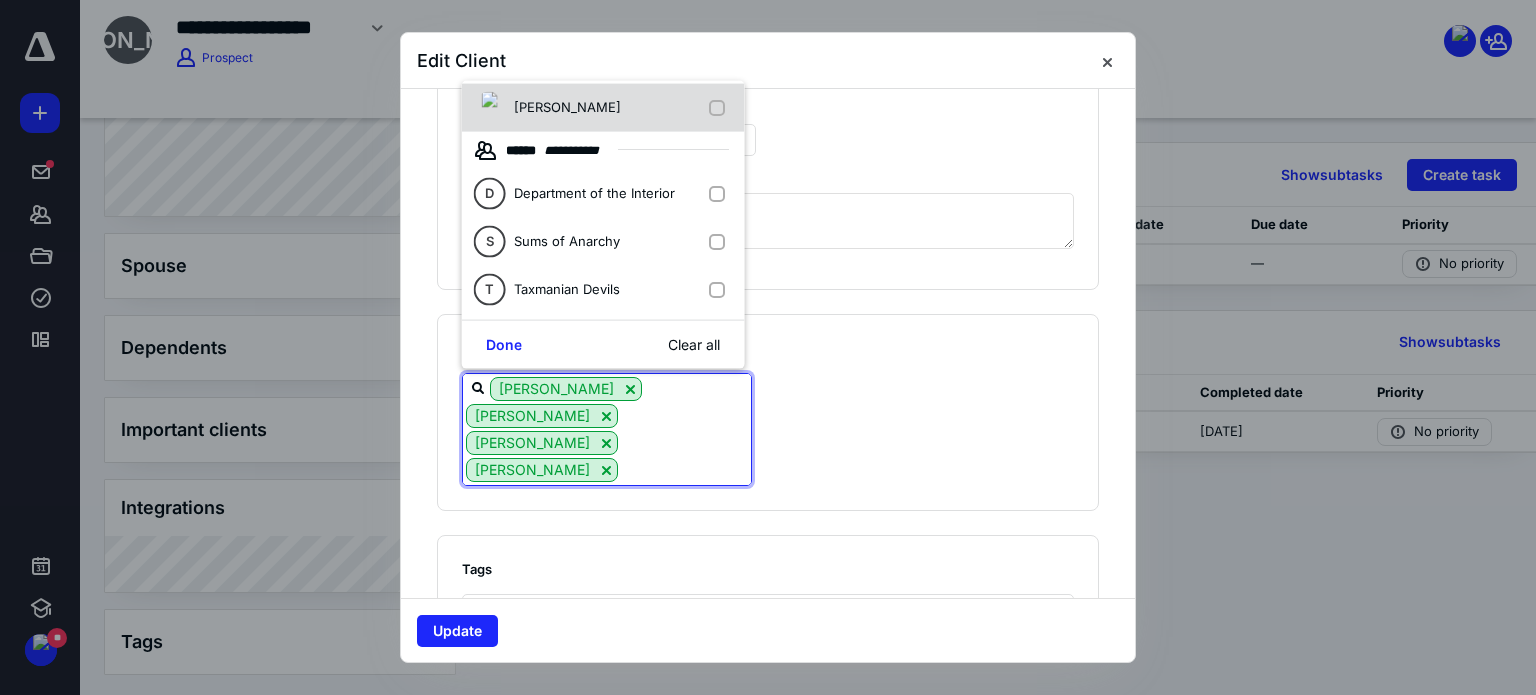 scroll, scrollTop: 620, scrollLeft: 0, axis: vertical 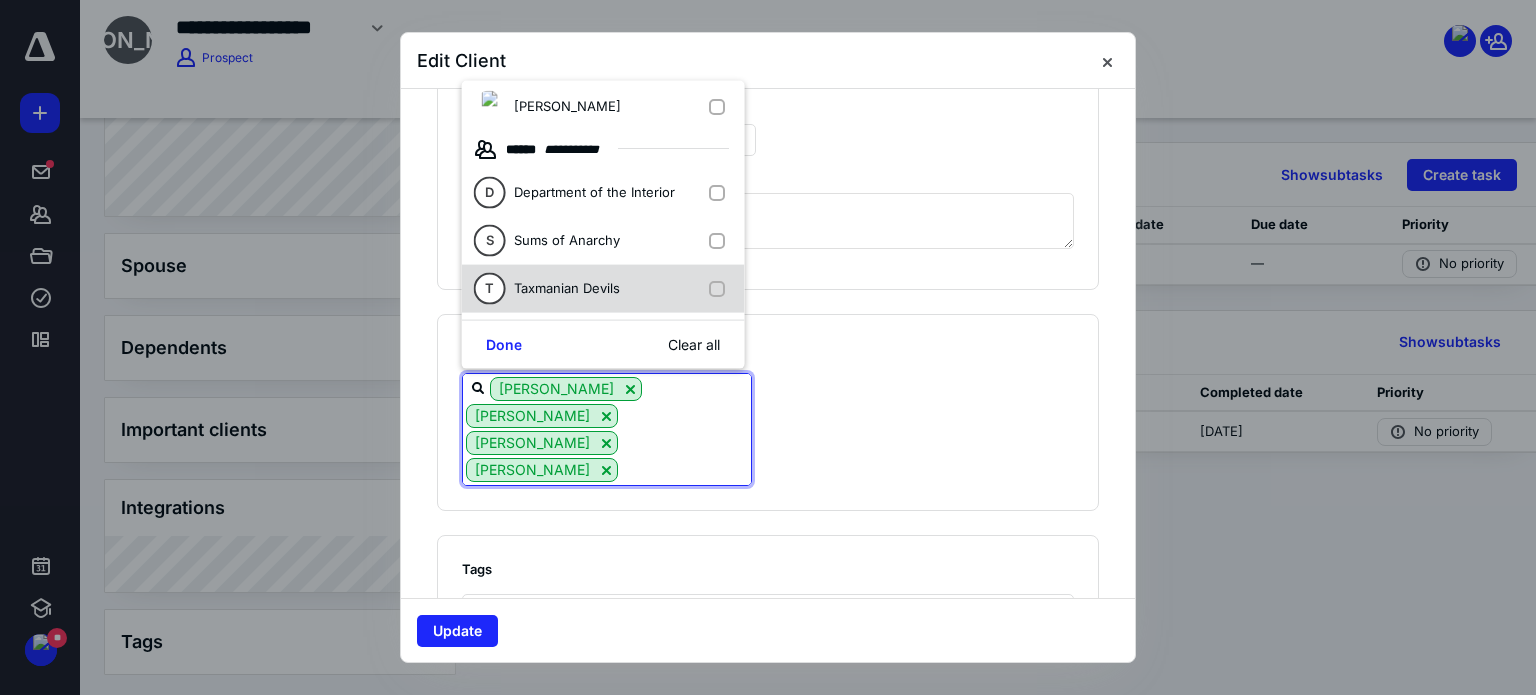 click on "T Taxmanian Devils" at bounding box center [603, 288] 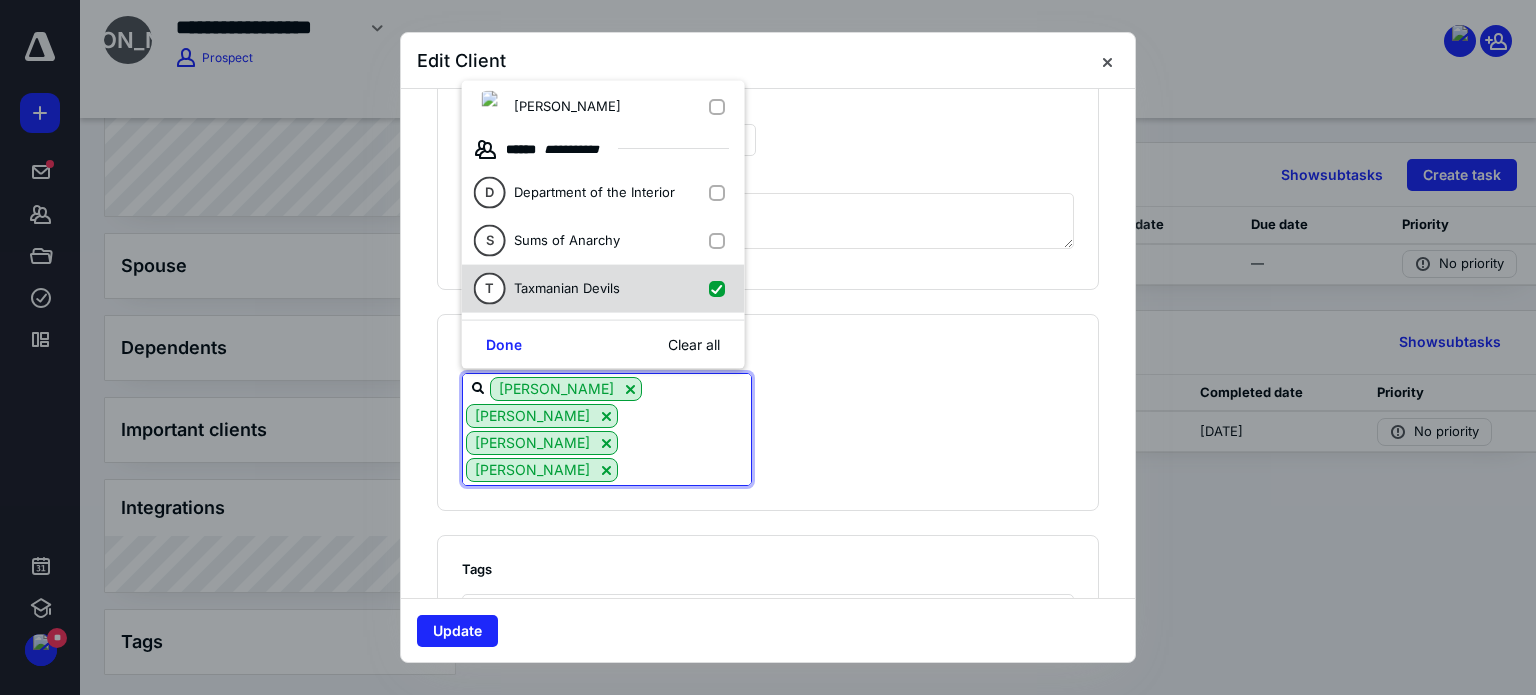 checkbox on "true" 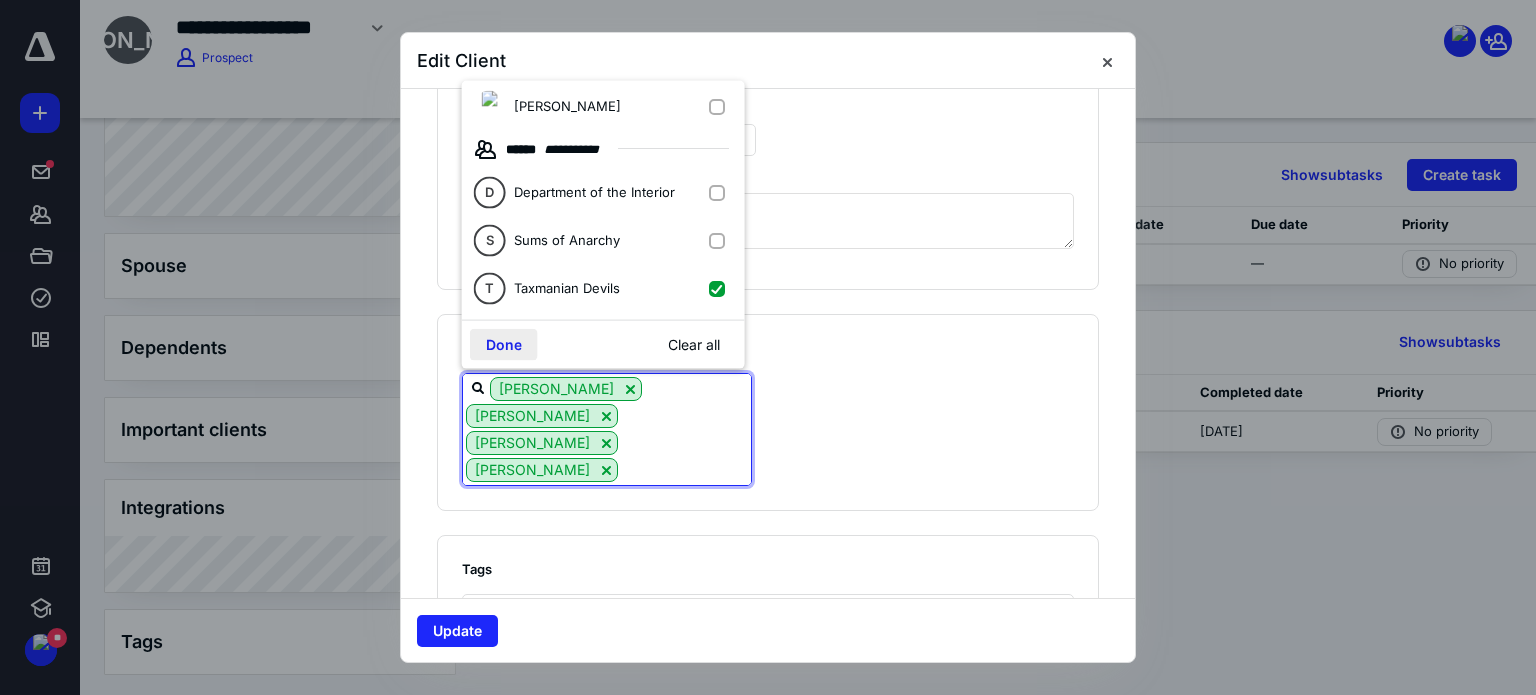 click on "Done" at bounding box center (504, 344) 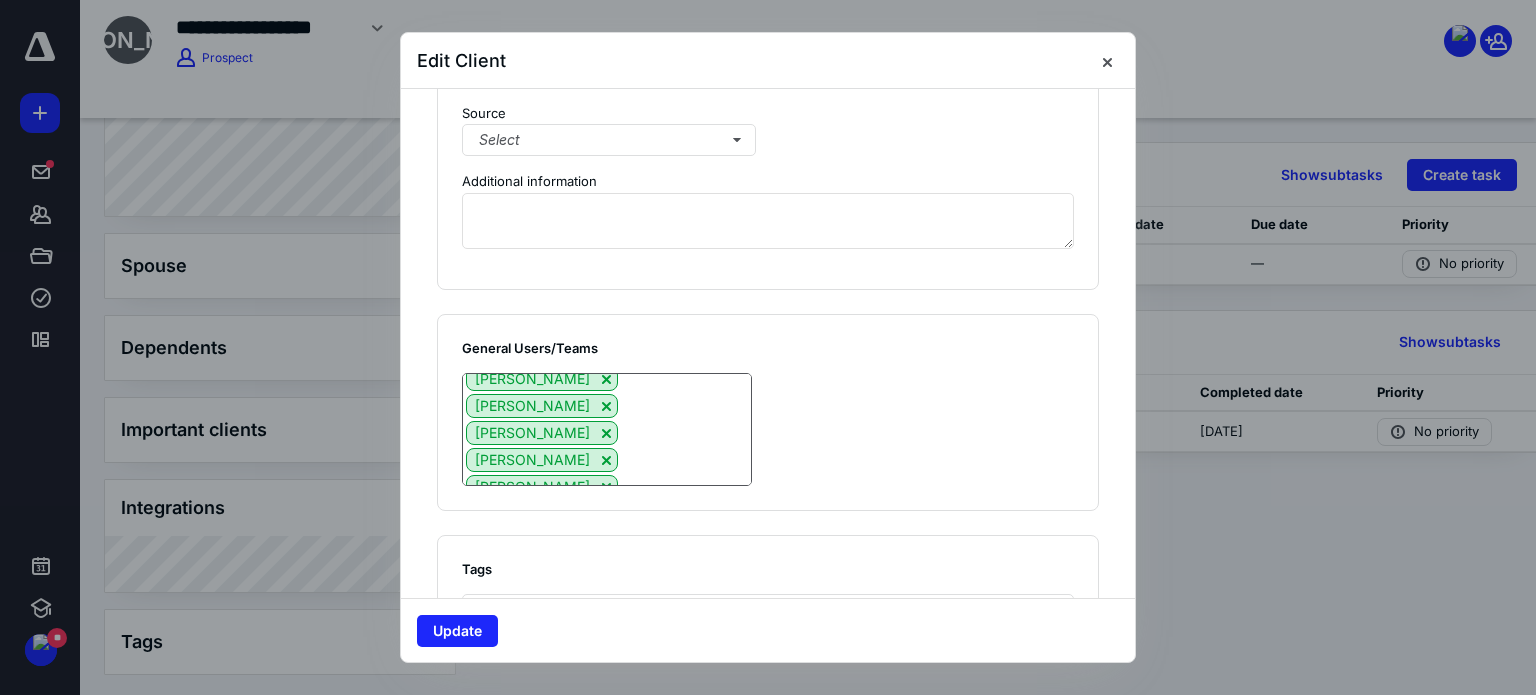 scroll, scrollTop: 53, scrollLeft: 0, axis: vertical 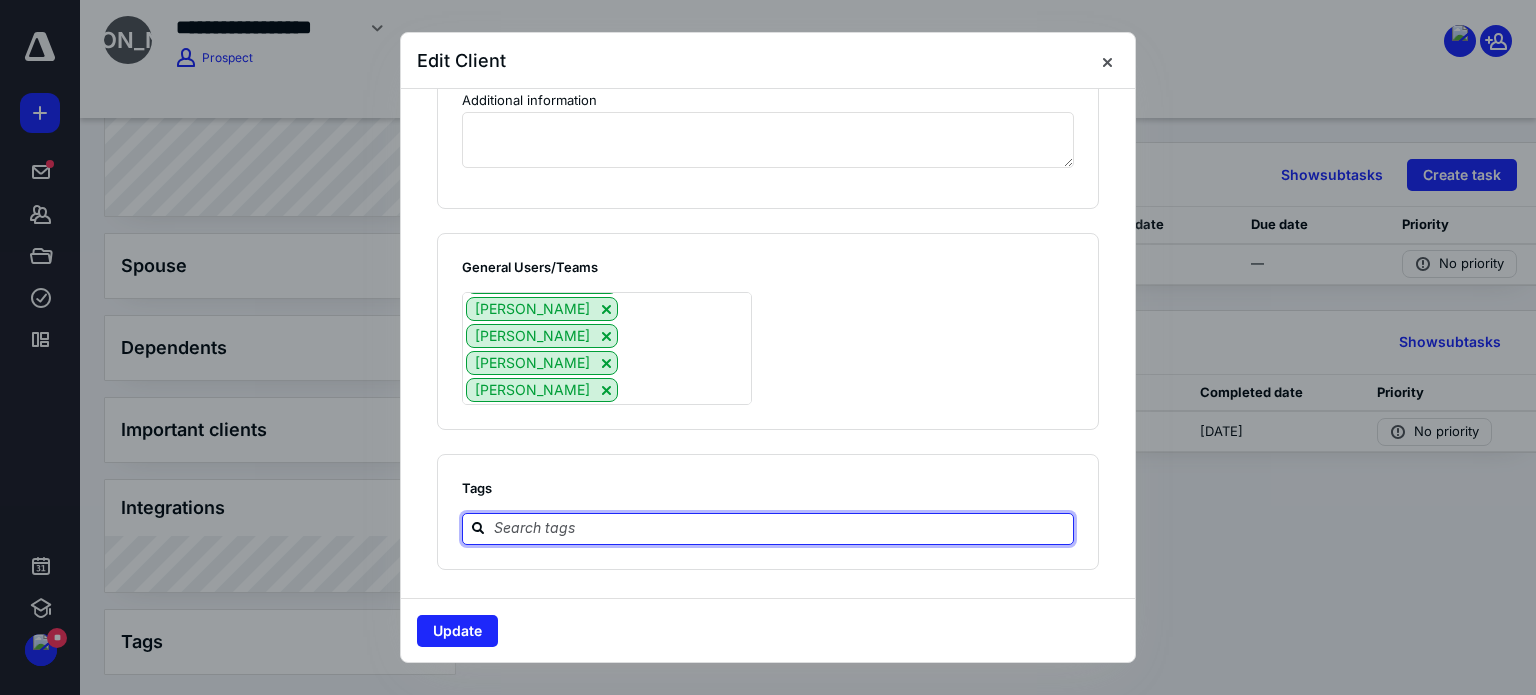 click at bounding box center (780, 528) 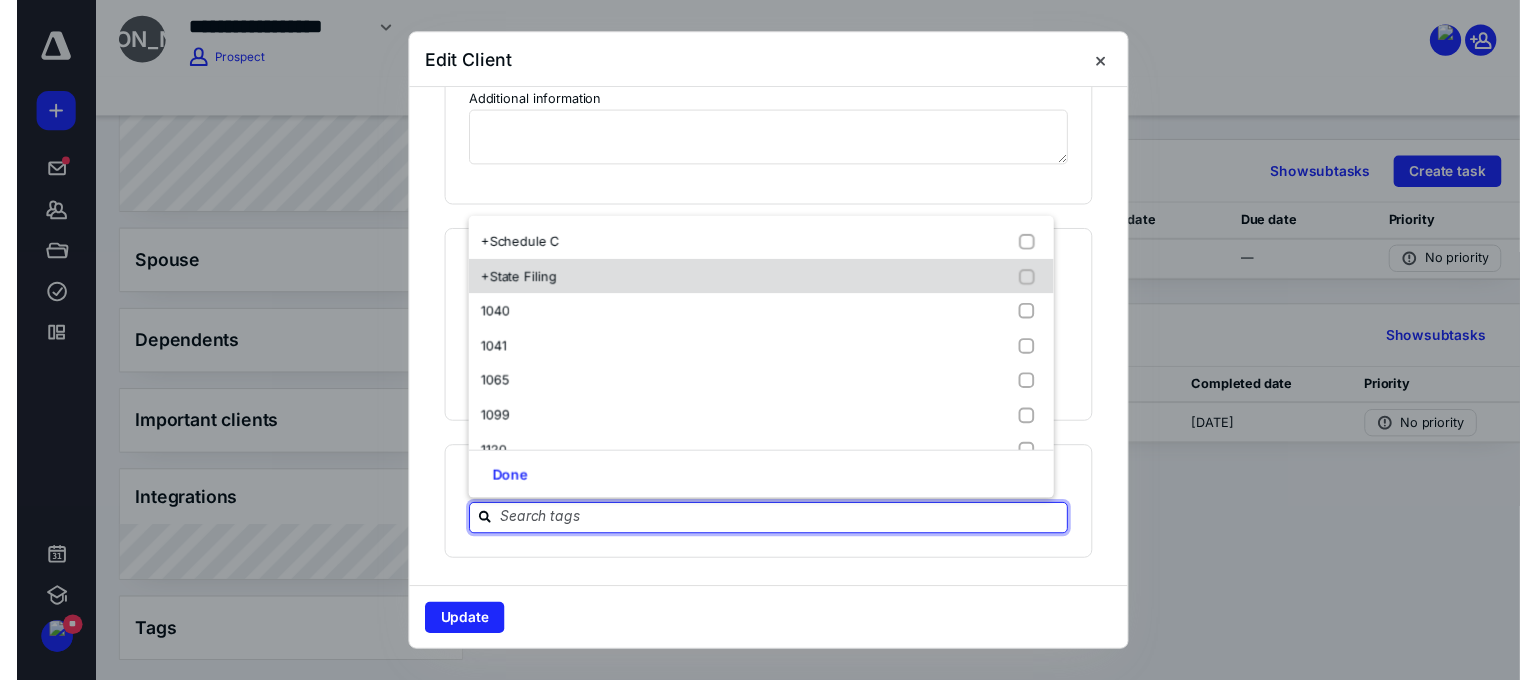 scroll, scrollTop: 200, scrollLeft: 0, axis: vertical 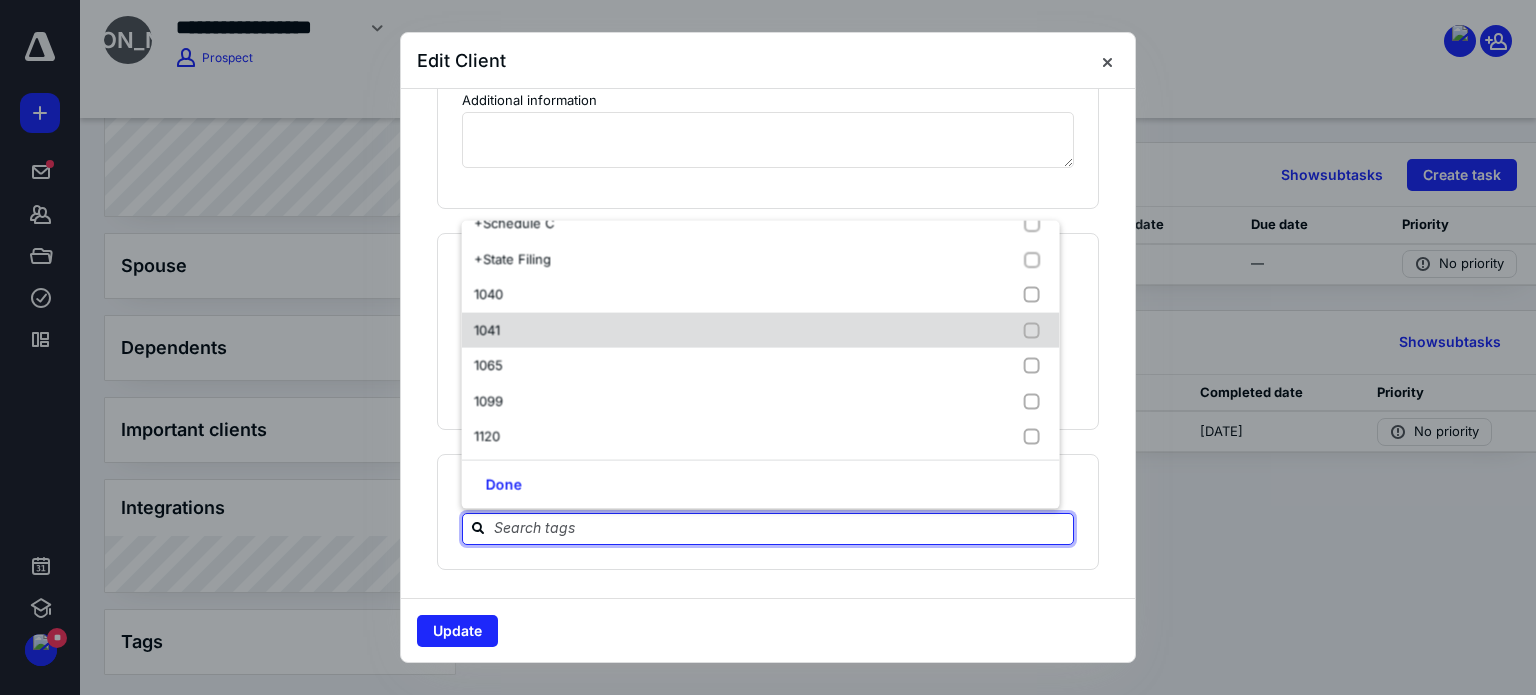 click on "1041" at bounding box center [761, 330] 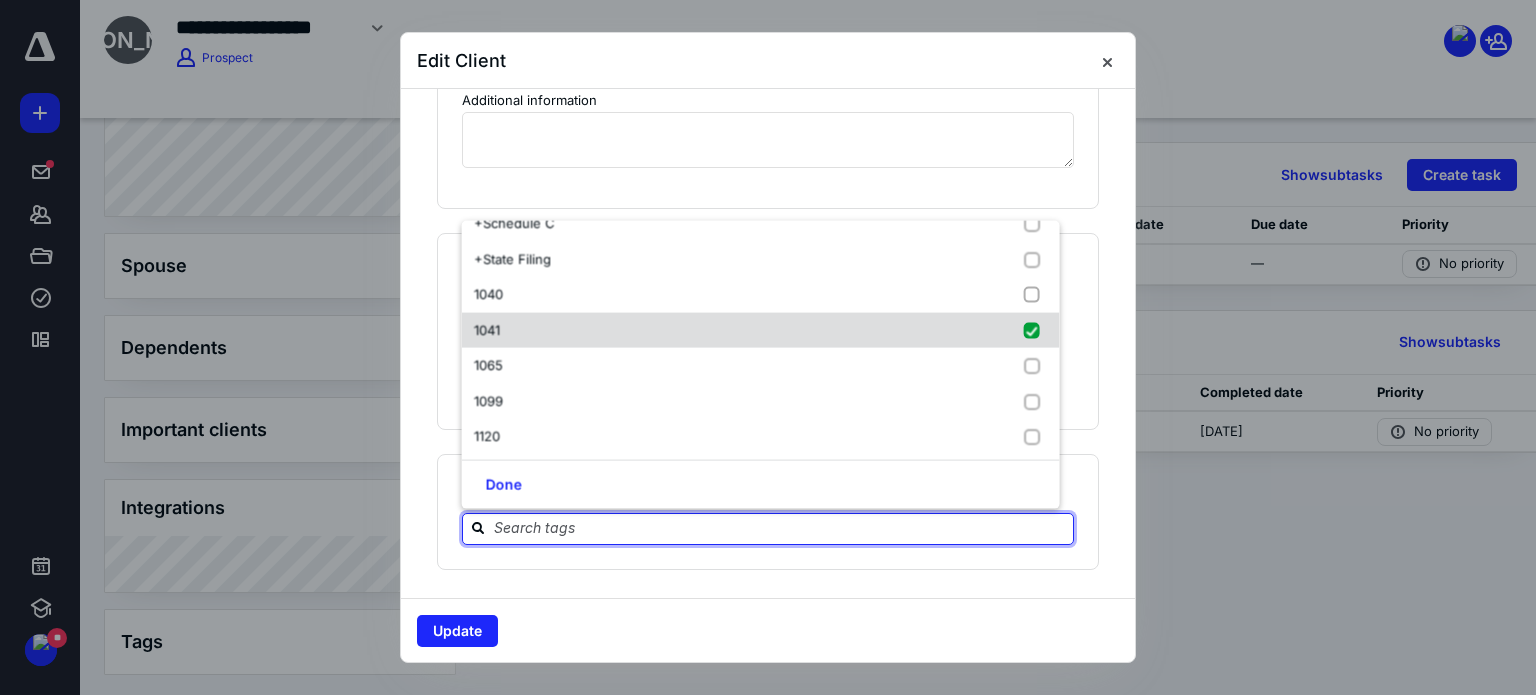 checkbox on "true" 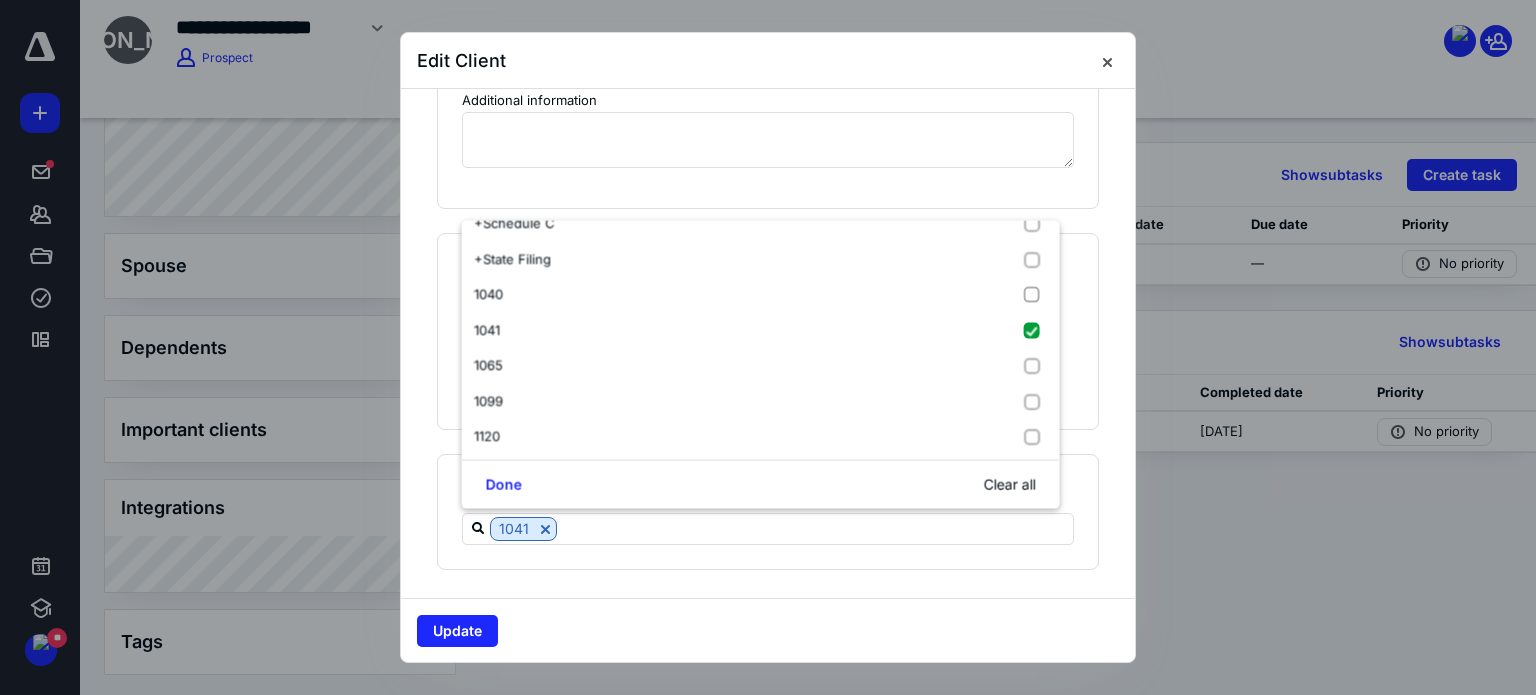 click on "Tags 1041" at bounding box center (768, 512) 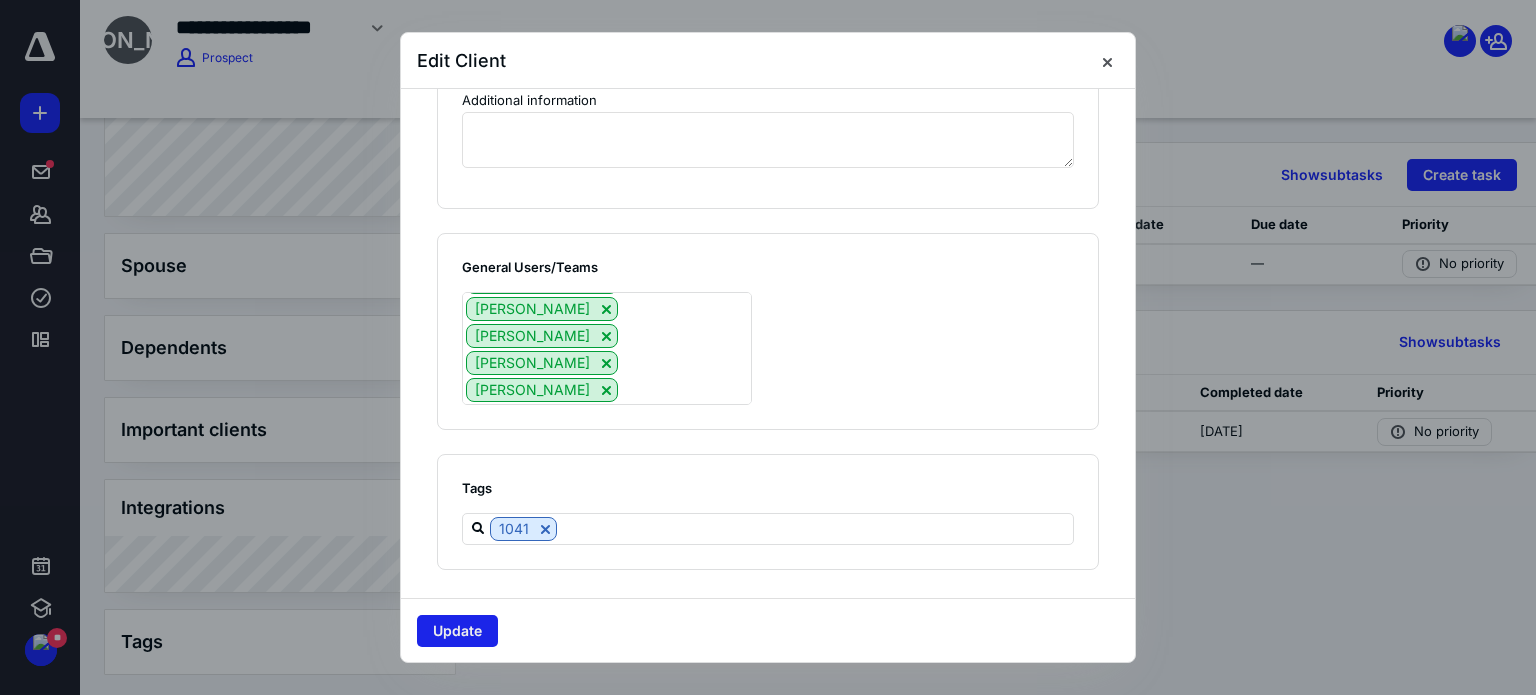 click on "Update" at bounding box center [457, 631] 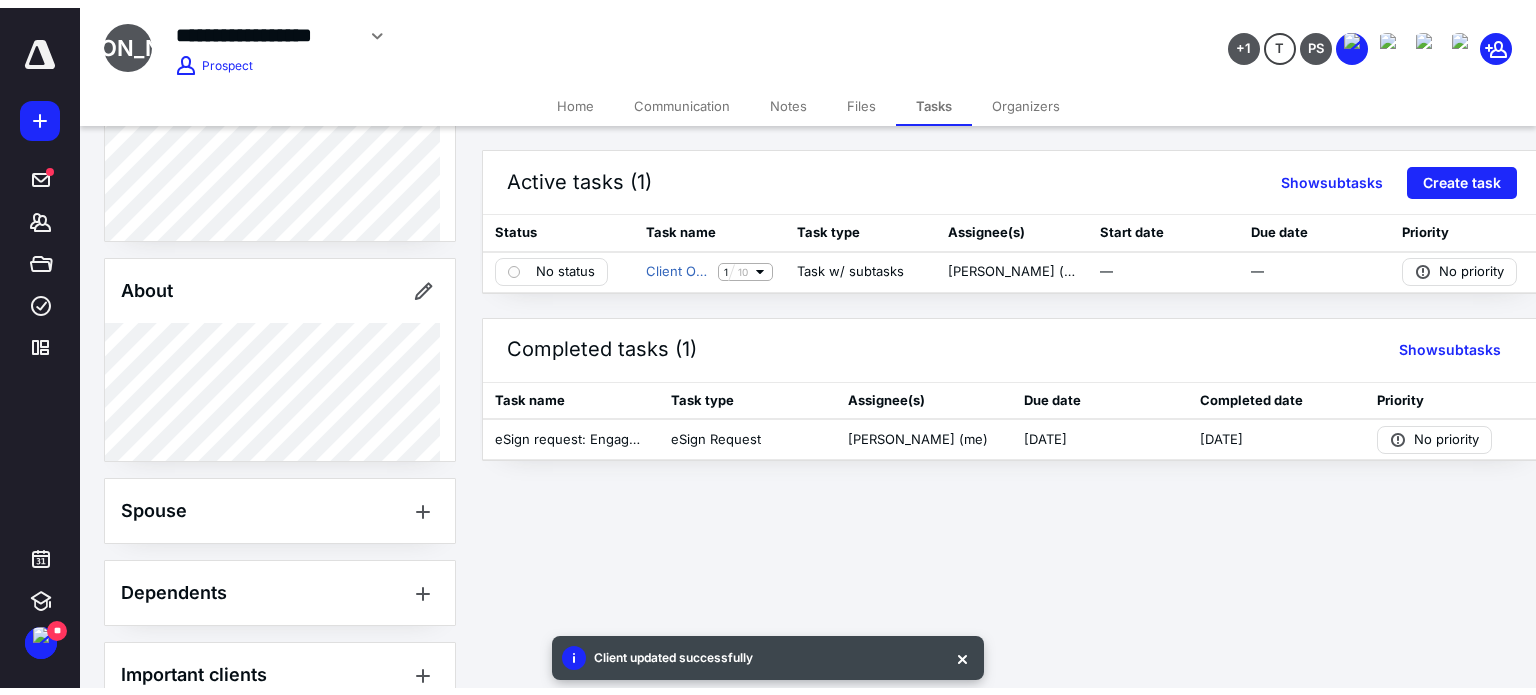 scroll, scrollTop: 0, scrollLeft: 0, axis: both 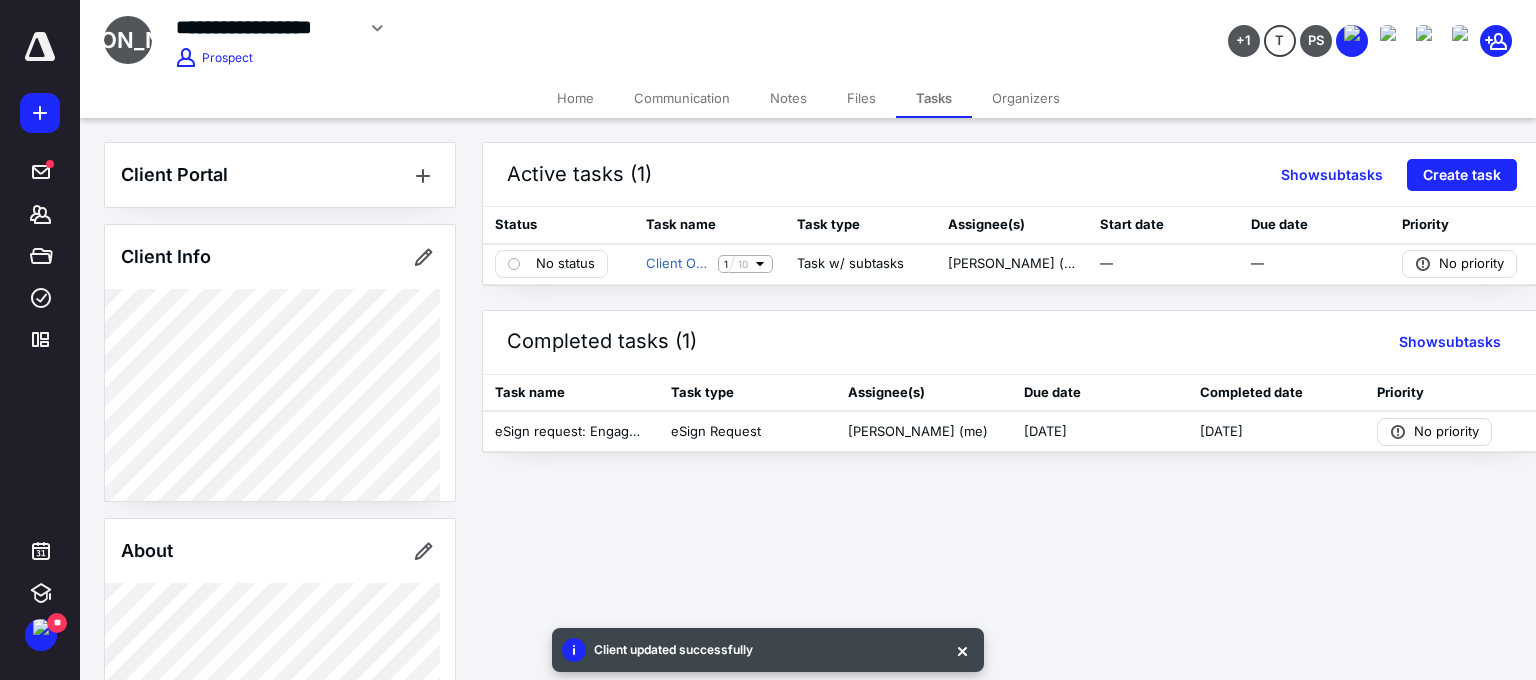 click on "Notes" at bounding box center (788, 98) 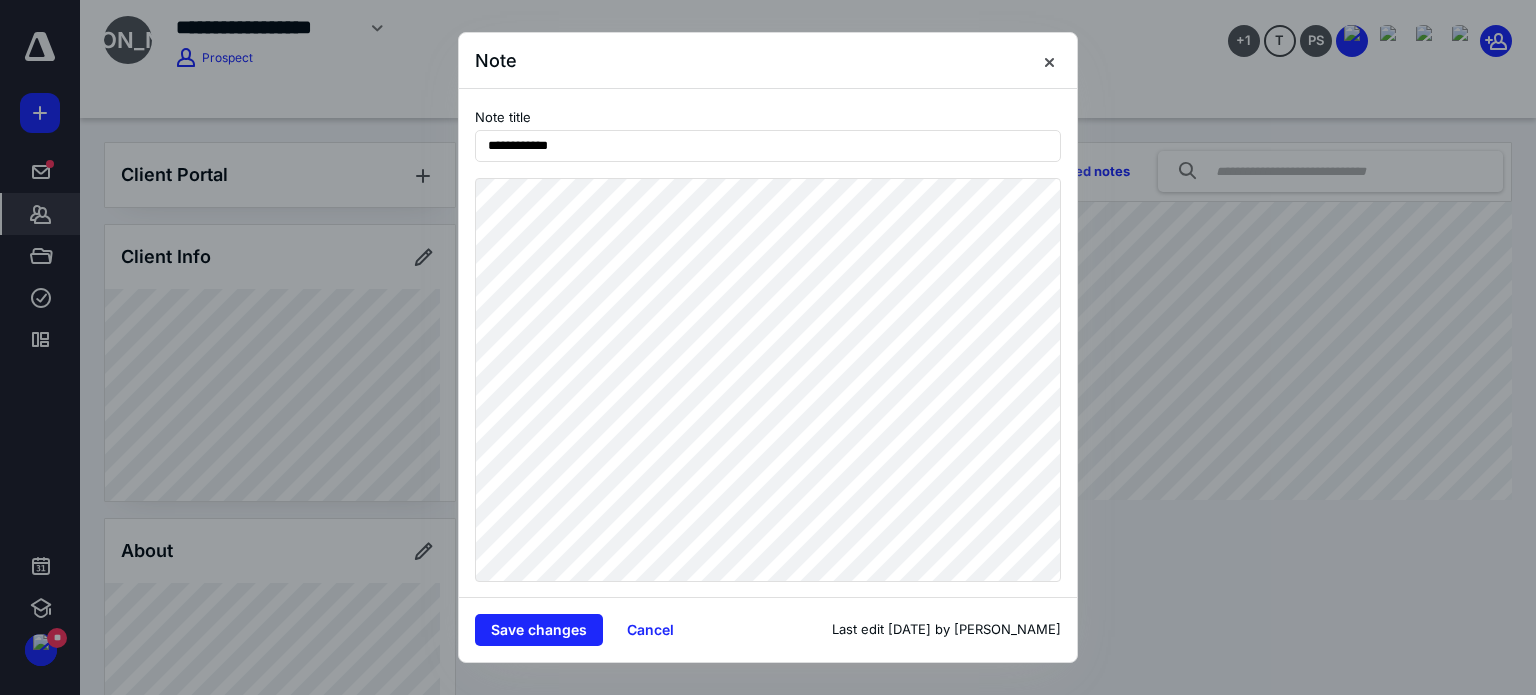 click on "**********" at bounding box center [768, 343] 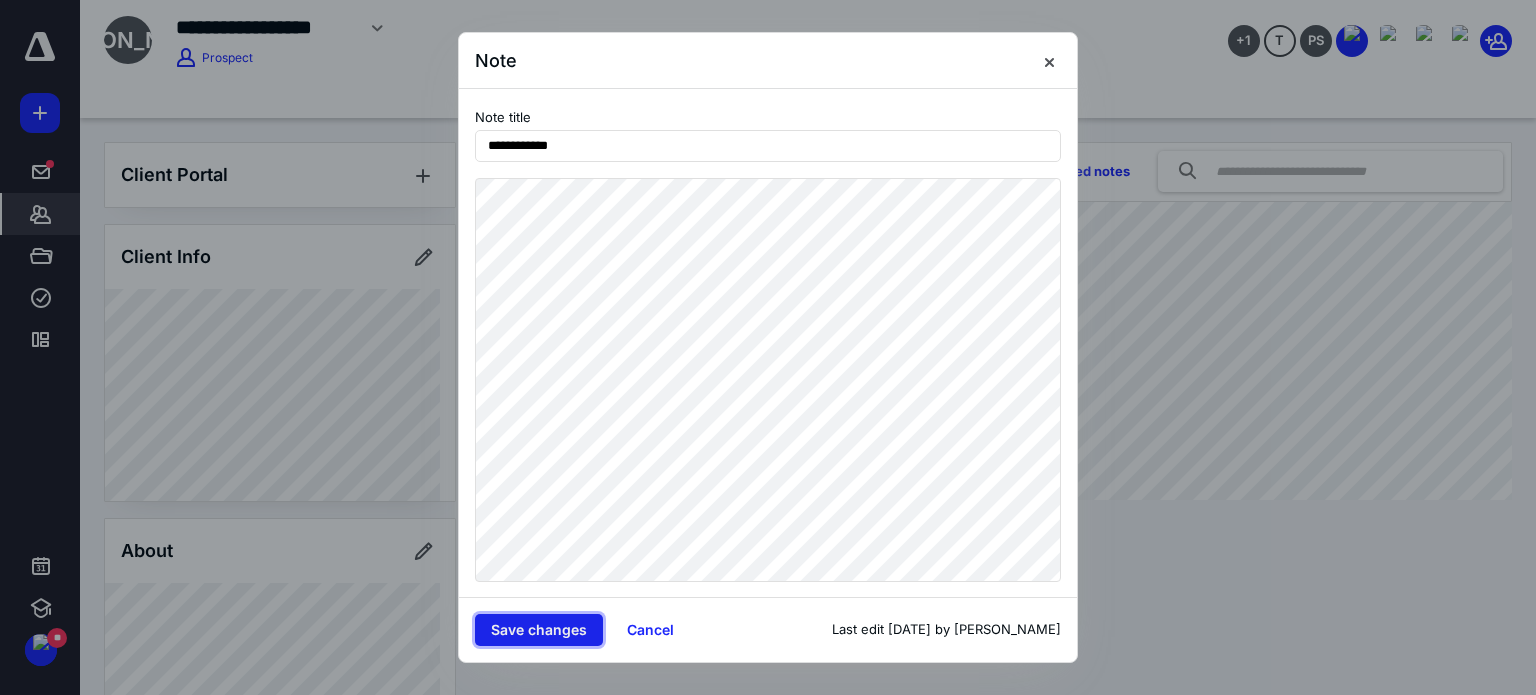 click on "Save changes" at bounding box center [539, 630] 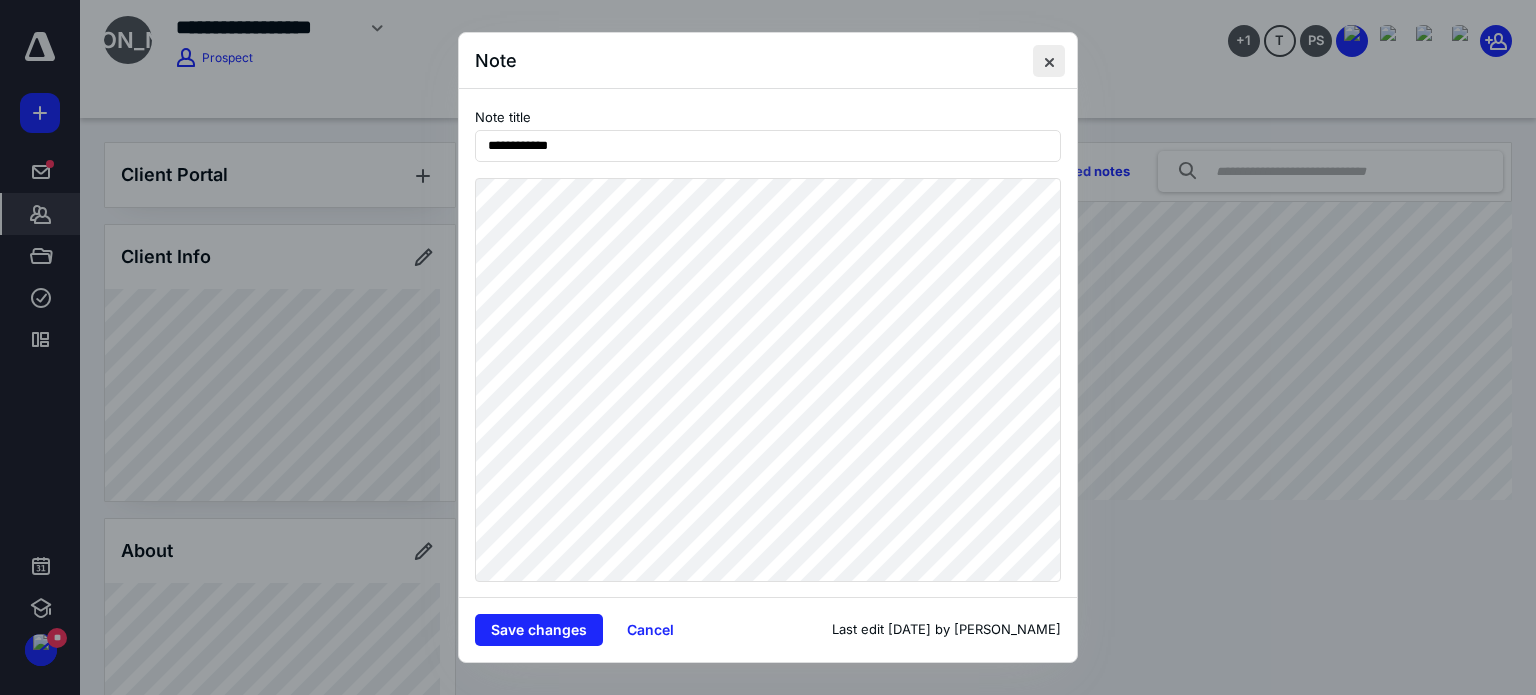 click at bounding box center (1049, 61) 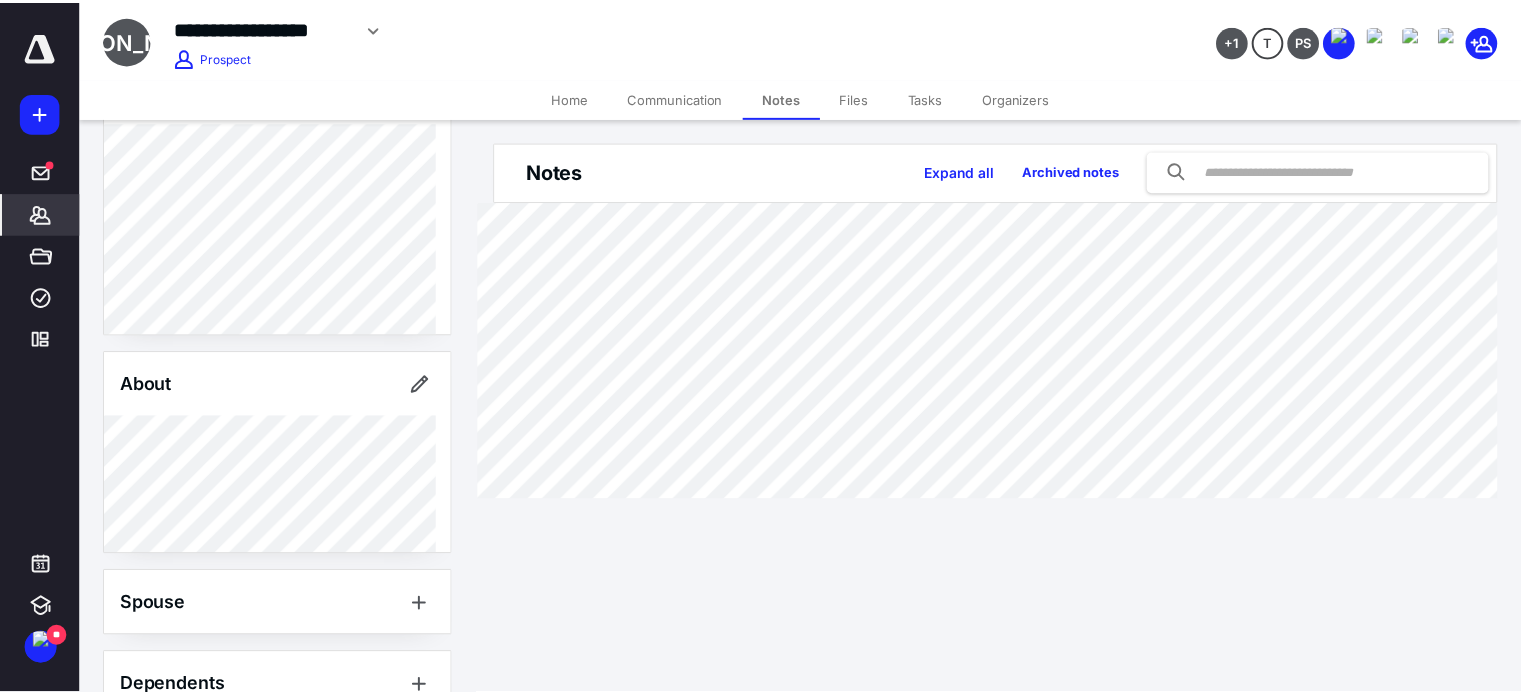scroll, scrollTop: 0, scrollLeft: 0, axis: both 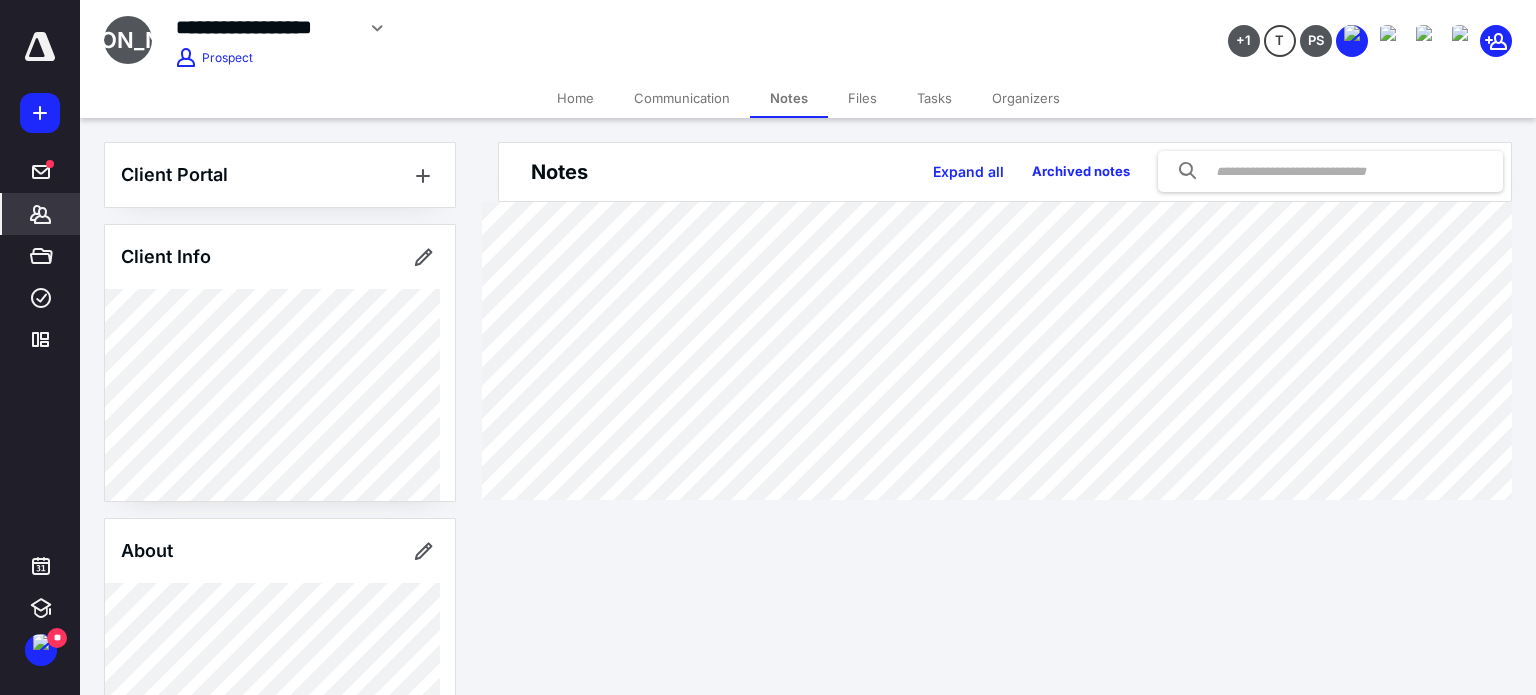 click on "Home" at bounding box center [575, 98] 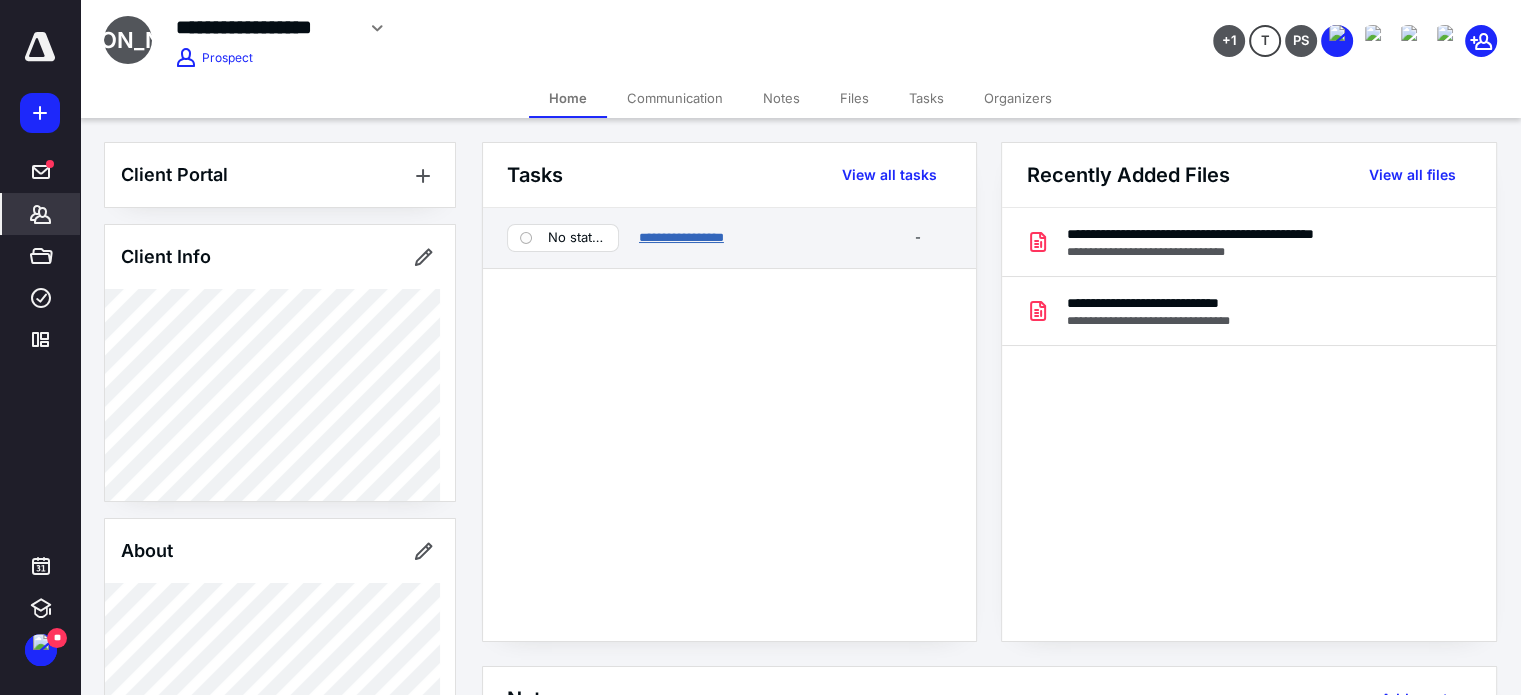 click on "**********" at bounding box center (681, 237) 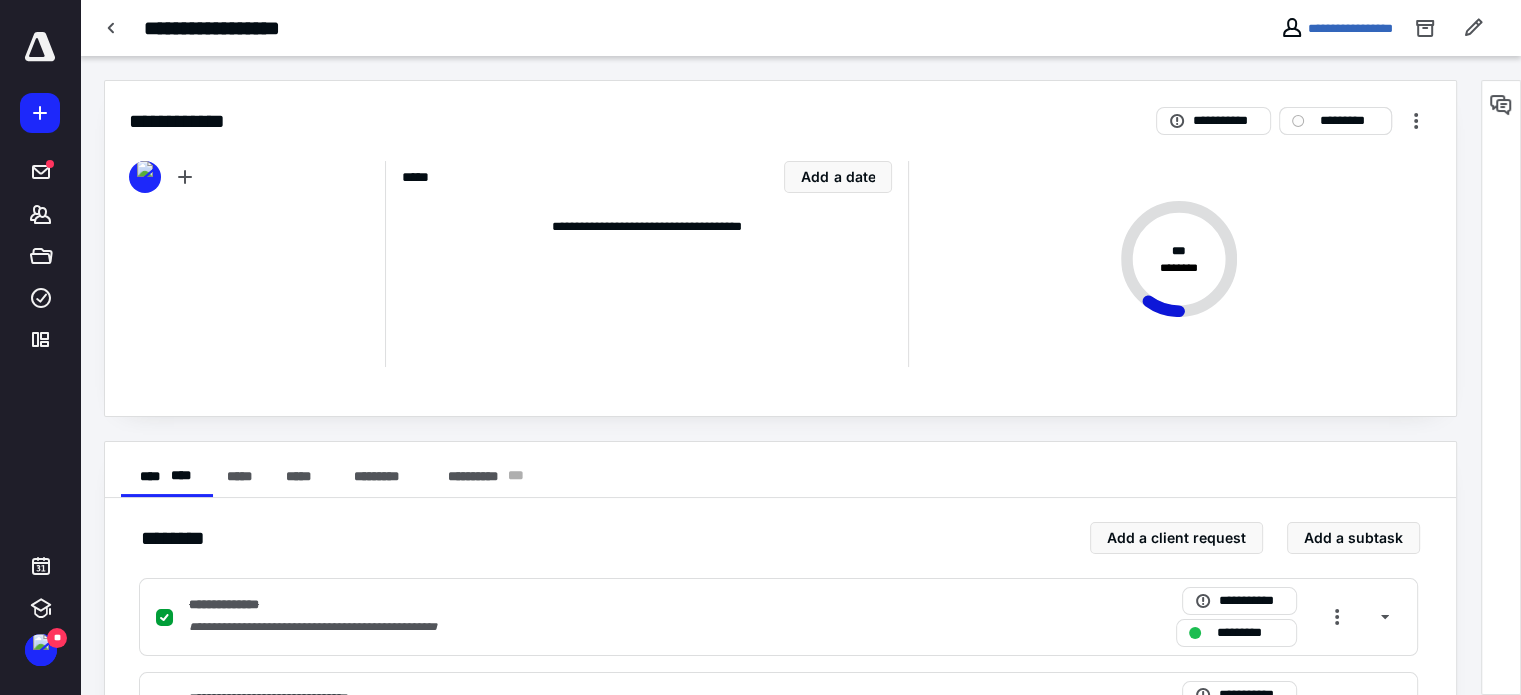 click on "*********" at bounding box center [1335, 121] 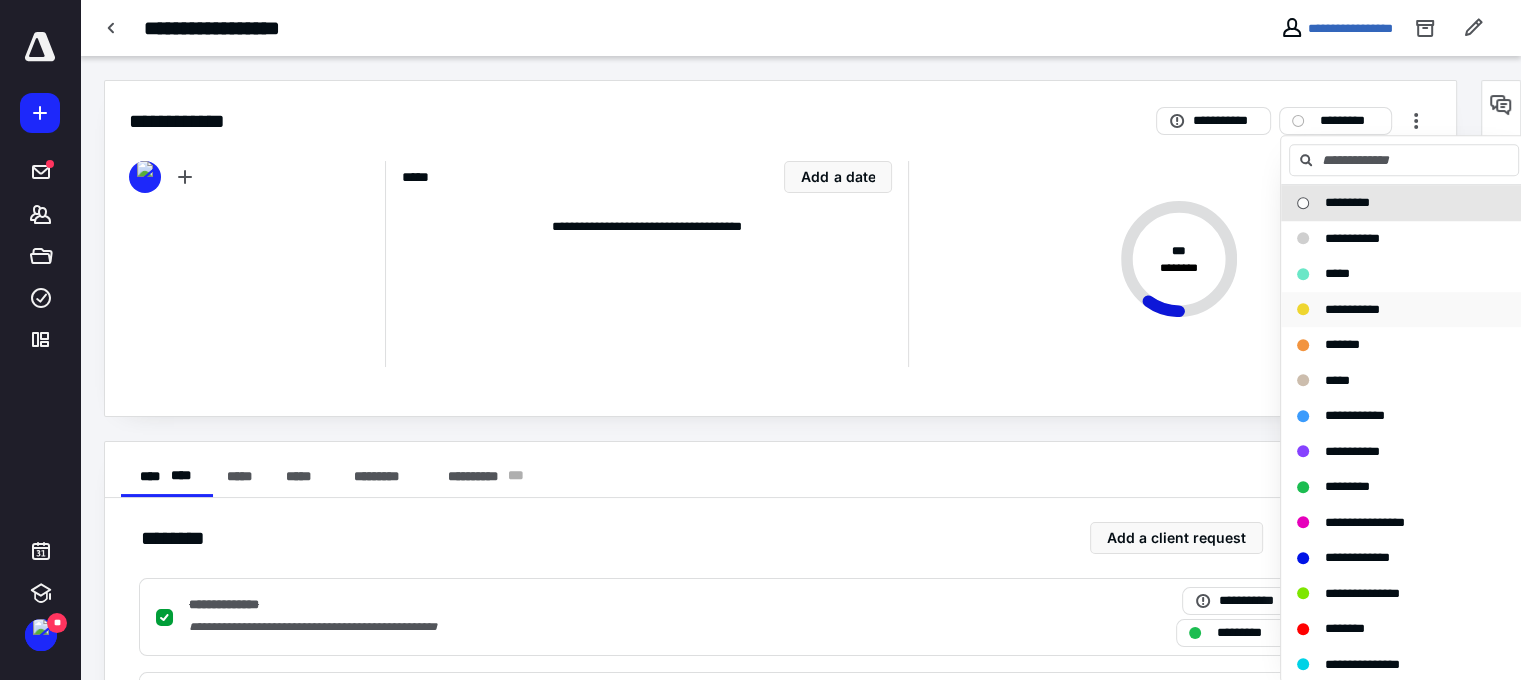 click on "**********" at bounding box center [1352, 309] 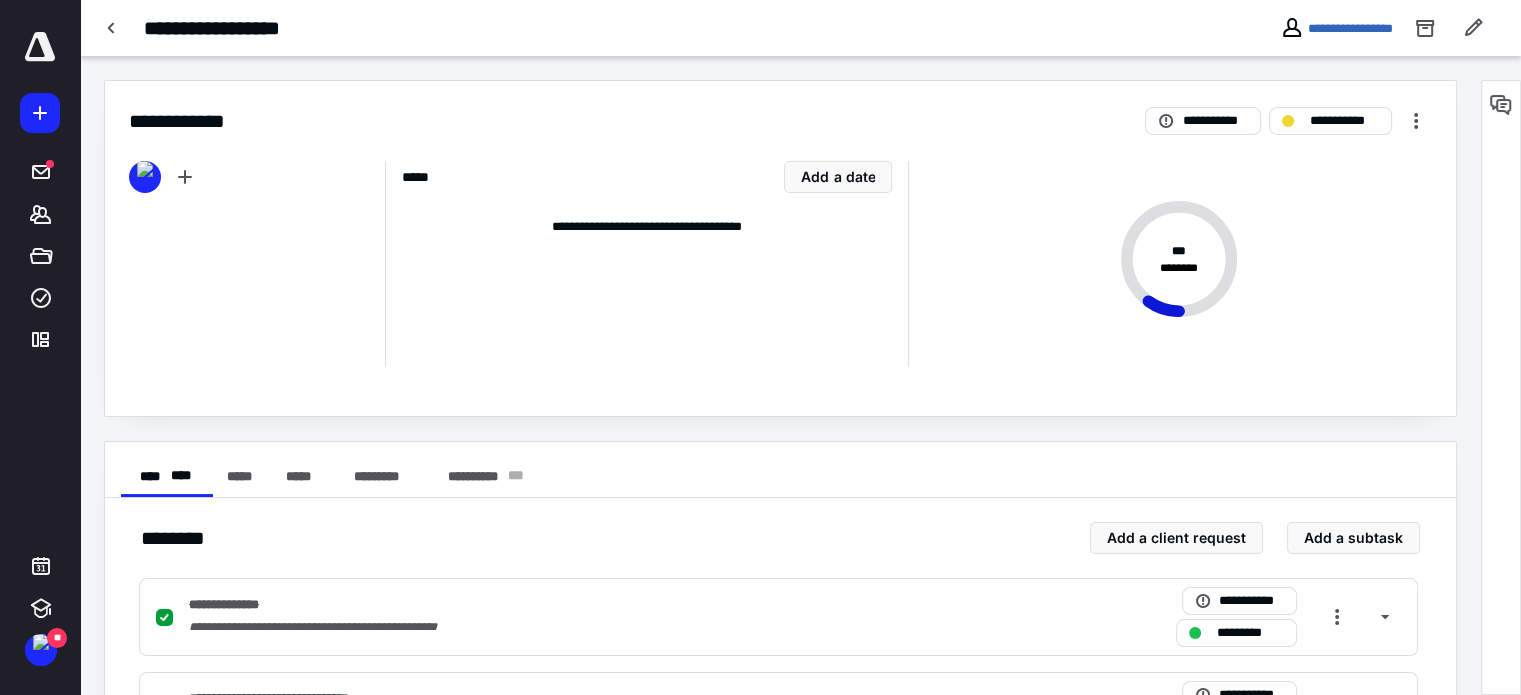 click on "**********" at bounding box center [646, 264] 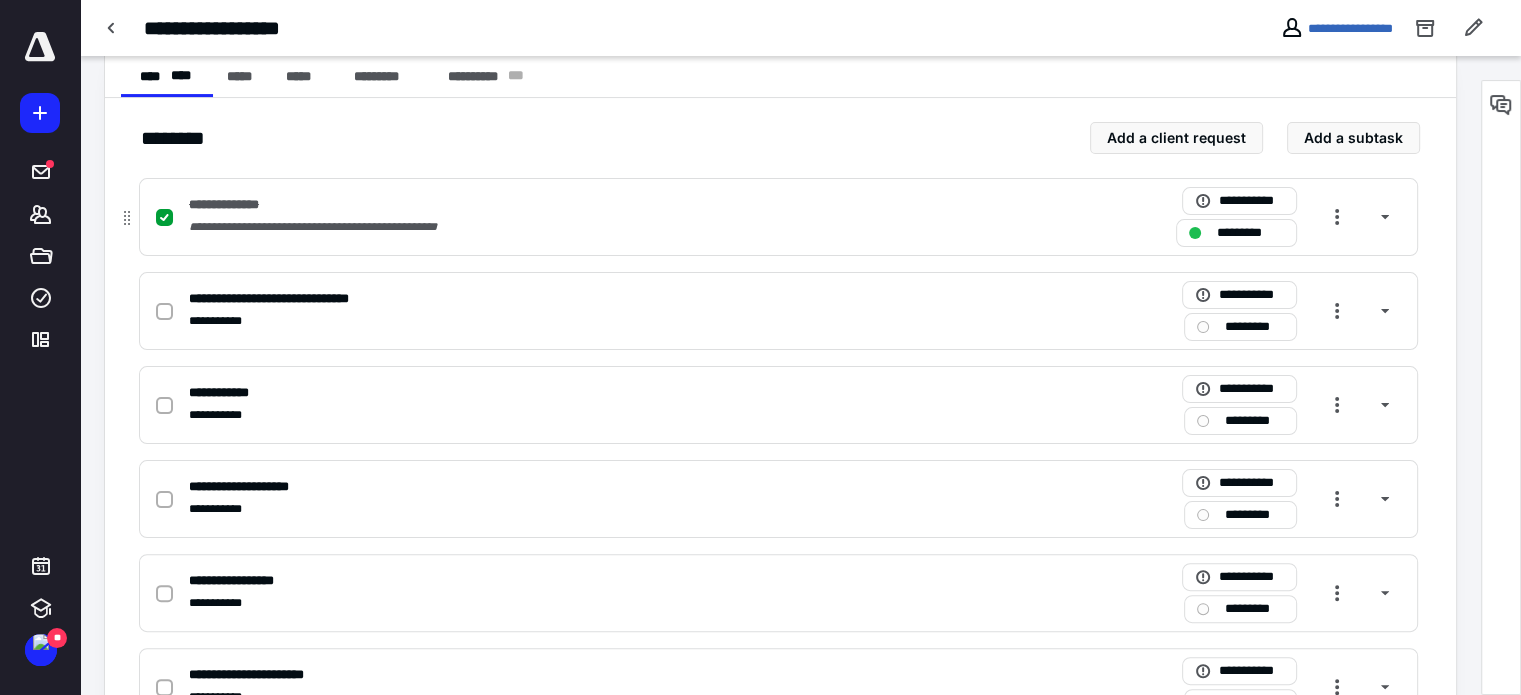 scroll, scrollTop: 500, scrollLeft: 0, axis: vertical 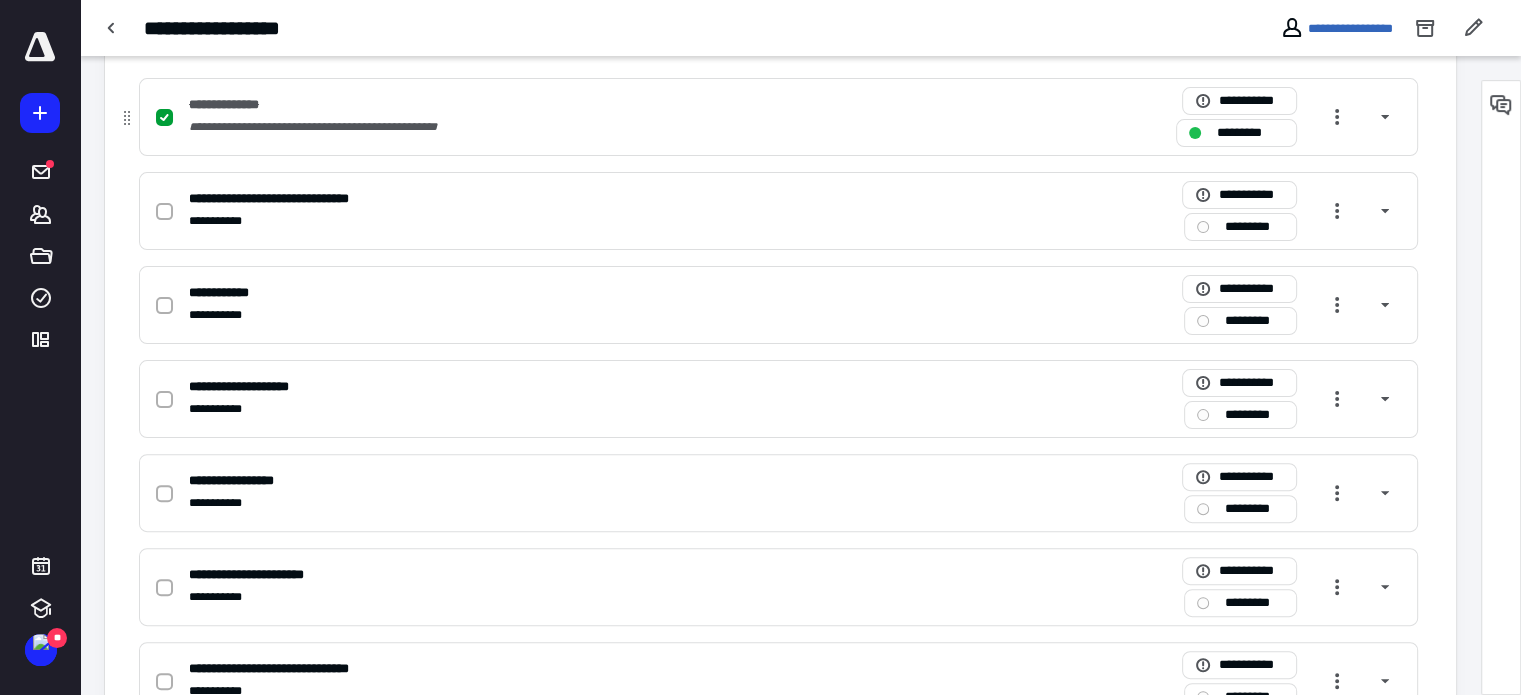 click on "**********" at bounding box center (516, 127) 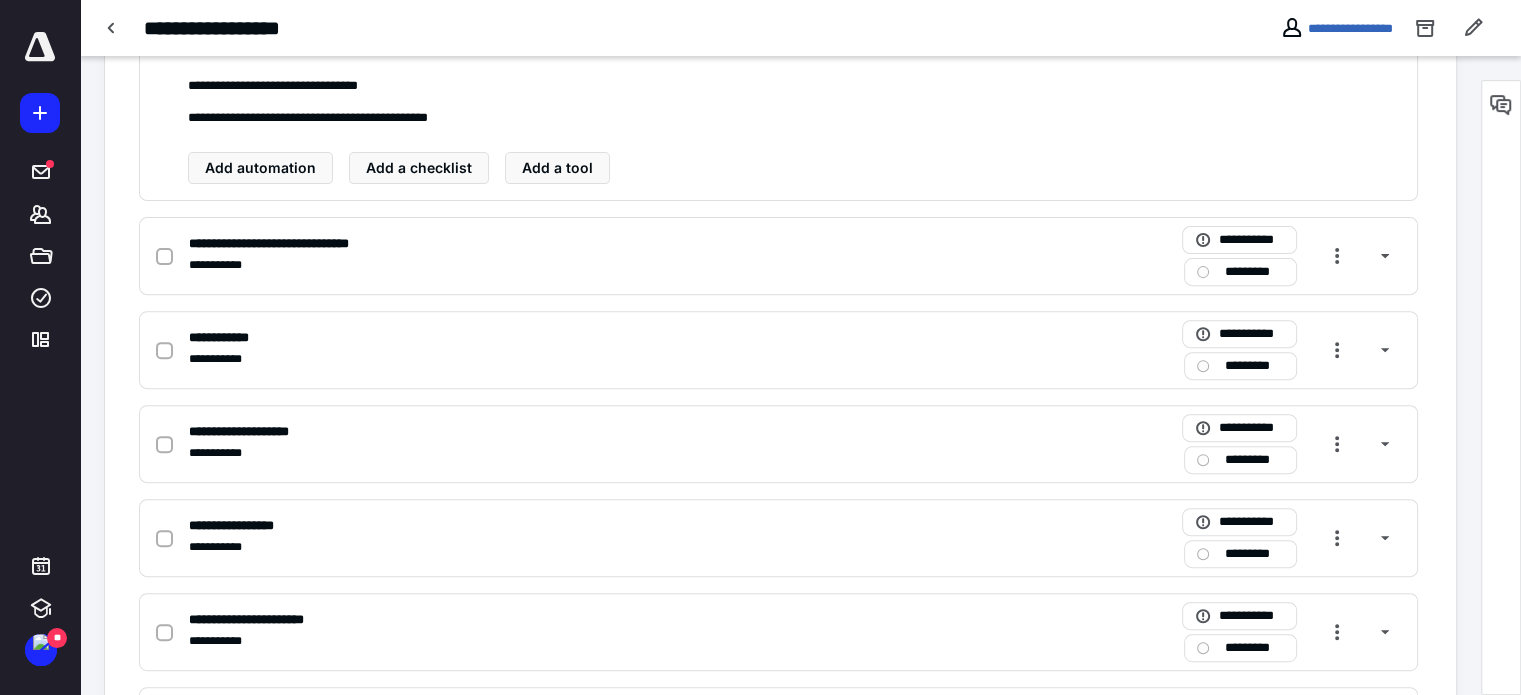 scroll, scrollTop: 700, scrollLeft: 0, axis: vertical 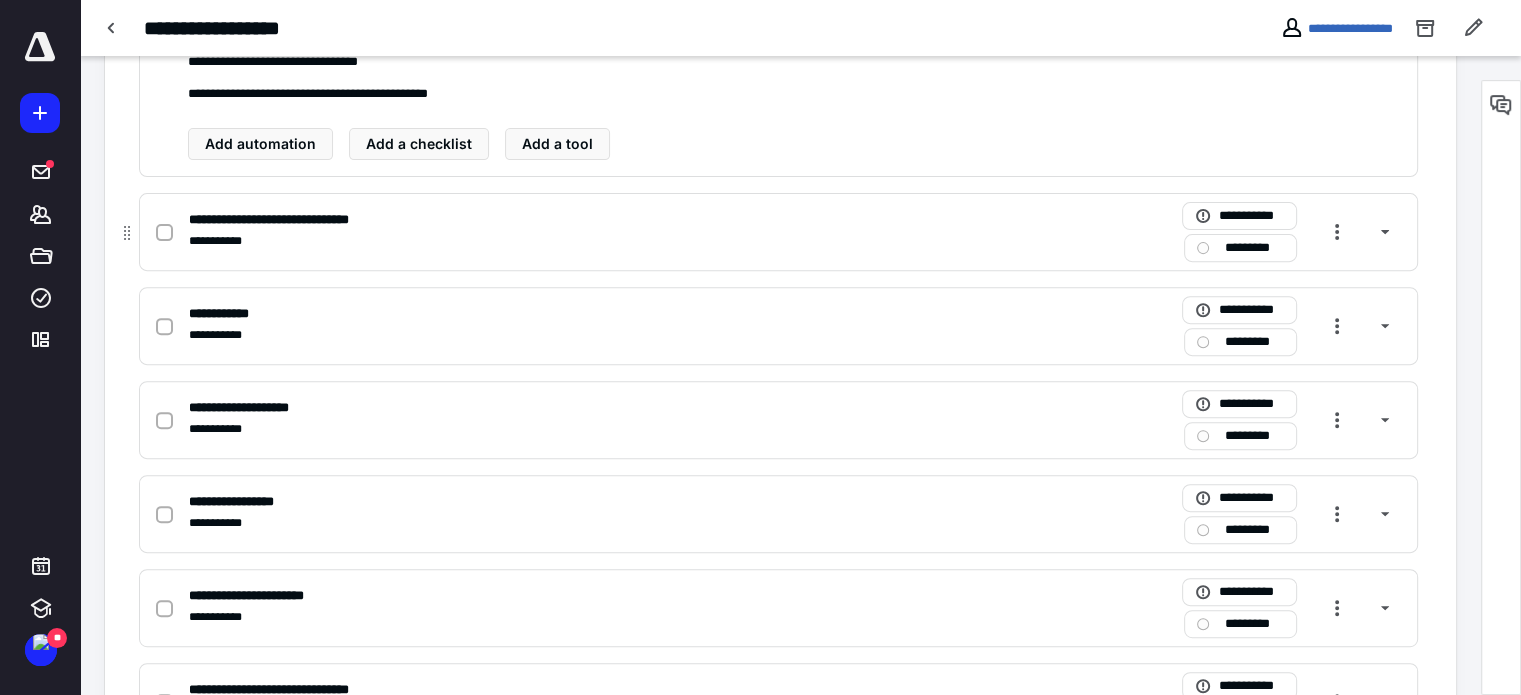 click on "**********" at bounding box center (516, 241) 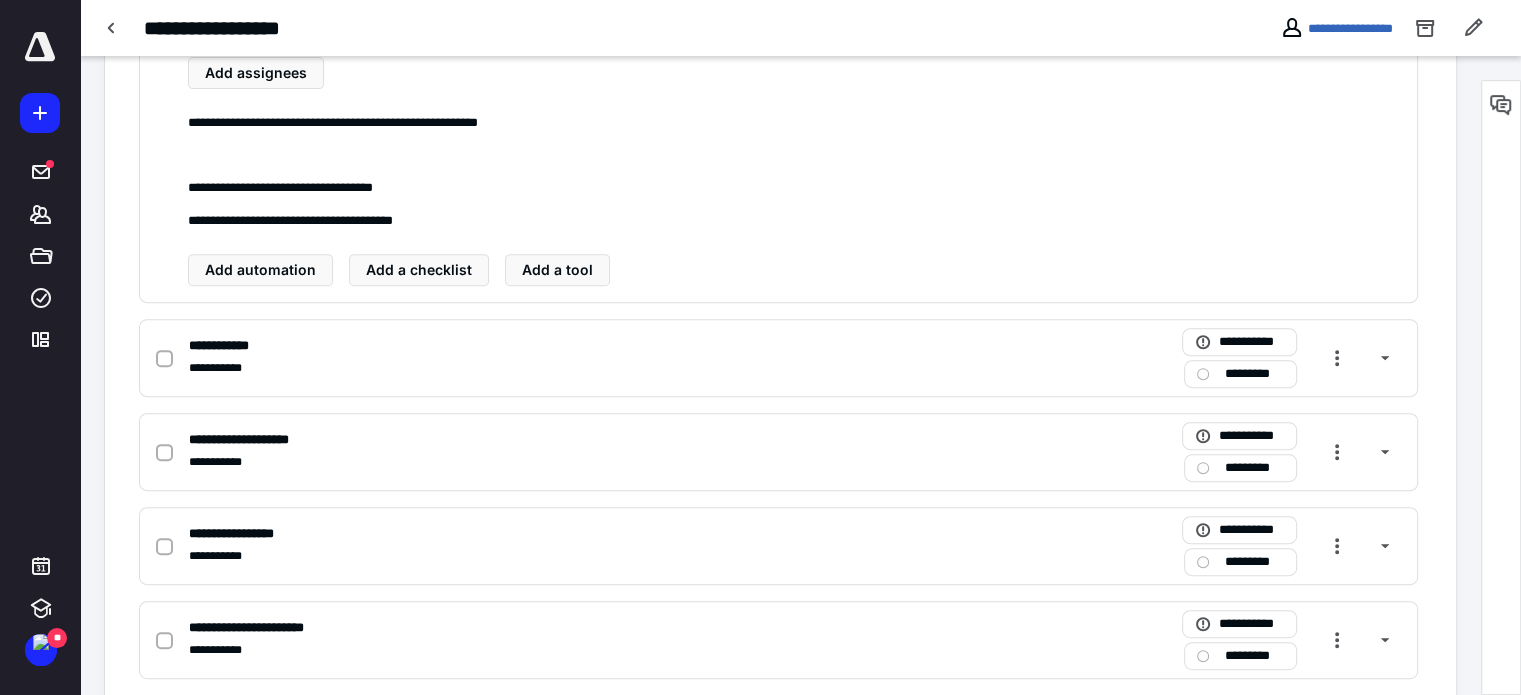 scroll, scrollTop: 500, scrollLeft: 0, axis: vertical 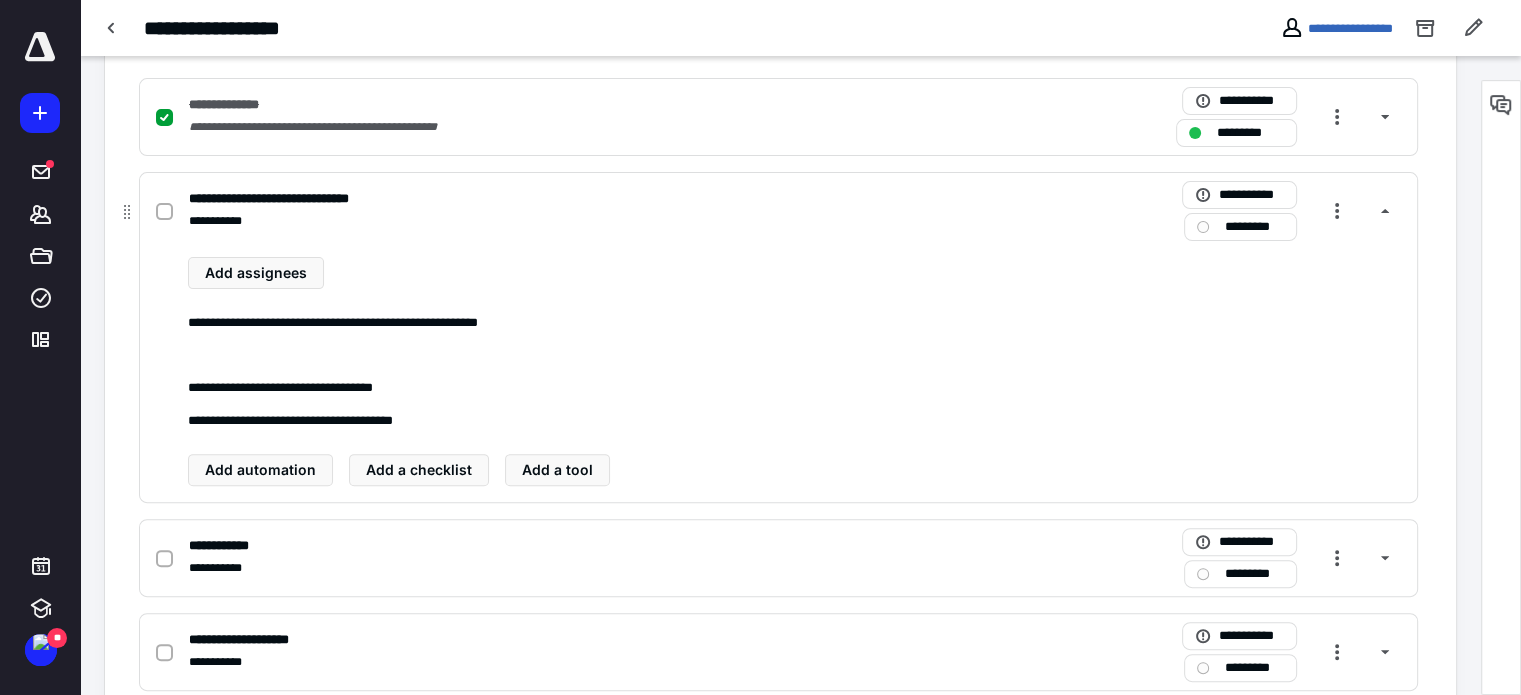 click 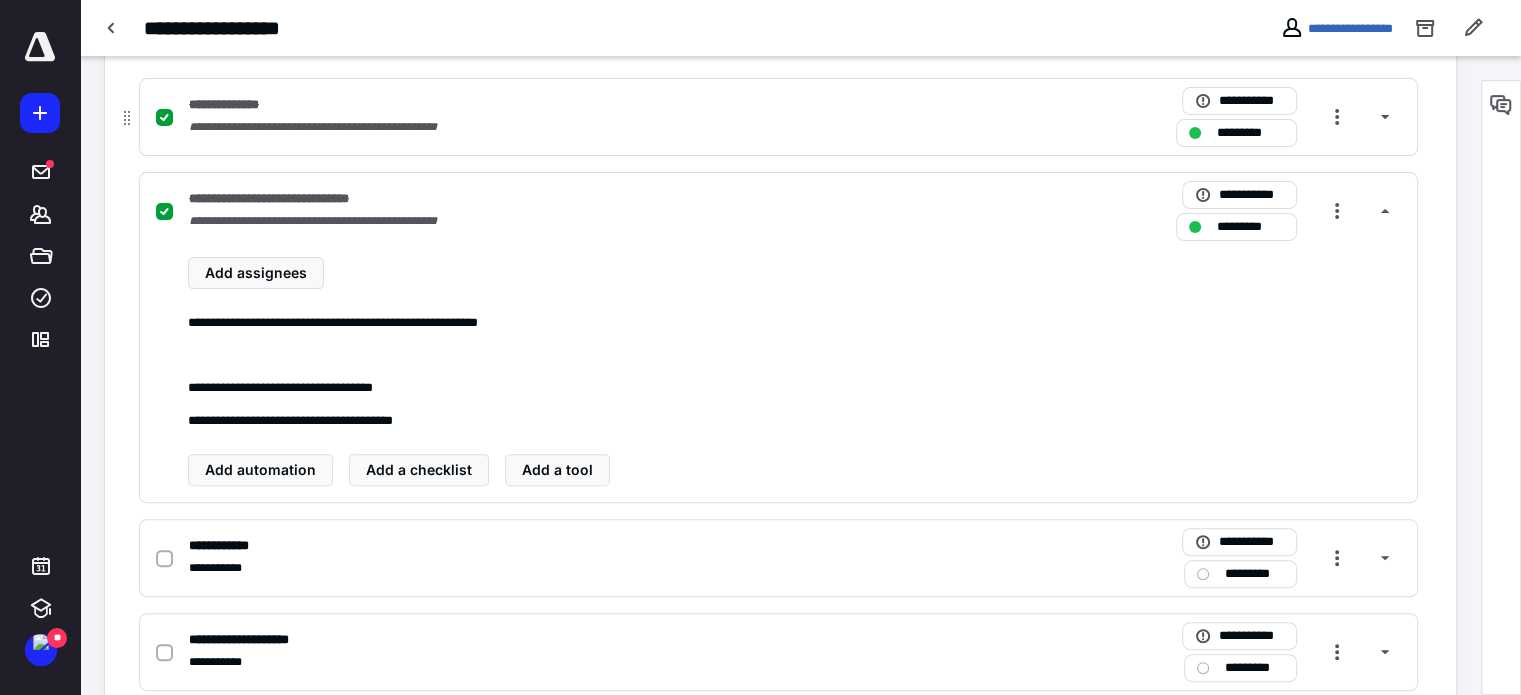 click on "**********" at bounding box center [516, 105] 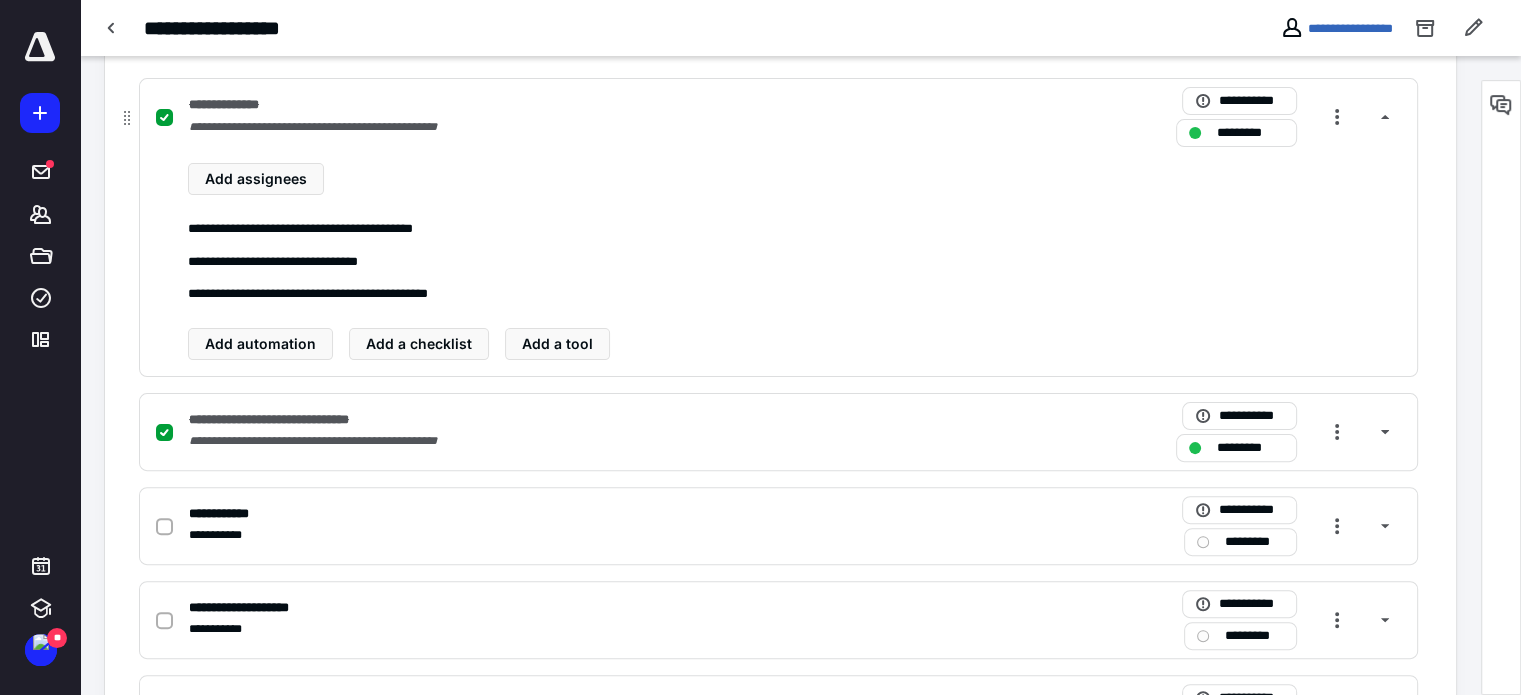 click on "**********" at bounding box center [516, 105] 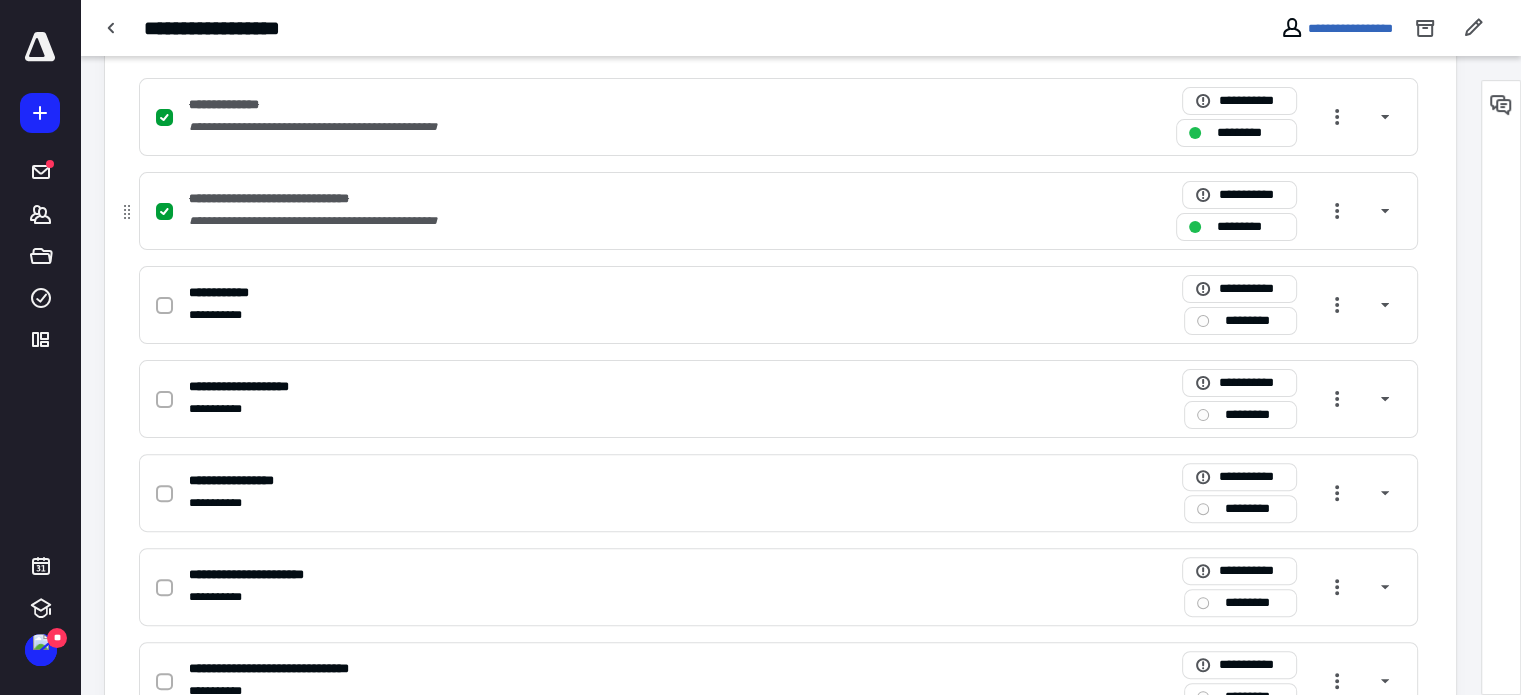 scroll, scrollTop: 600, scrollLeft: 0, axis: vertical 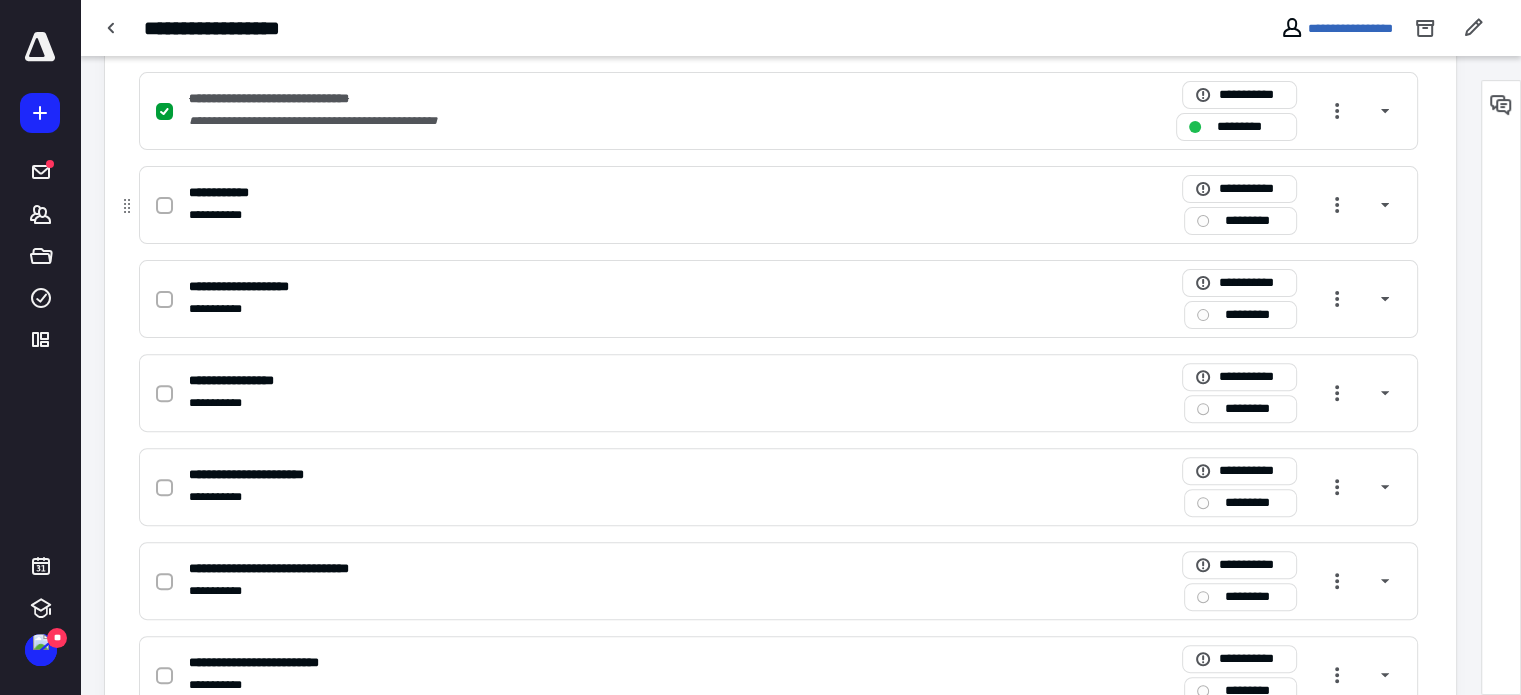 click on "**********" at bounding box center [516, 215] 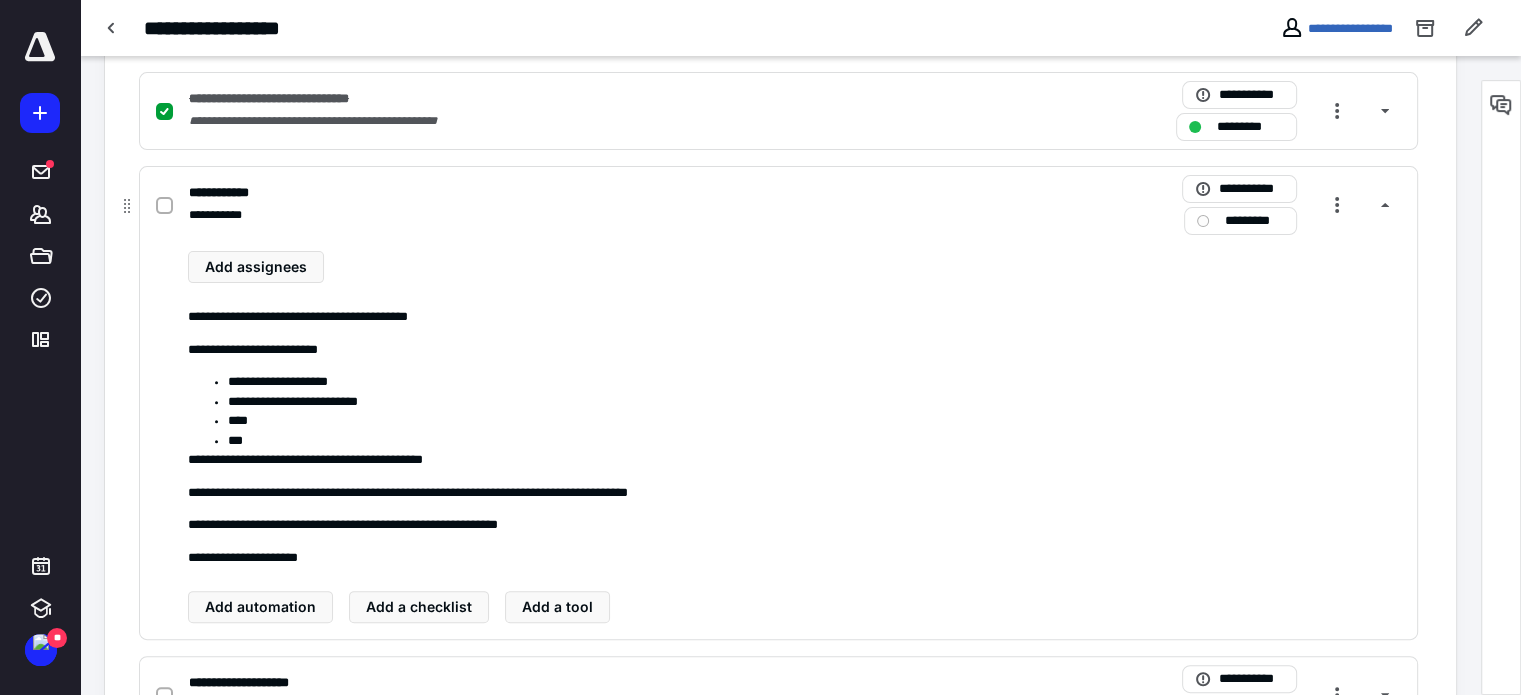 click at bounding box center (164, 206) 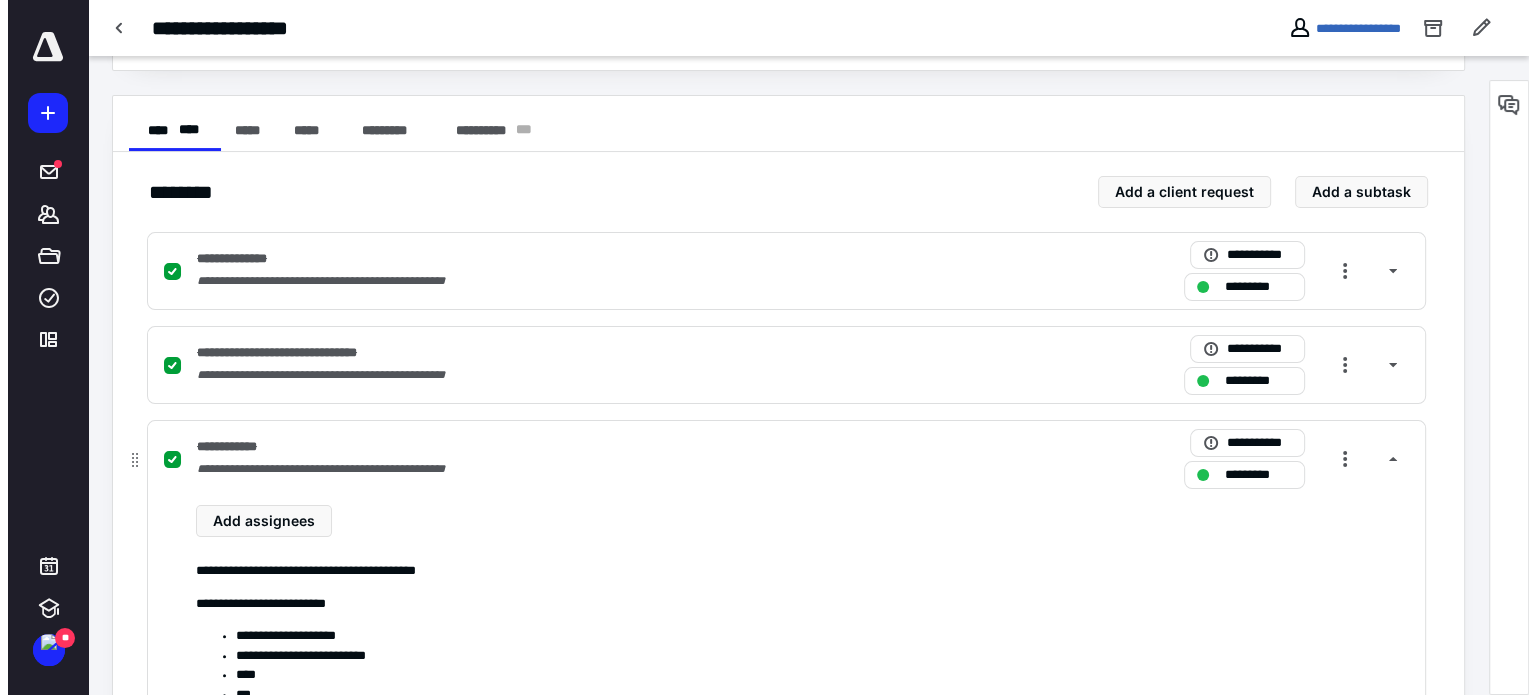 scroll, scrollTop: 0, scrollLeft: 0, axis: both 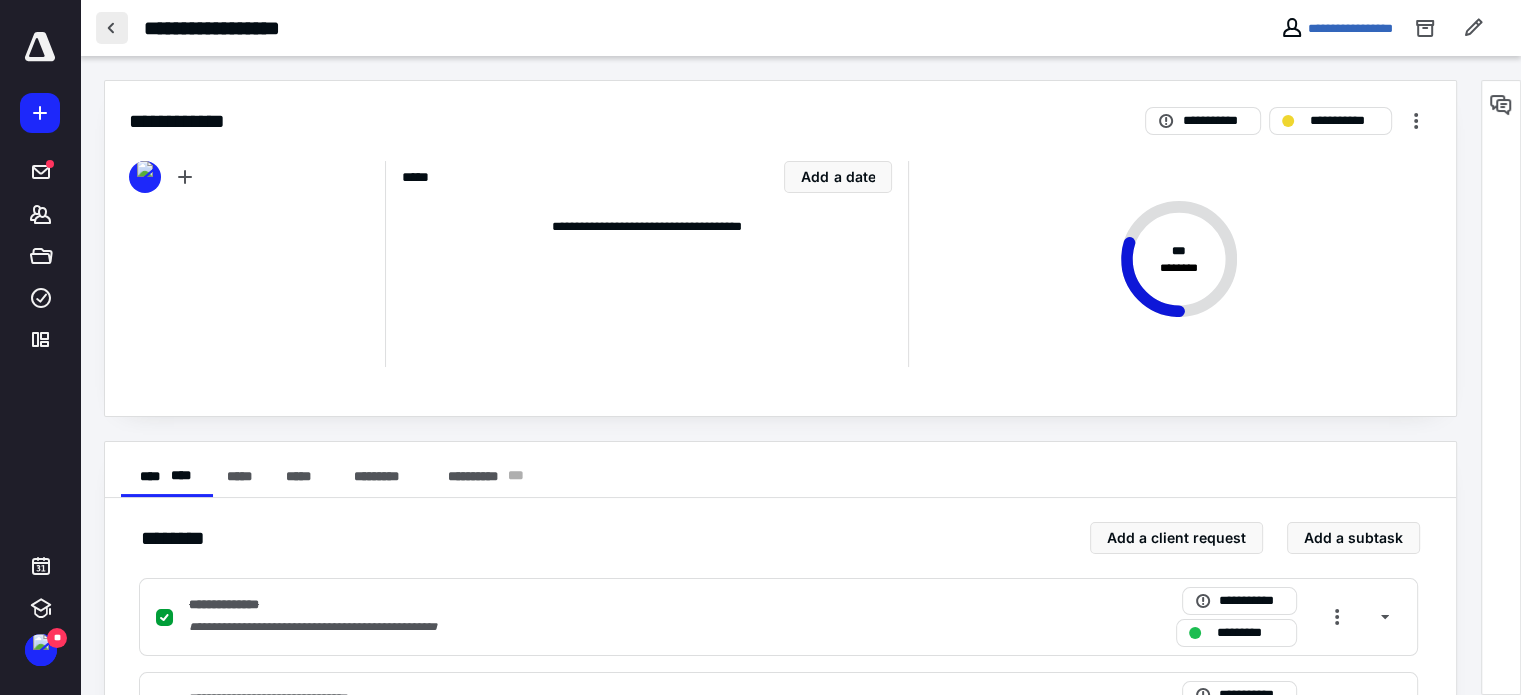 click at bounding box center (112, 28) 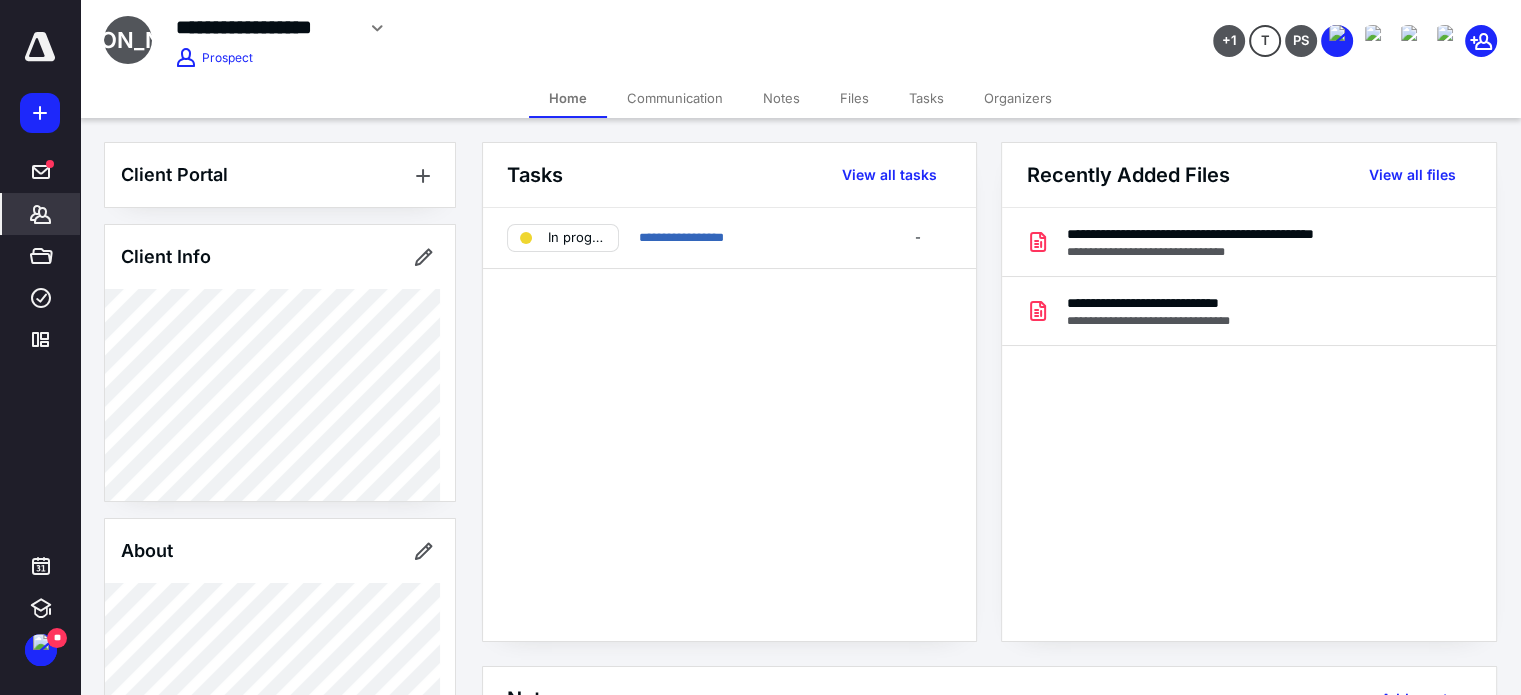 click on "Files" at bounding box center (854, 98) 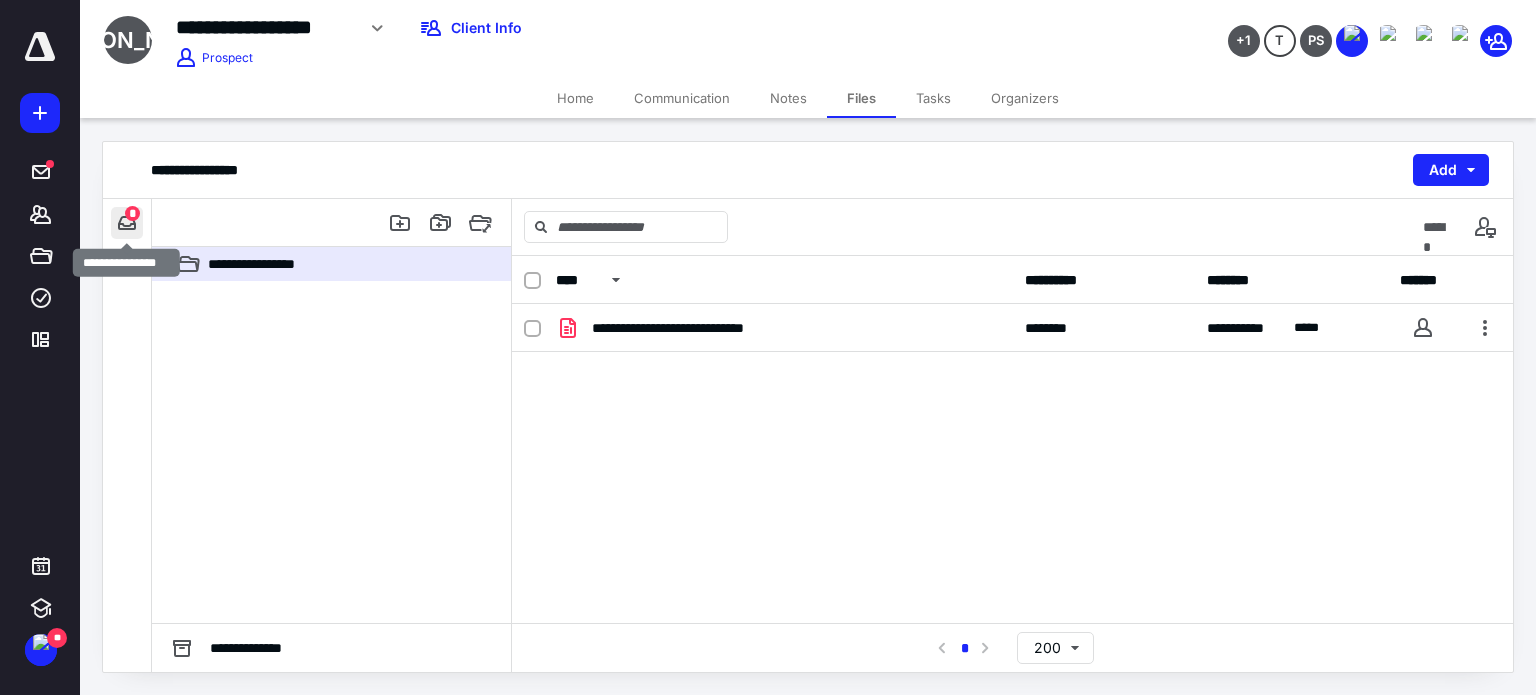 click at bounding box center (127, 223) 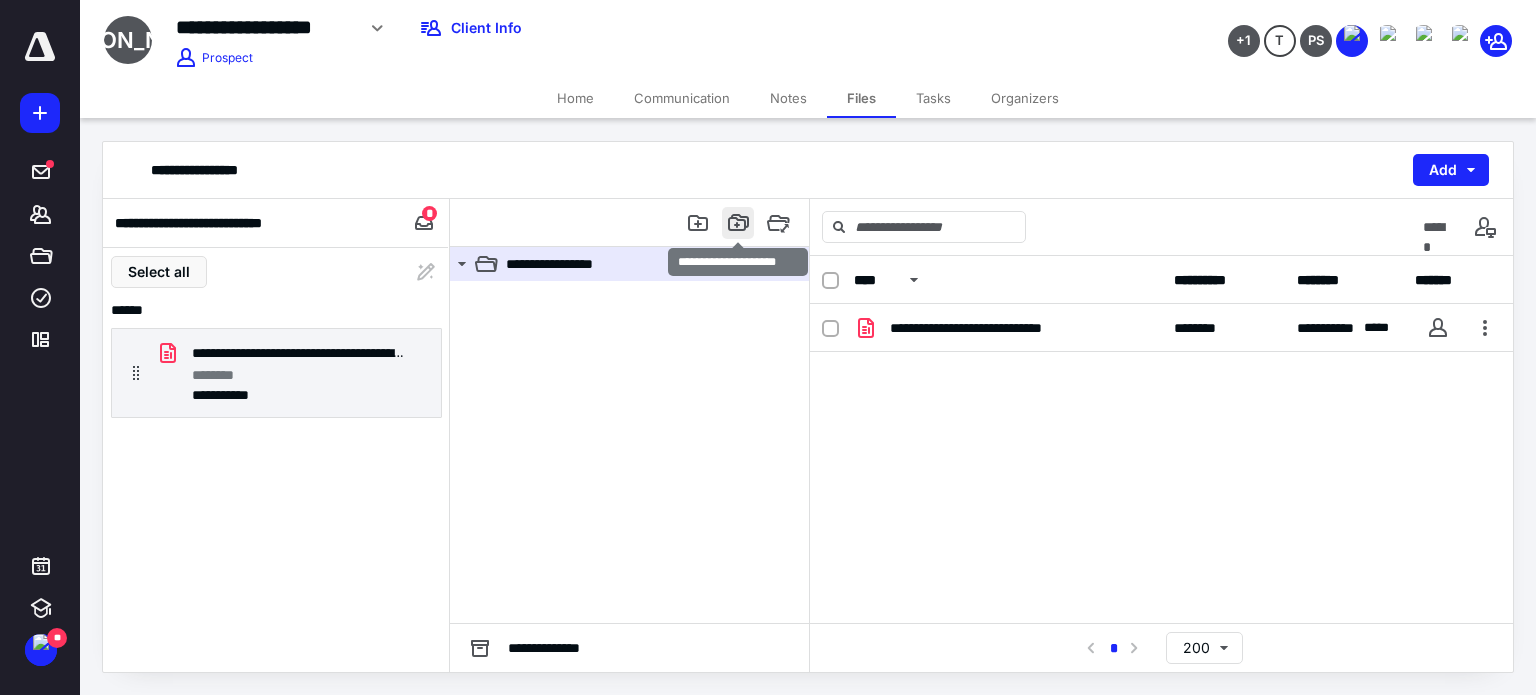 click at bounding box center [738, 223] 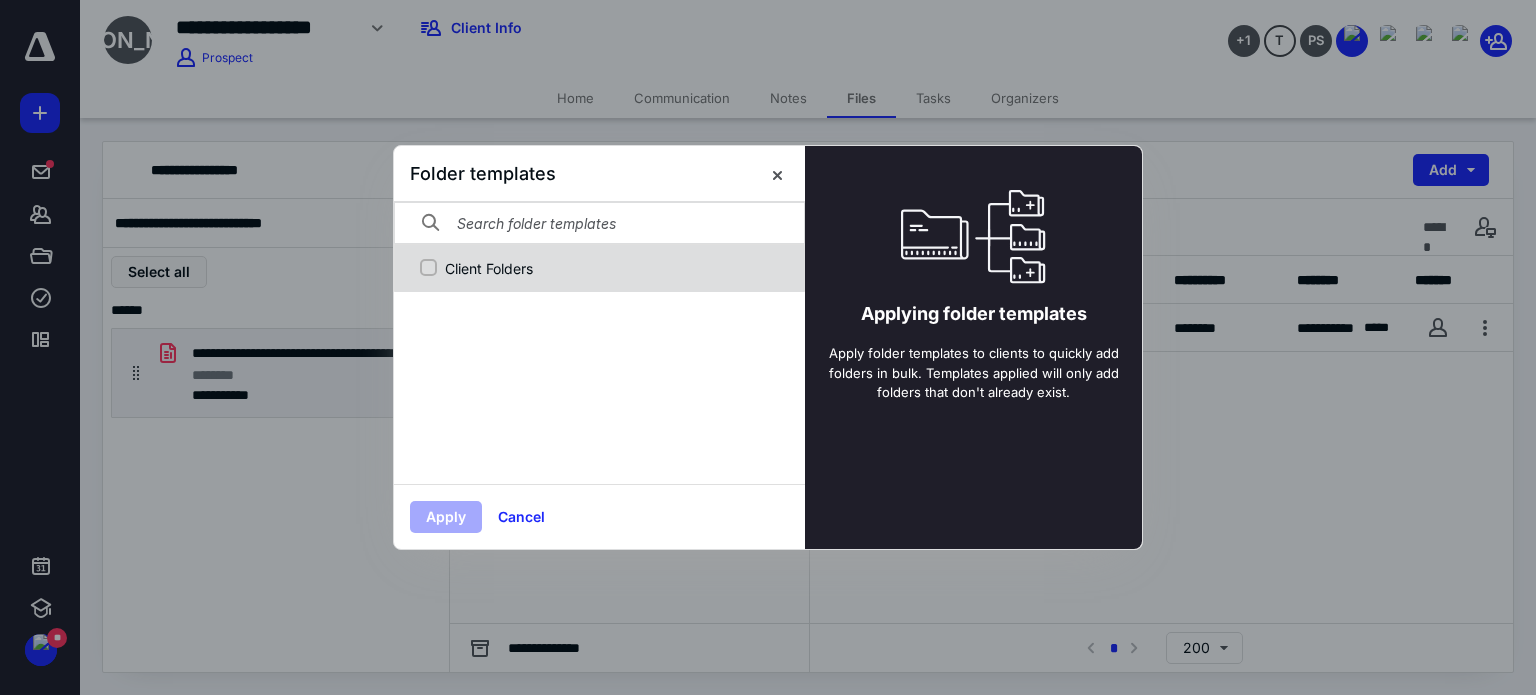 click on "Client Folders" at bounding box center [610, 268] 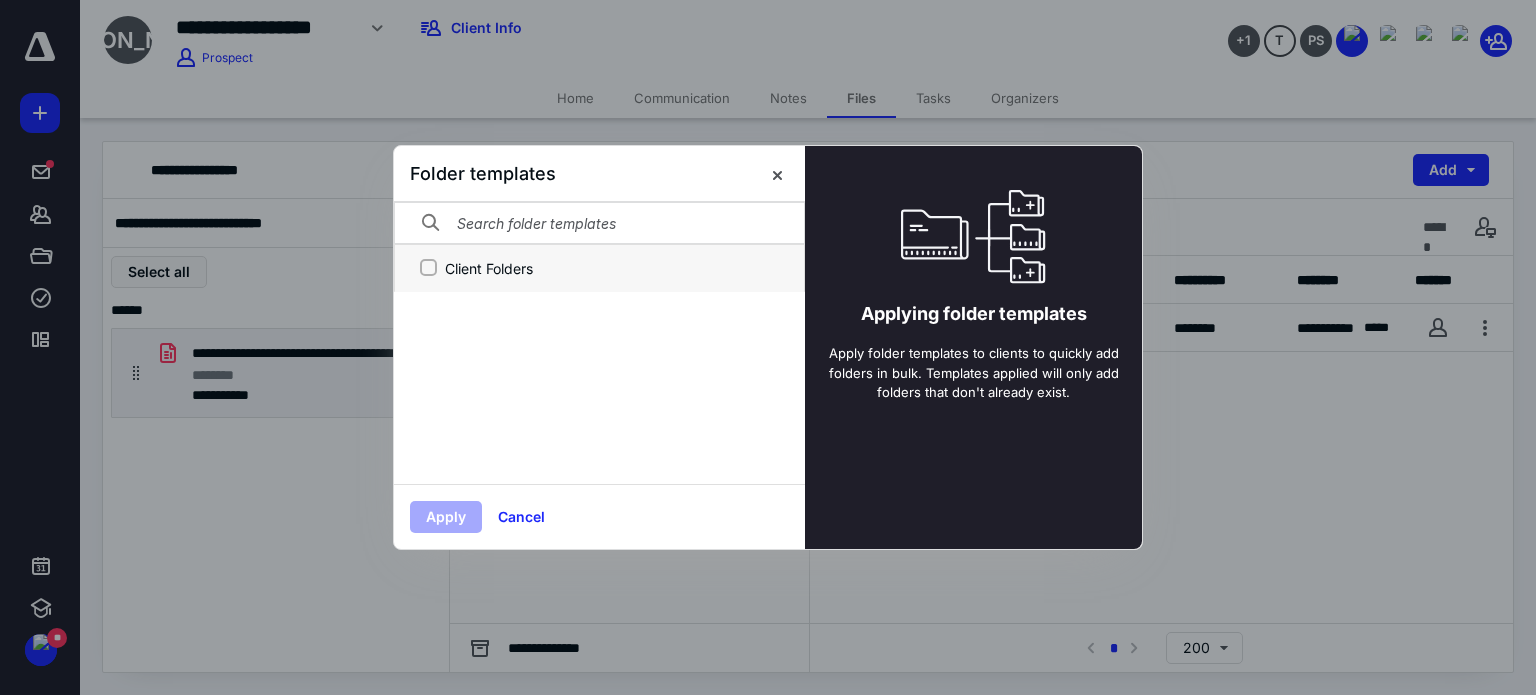 click on "Client Folders" at bounding box center (428, 268) 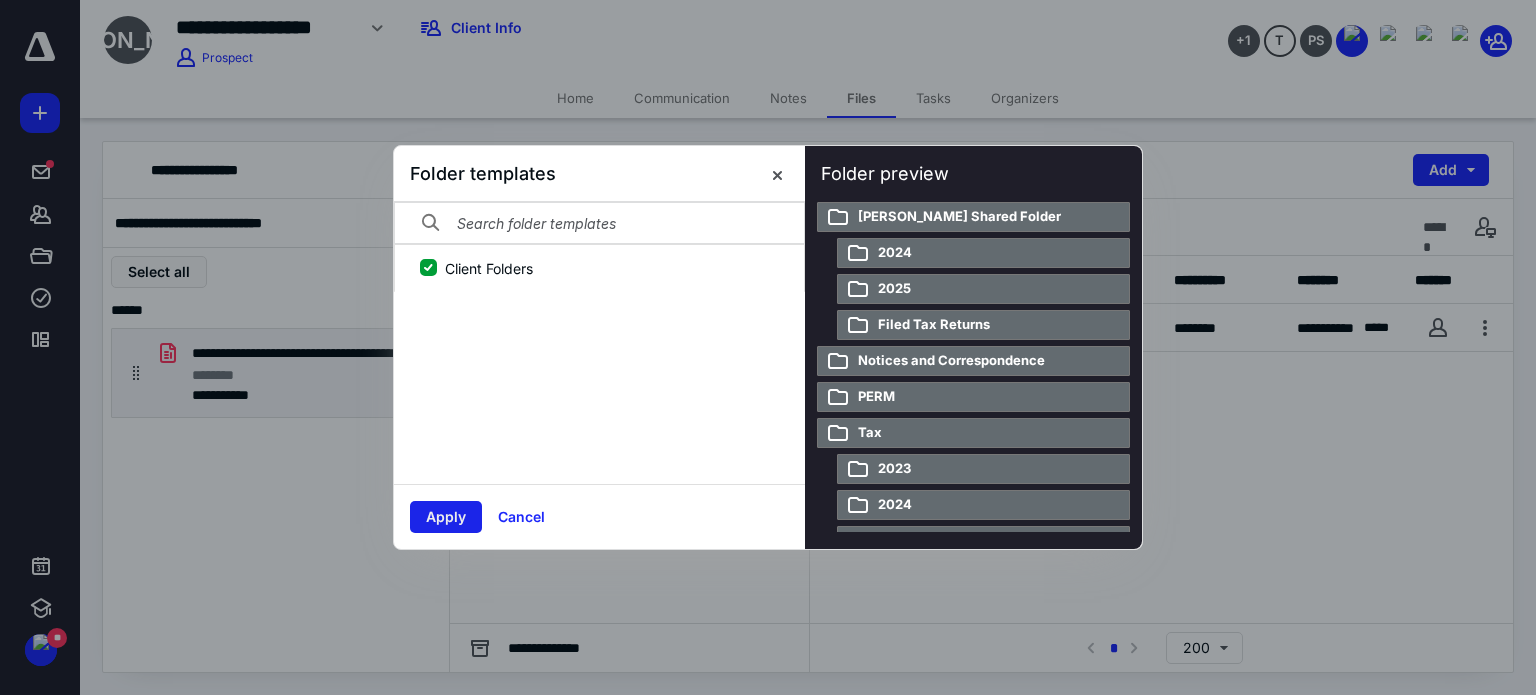 click on "Apply" at bounding box center [446, 517] 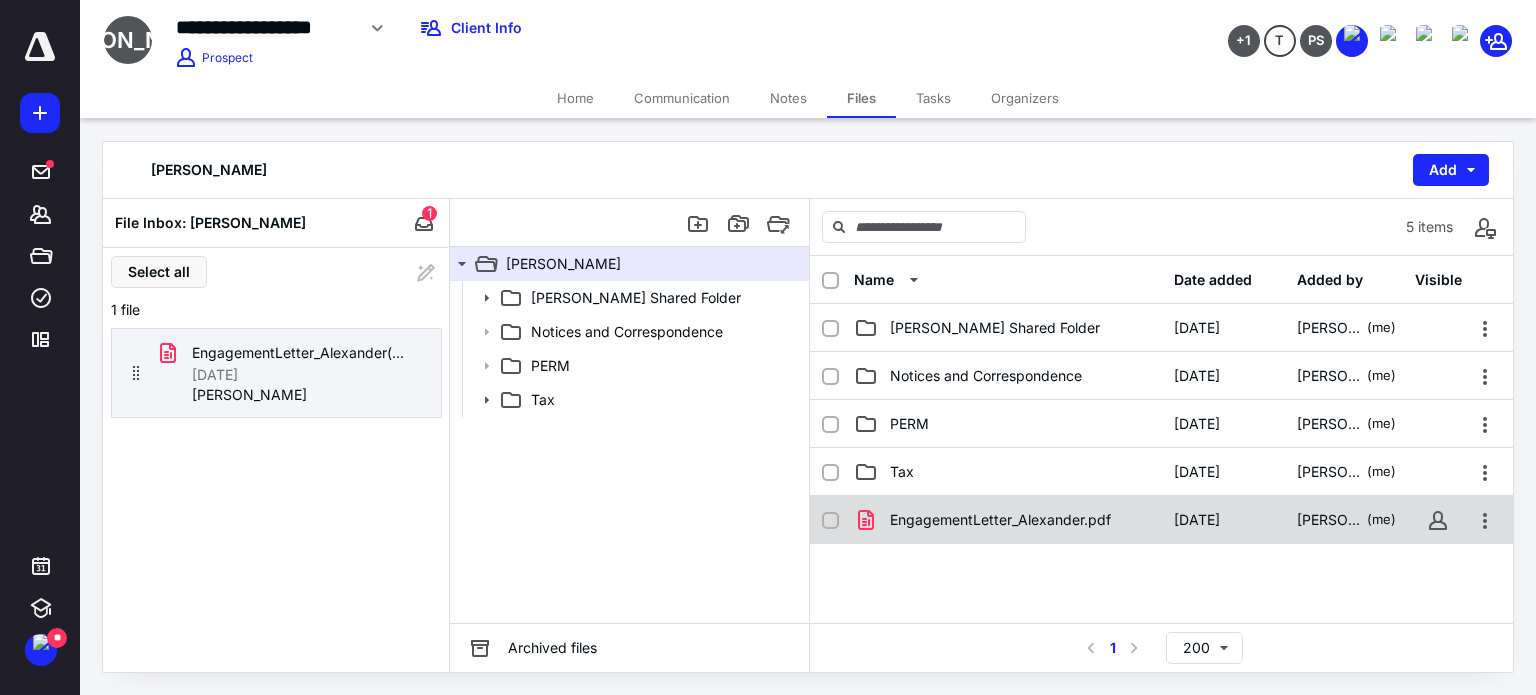 click on "EngagementLetter_Alexander.pdf" at bounding box center (1008, 520) 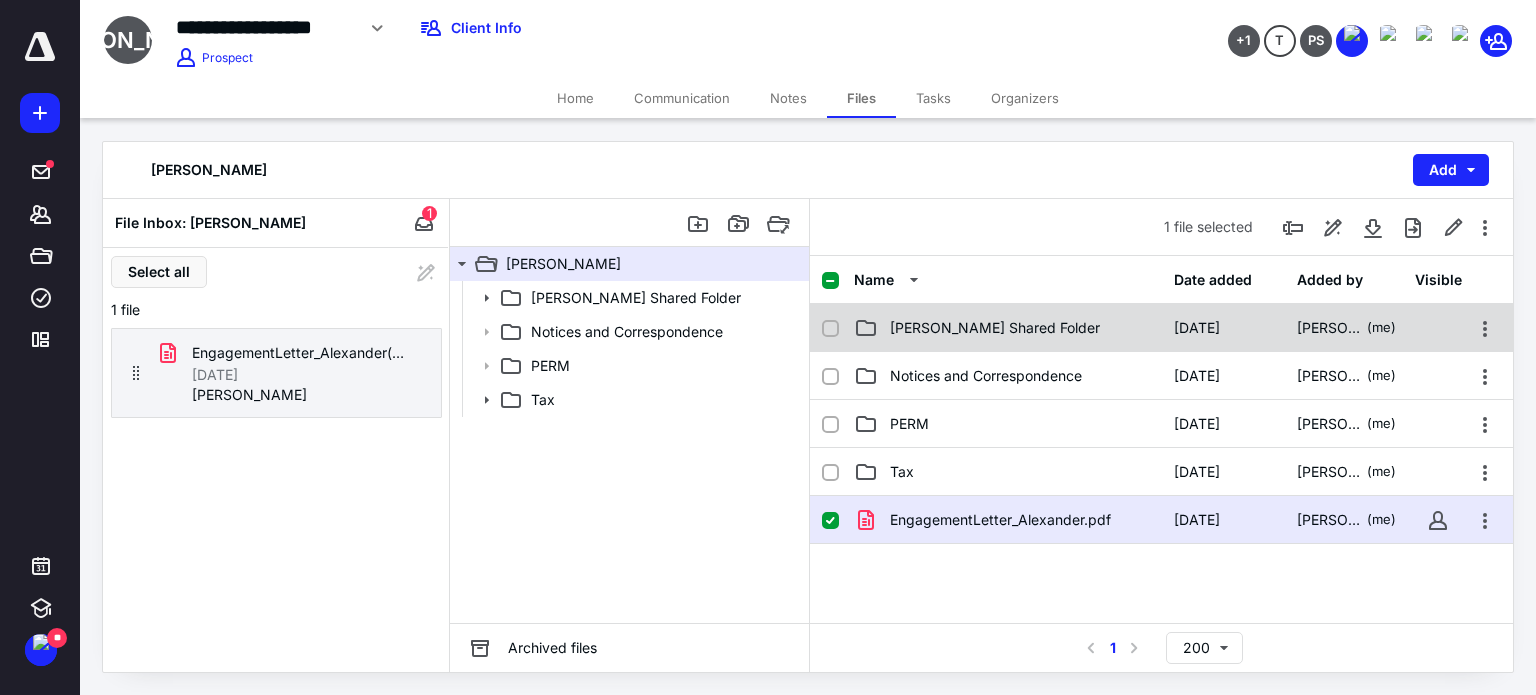 click on "[PERSON_NAME] Shared Folder" at bounding box center [995, 328] 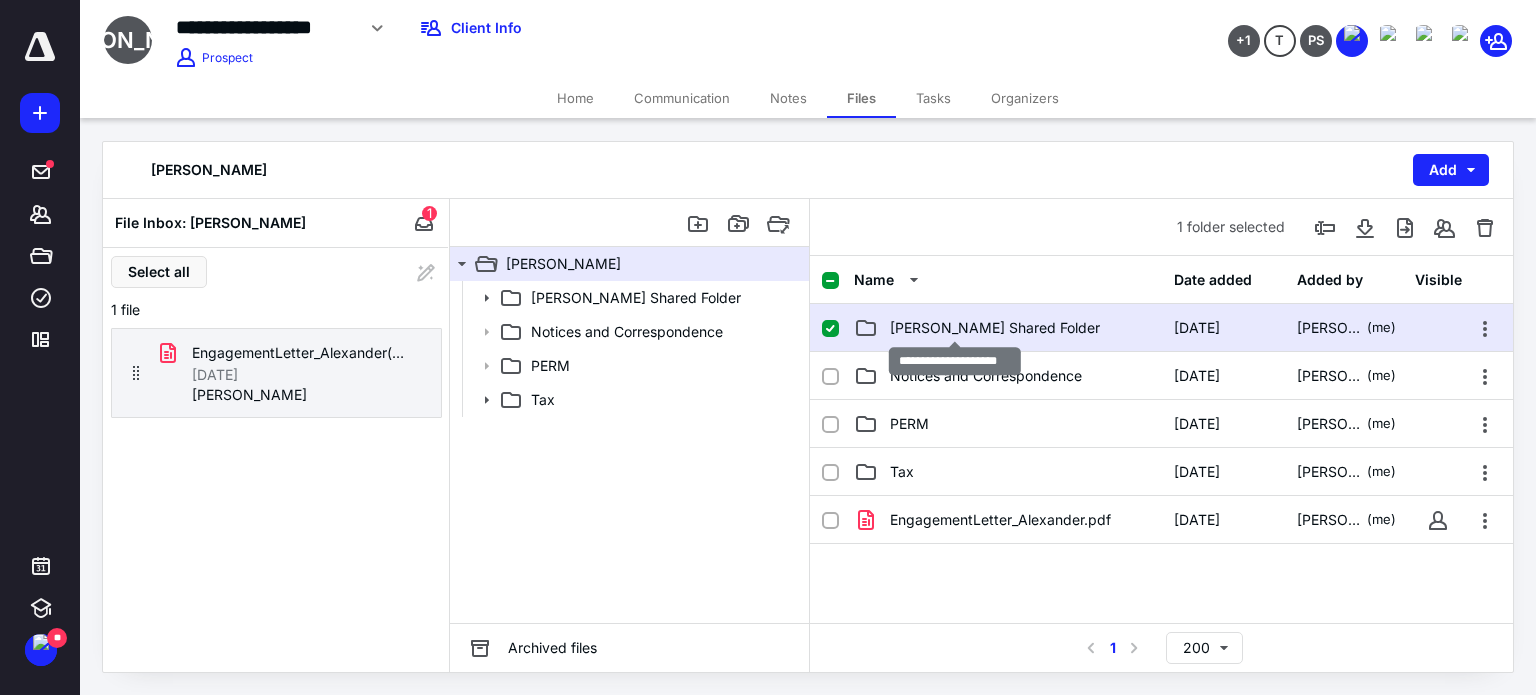 click on "[PERSON_NAME] Shared Folder" at bounding box center (995, 328) 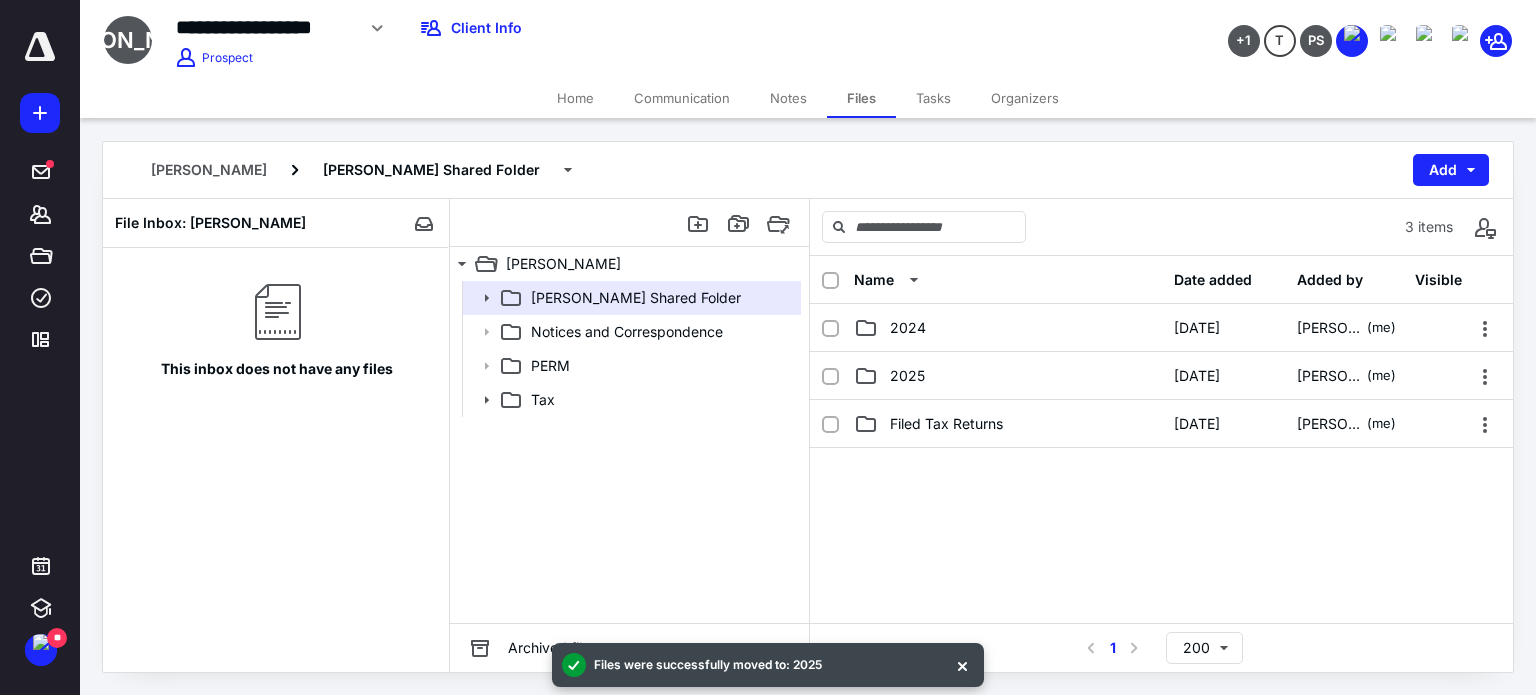 click on "File Inbox: [PERSON_NAME]" at bounding box center [275, 223] 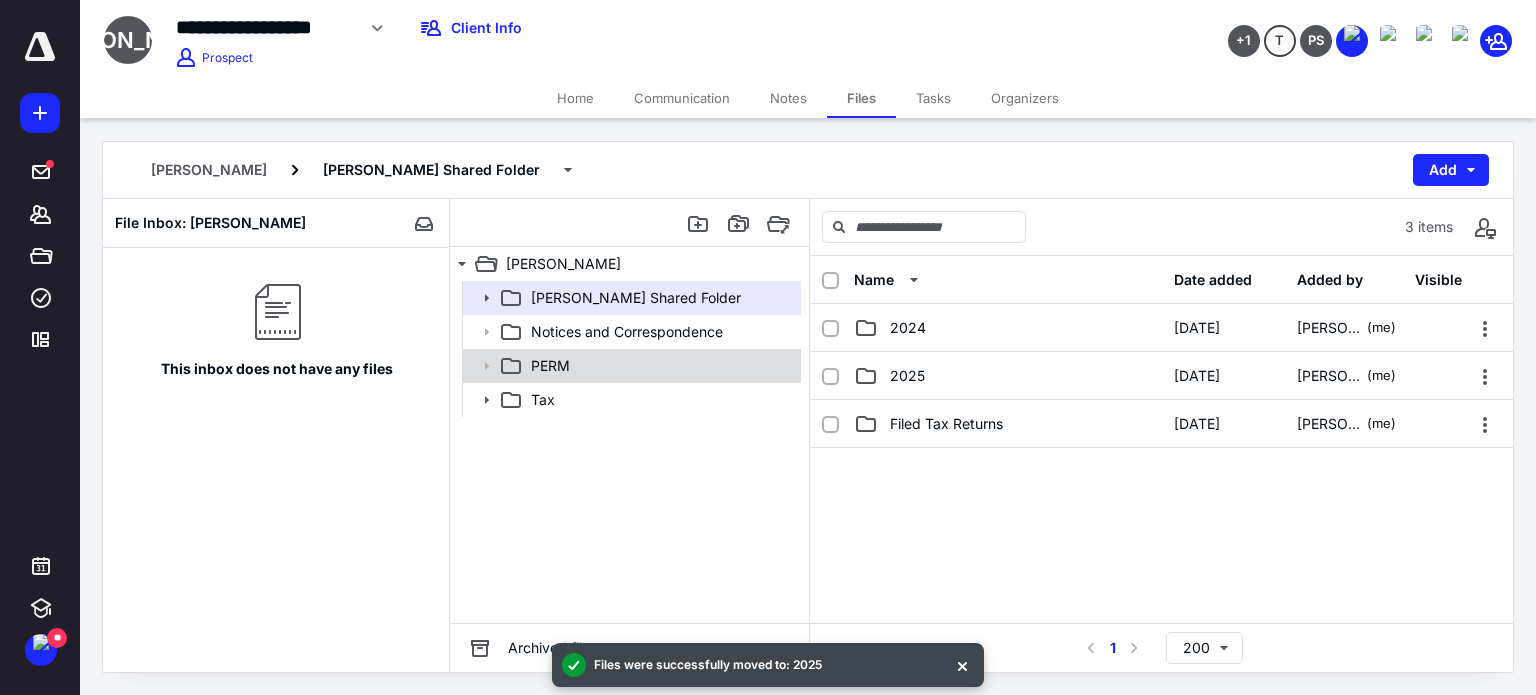 click on "[PERSON_NAME] Shared Folder Notices and Correspondence PERM Tax" at bounding box center [631, 349] 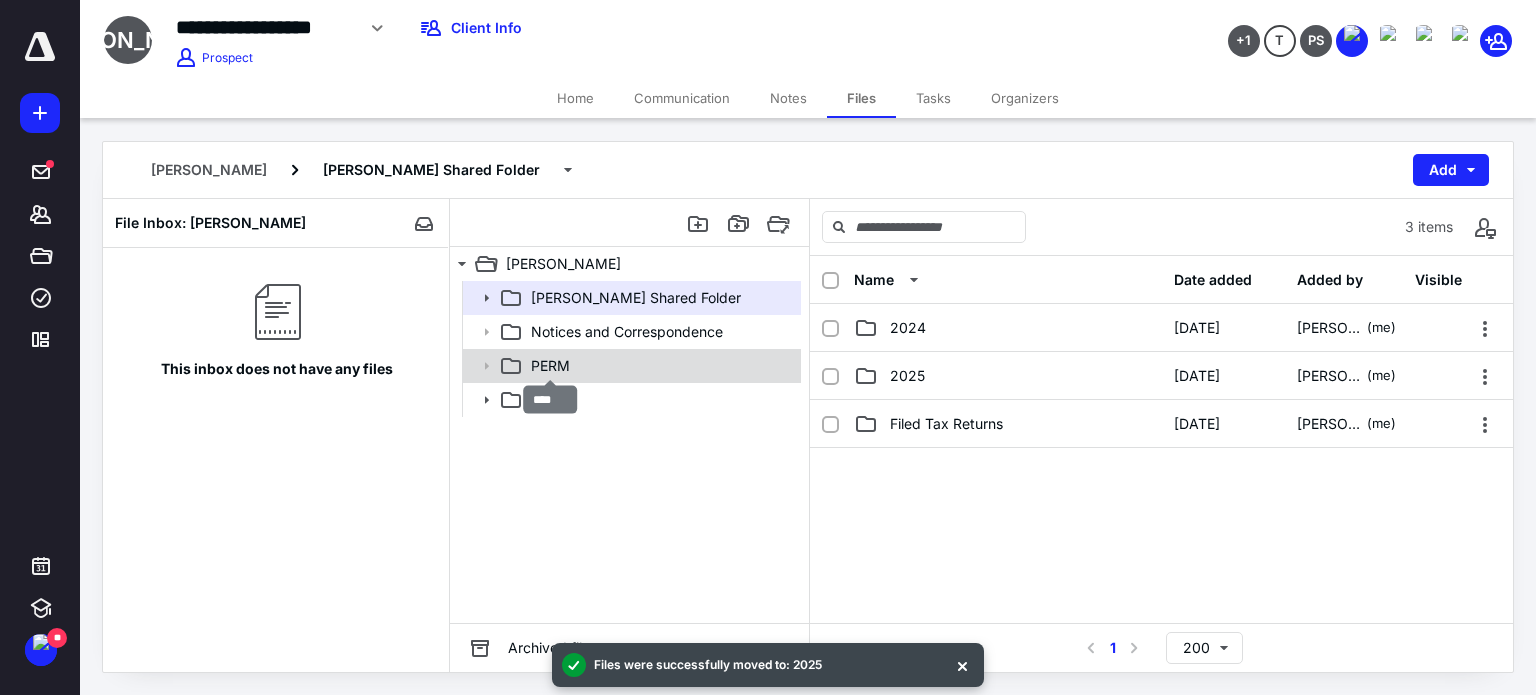 click on "PERM" at bounding box center (550, 366) 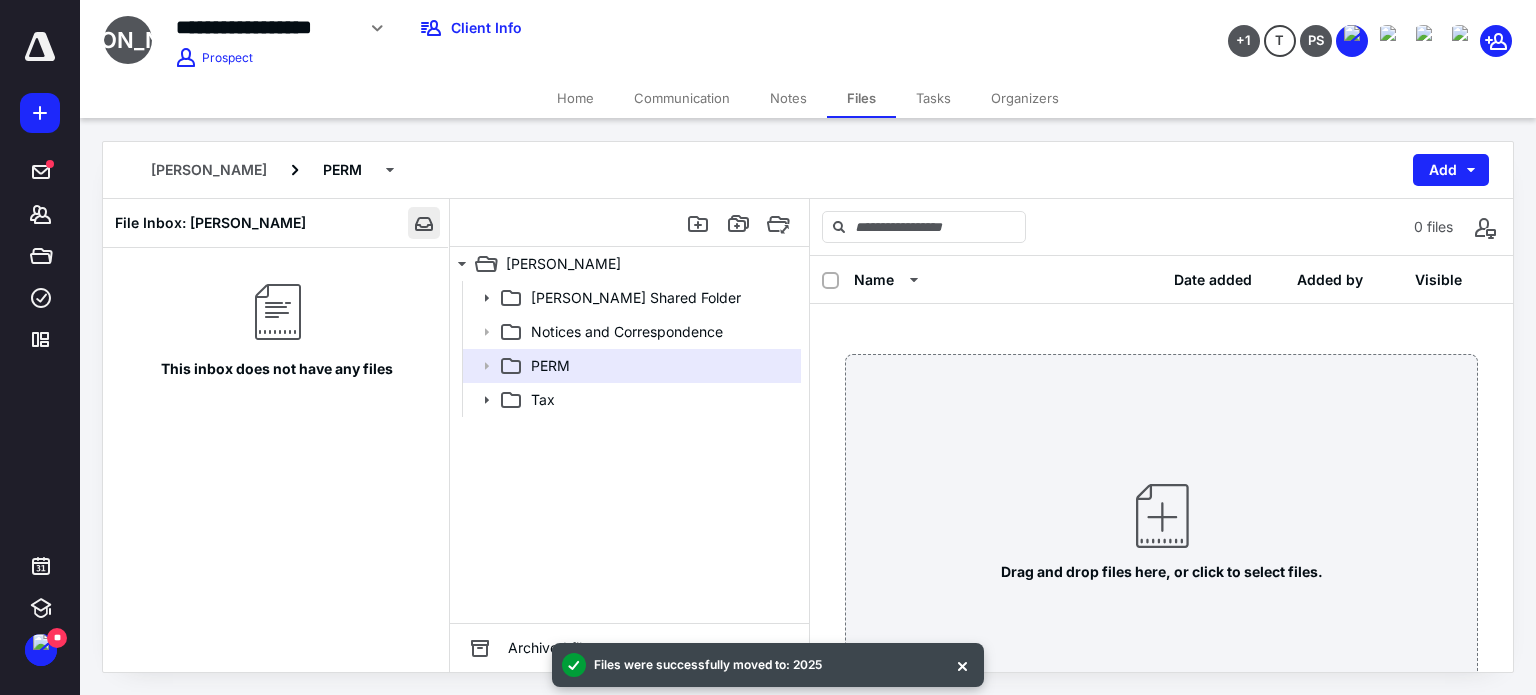 click at bounding box center [424, 223] 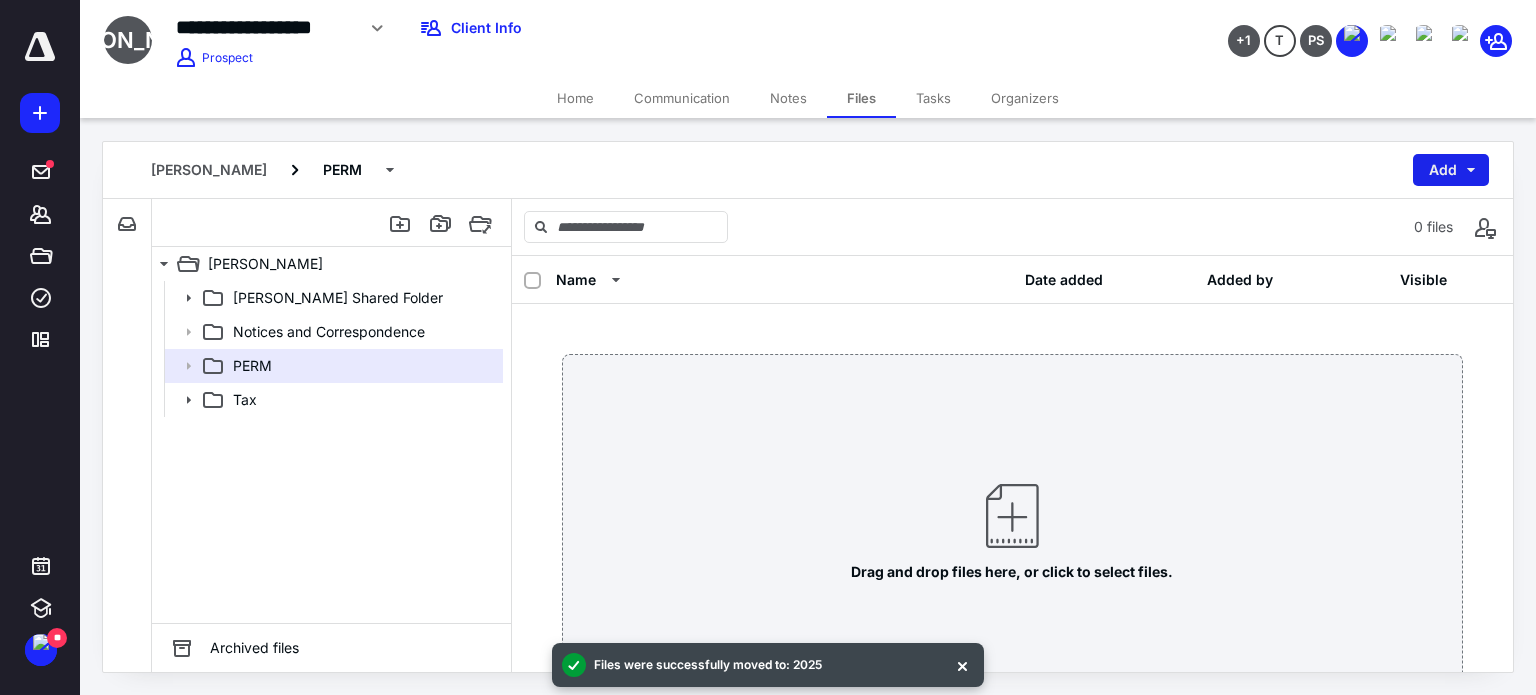 click on "Add" at bounding box center (1451, 170) 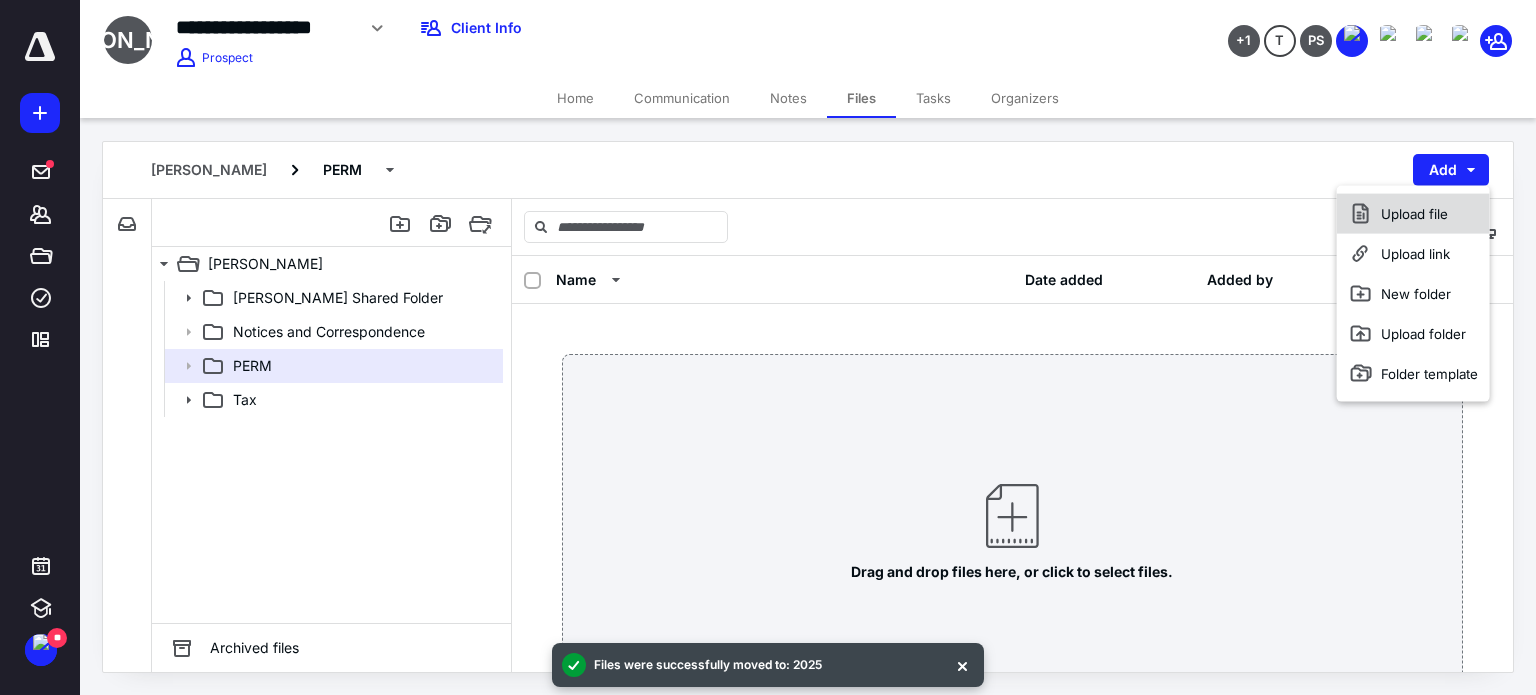 click on "Upload file" at bounding box center [1413, 214] 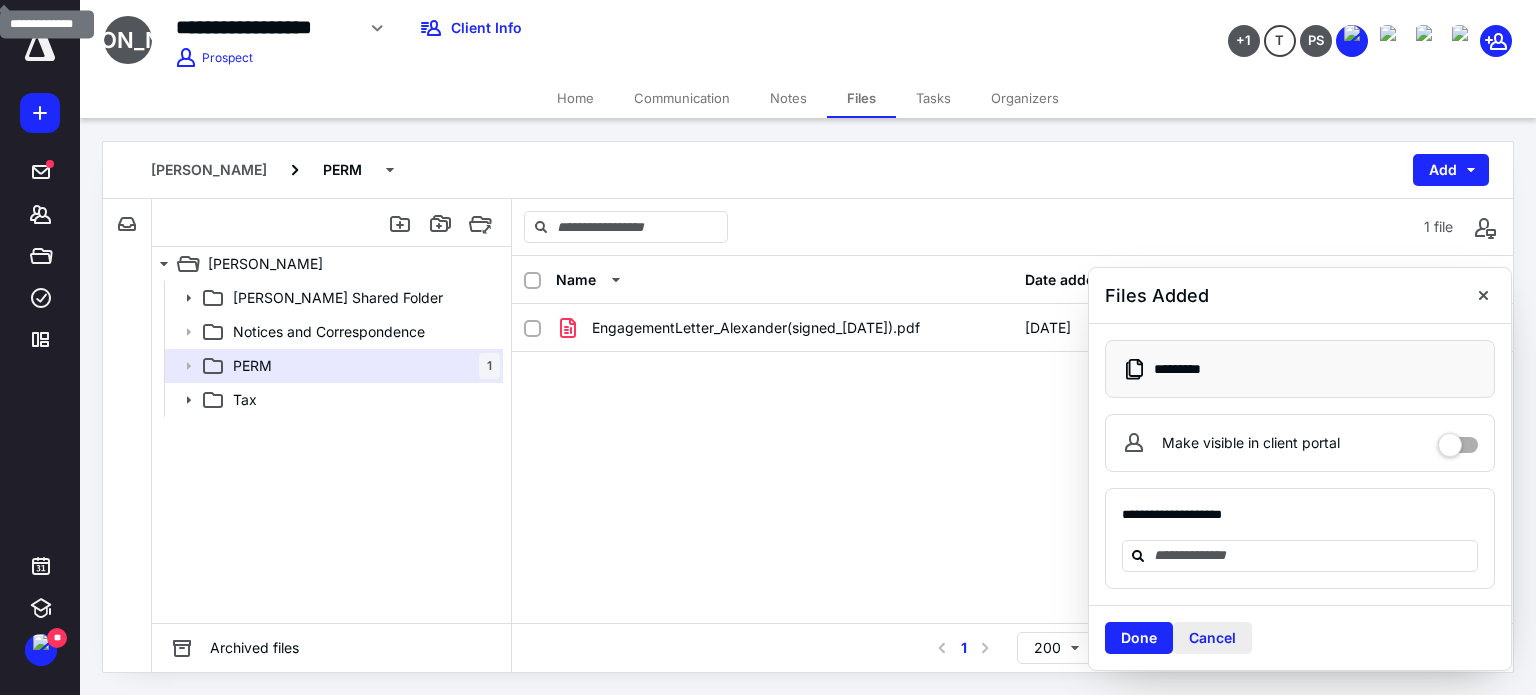 click on "Cancel" at bounding box center (1212, 638) 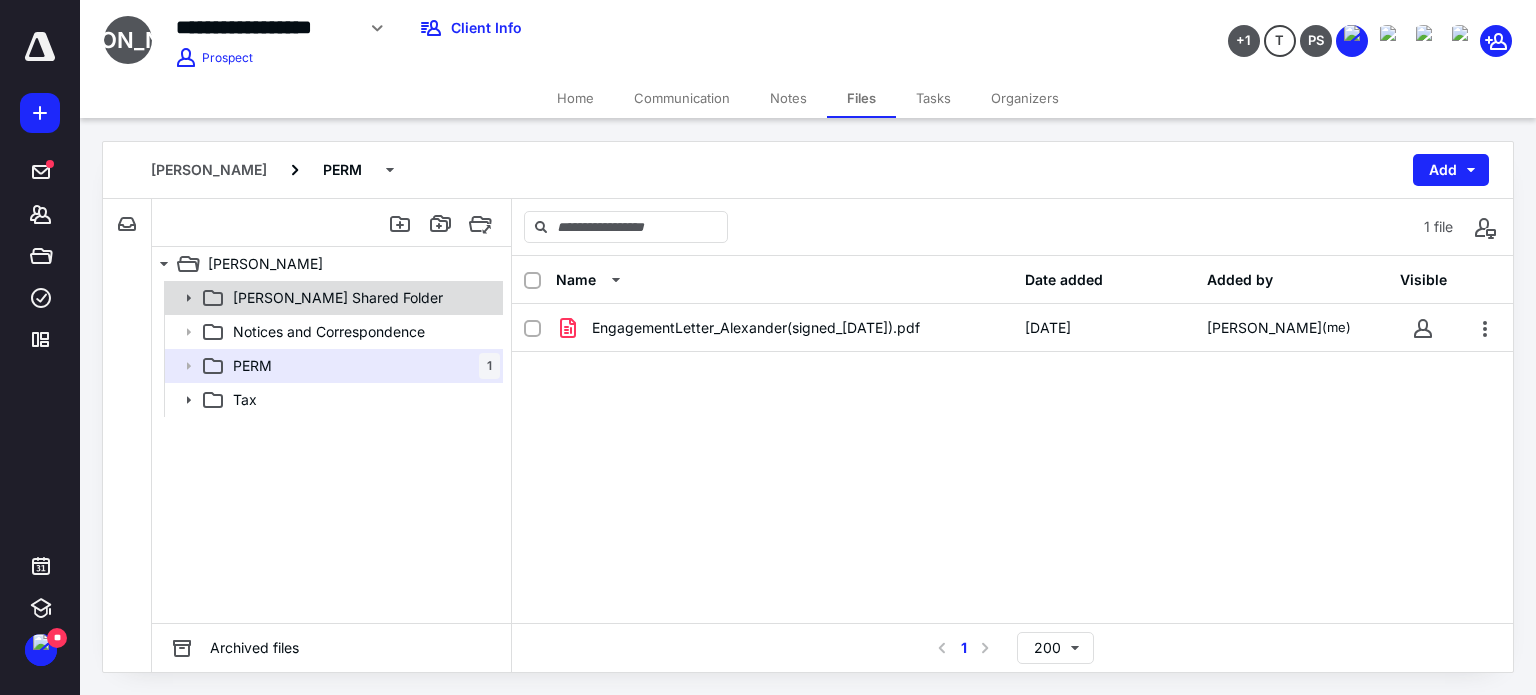 click on "[PERSON_NAME] Shared Folder" at bounding box center (362, 298) 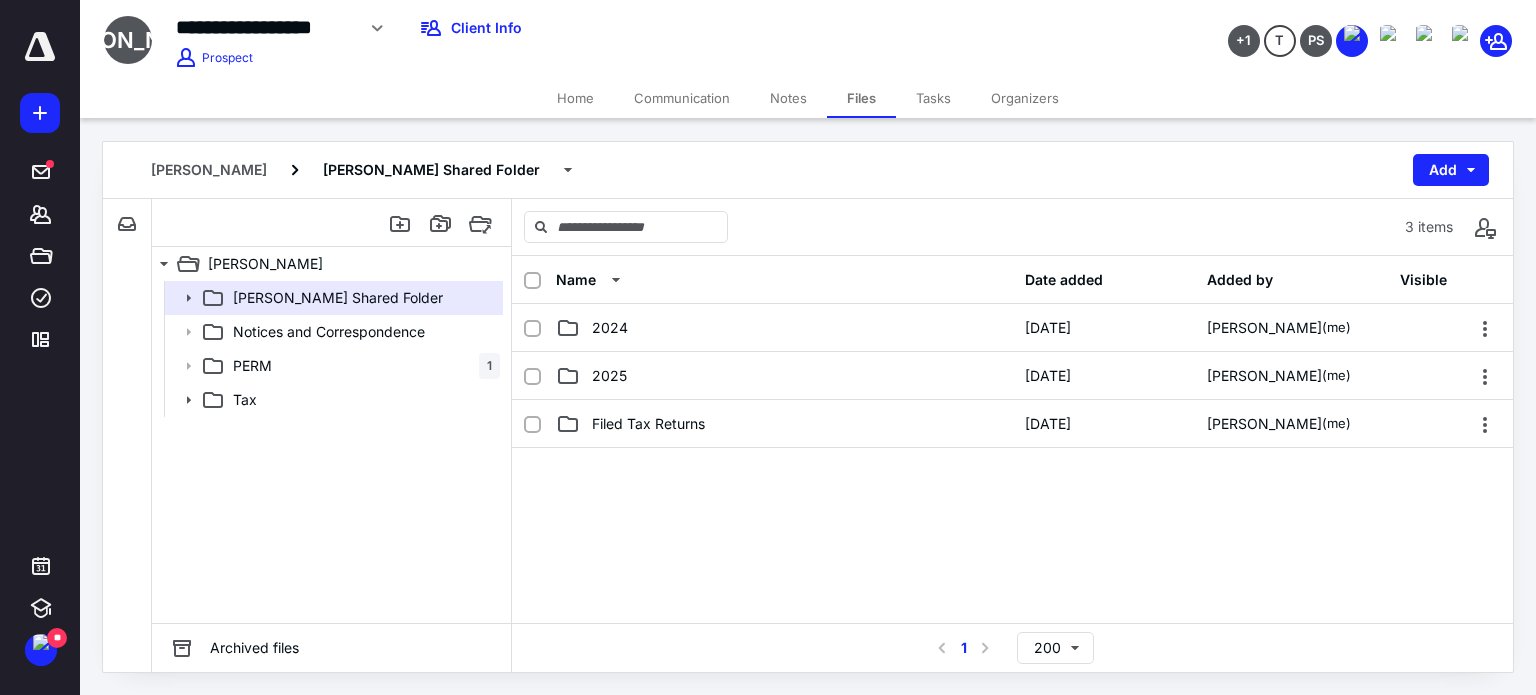 click on "Home" at bounding box center (575, 98) 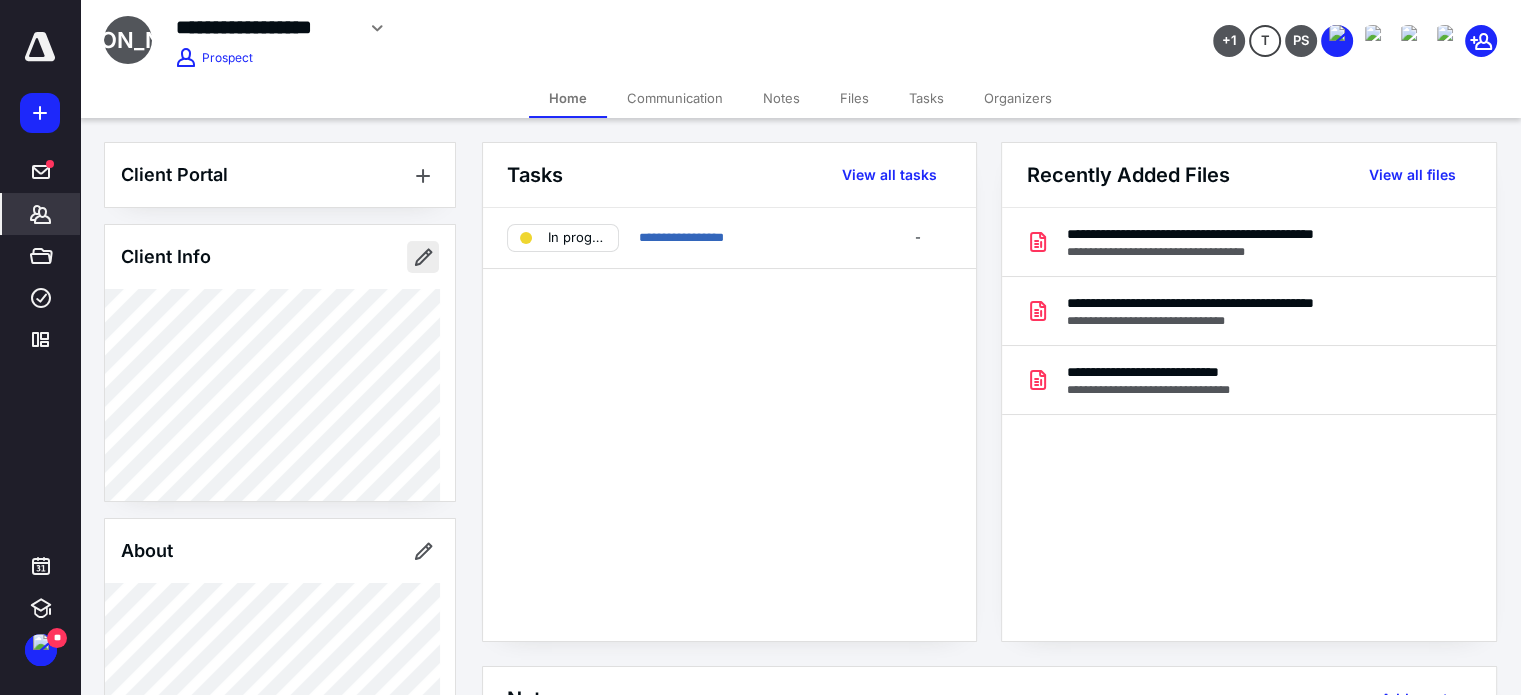 click at bounding box center (423, 257) 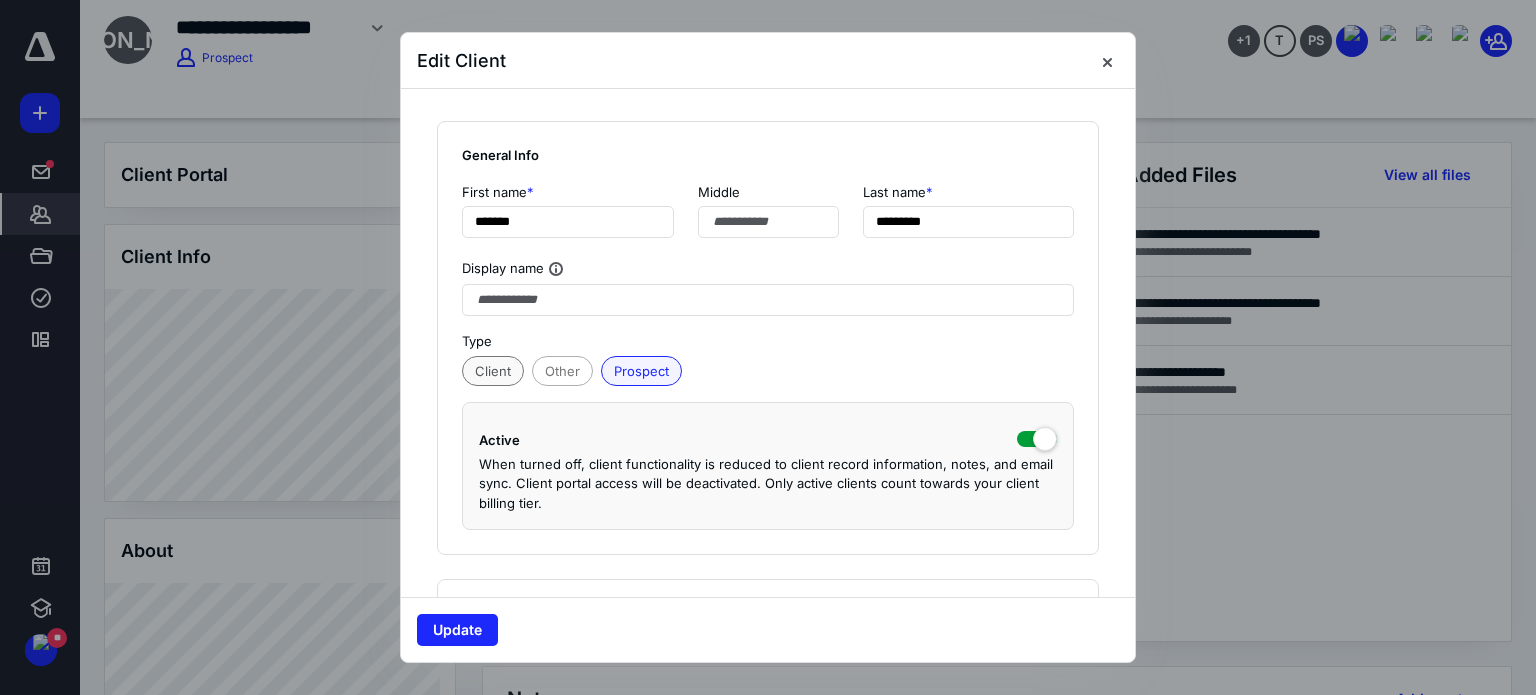 click on "Client" at bounding box center [493, 371] 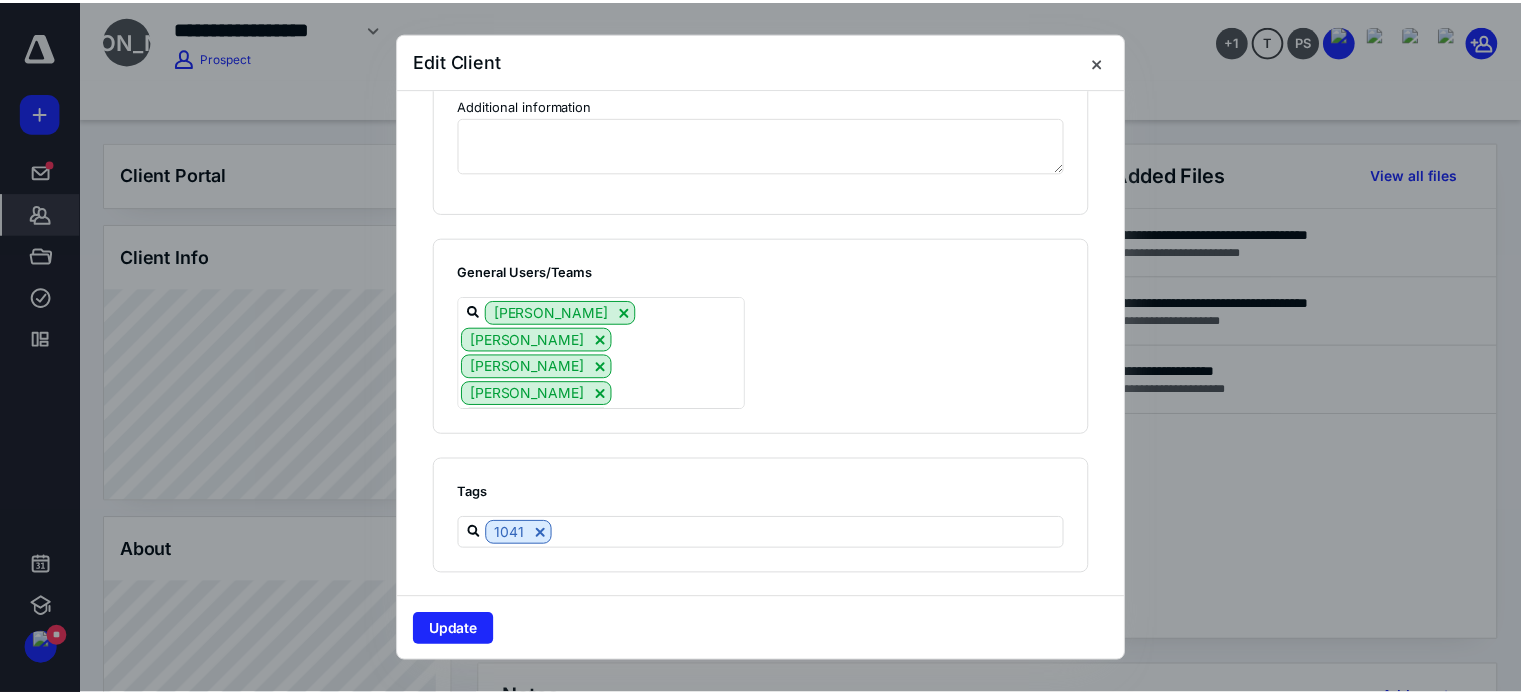 scroll, scrollTop: 1941, scrollLeft: 0, axis: vertical 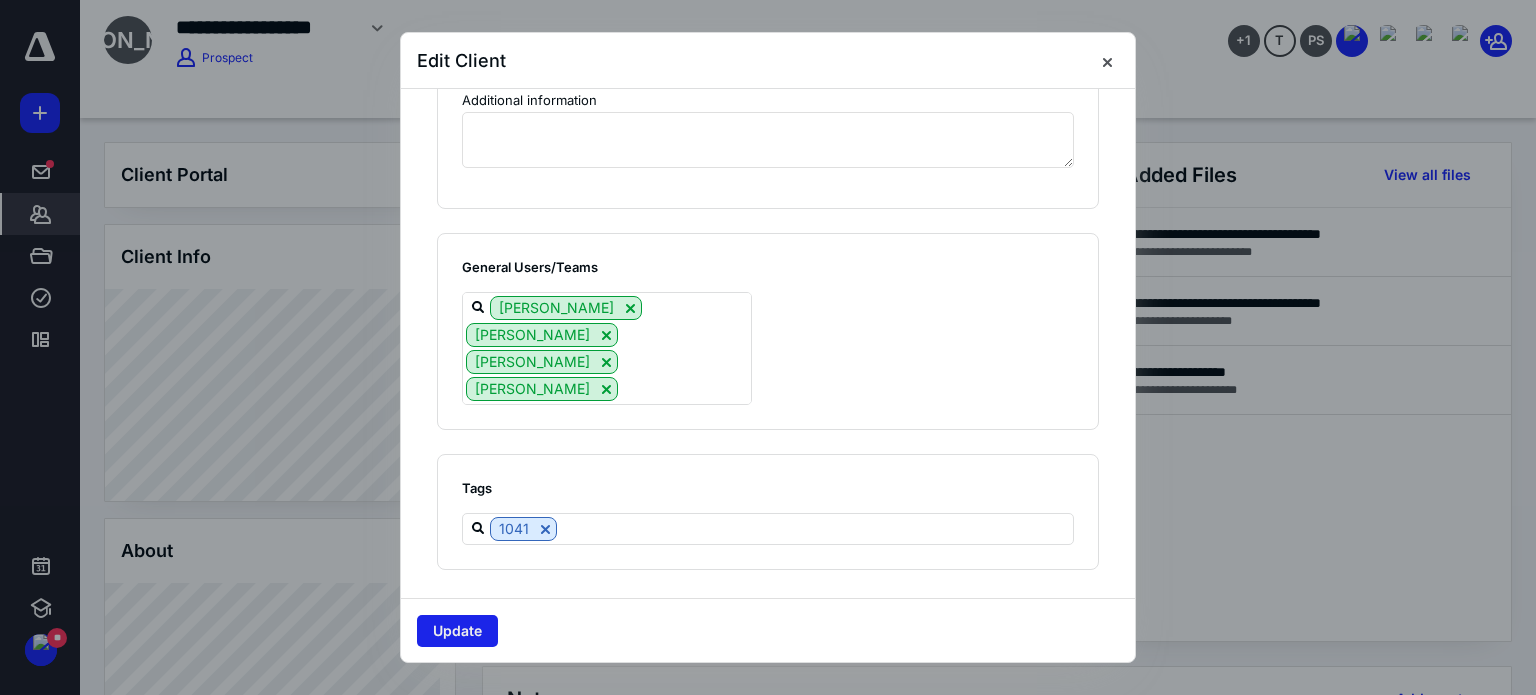 click on "Update" at bounding box center (457, 631) 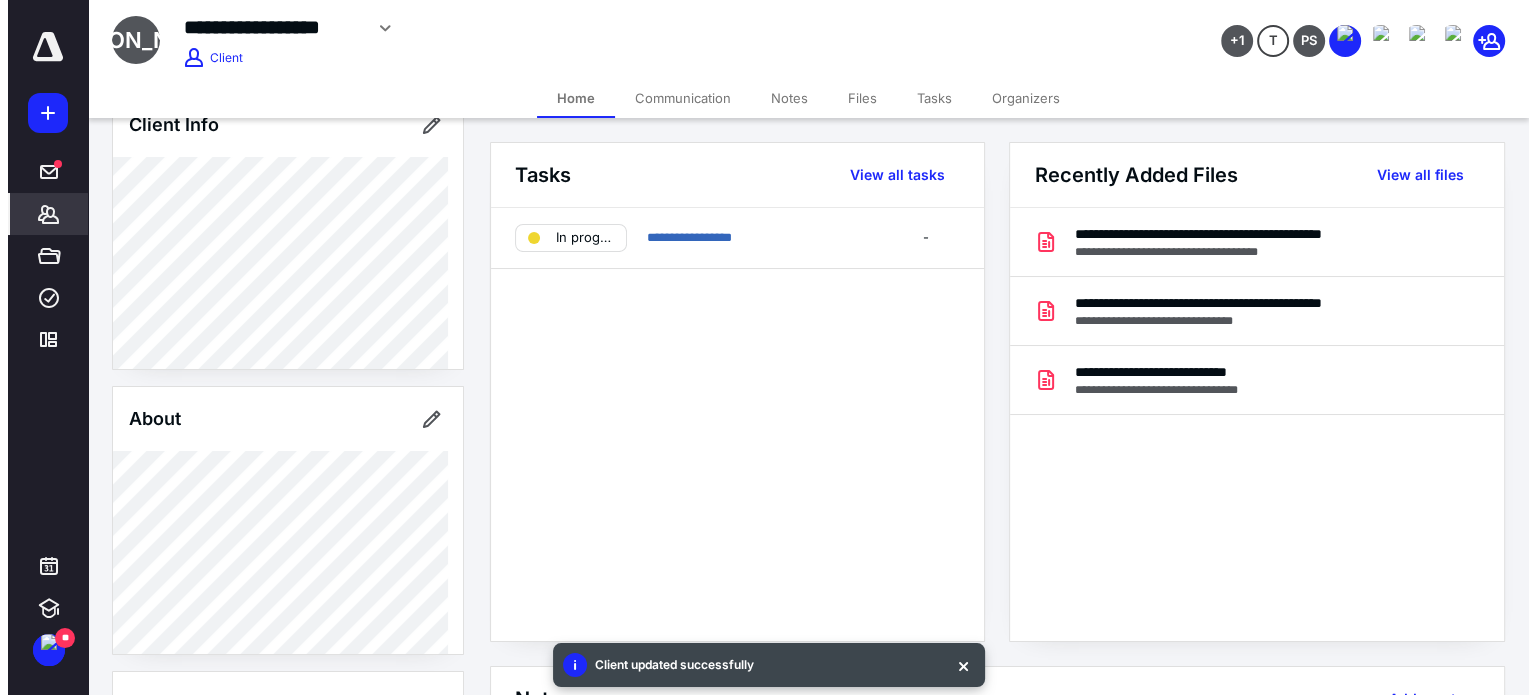 scroll, scrollTop: 0, scrollLeft: 0, axis: both 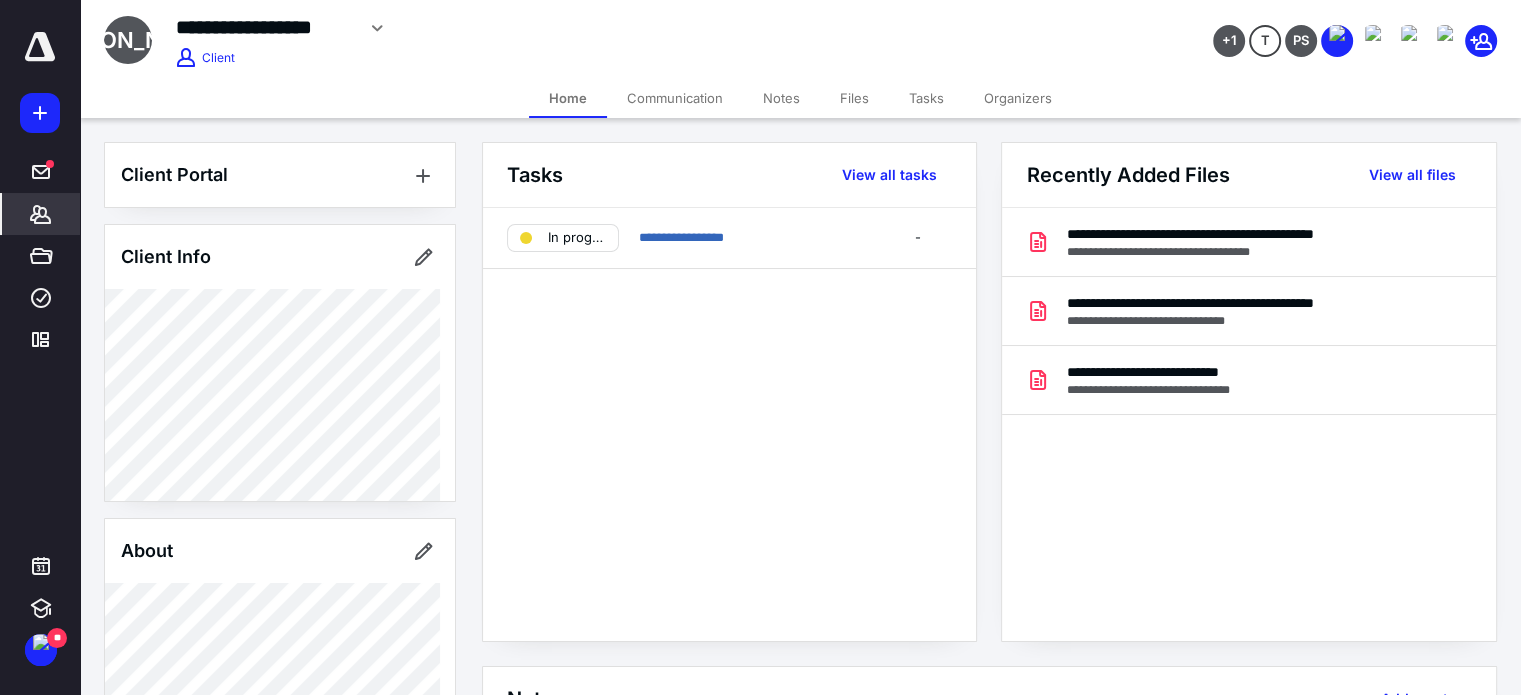 click on "Files" at bounding box center (854, 98) 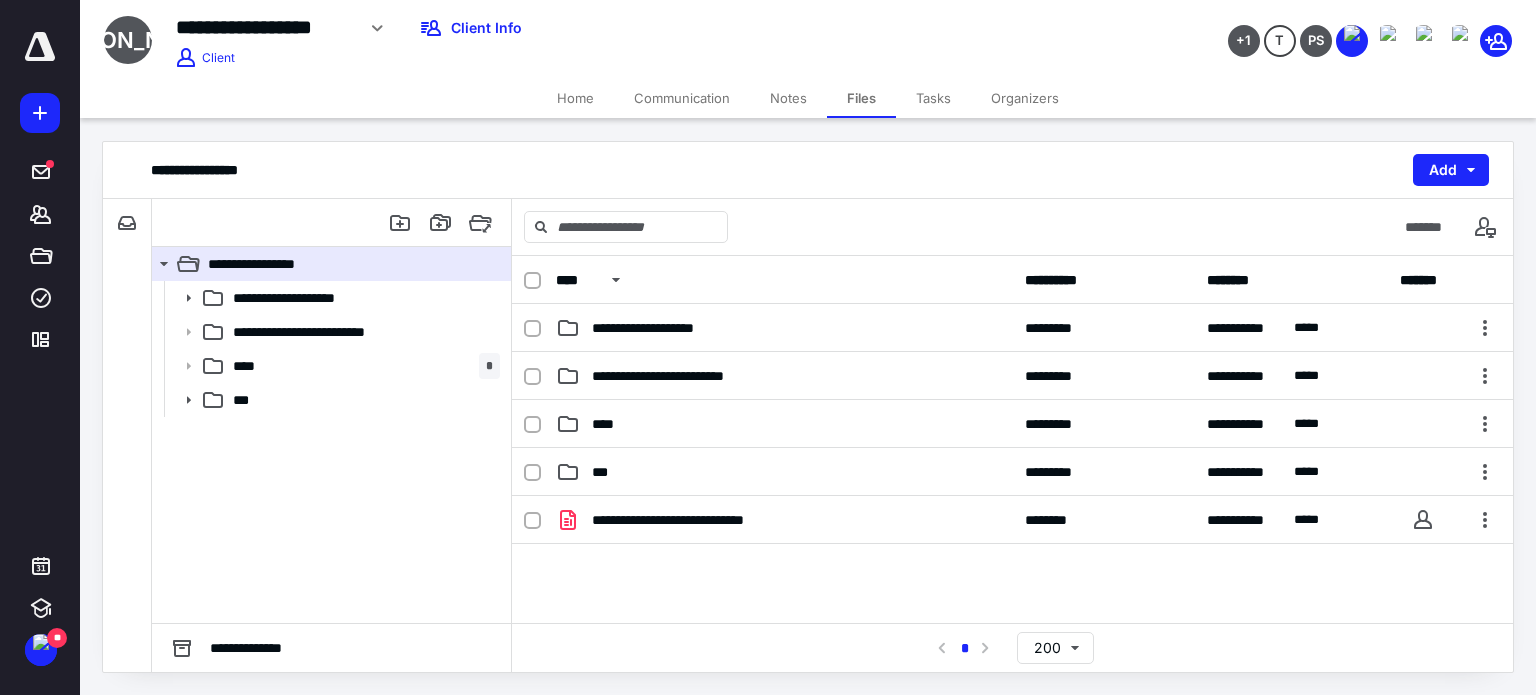 click on "Home" at bounding box center [575, 98] 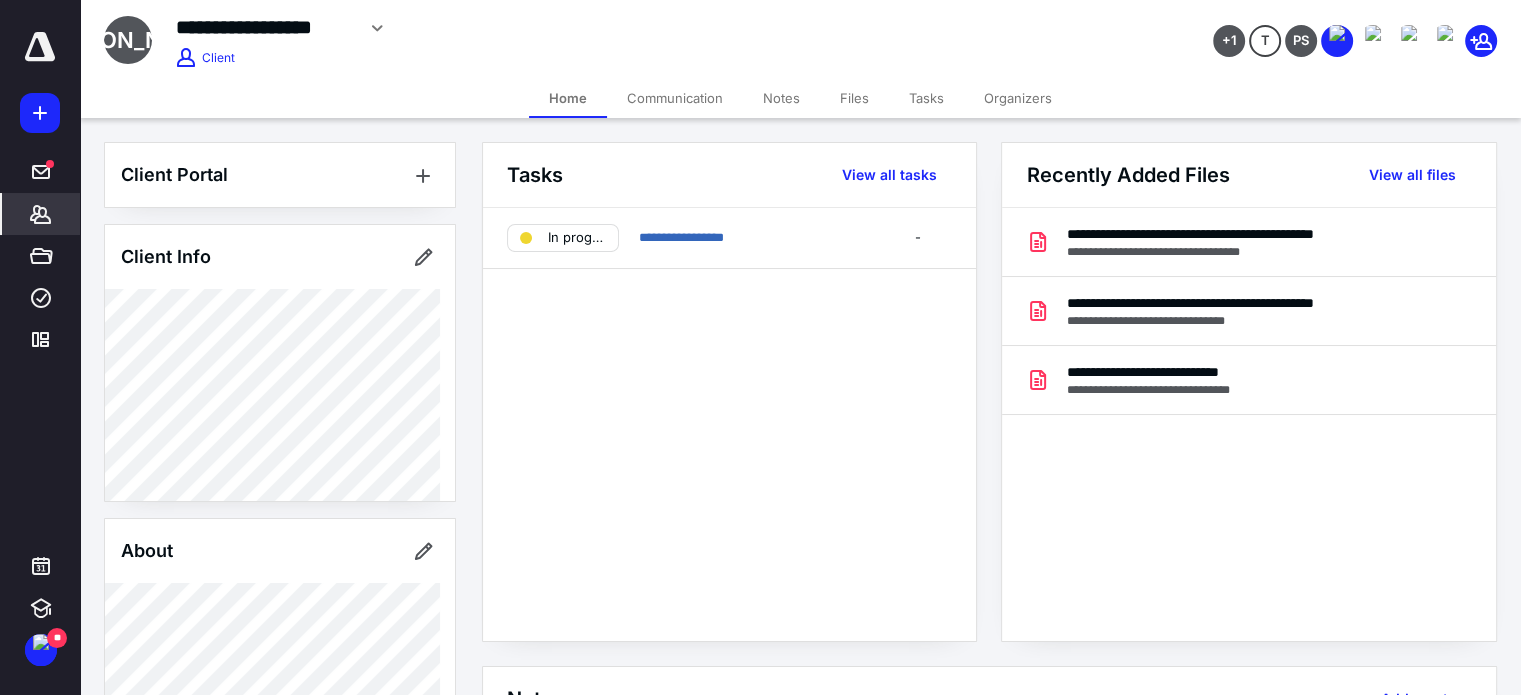 click on "Files" at bounding box center (854, 98) 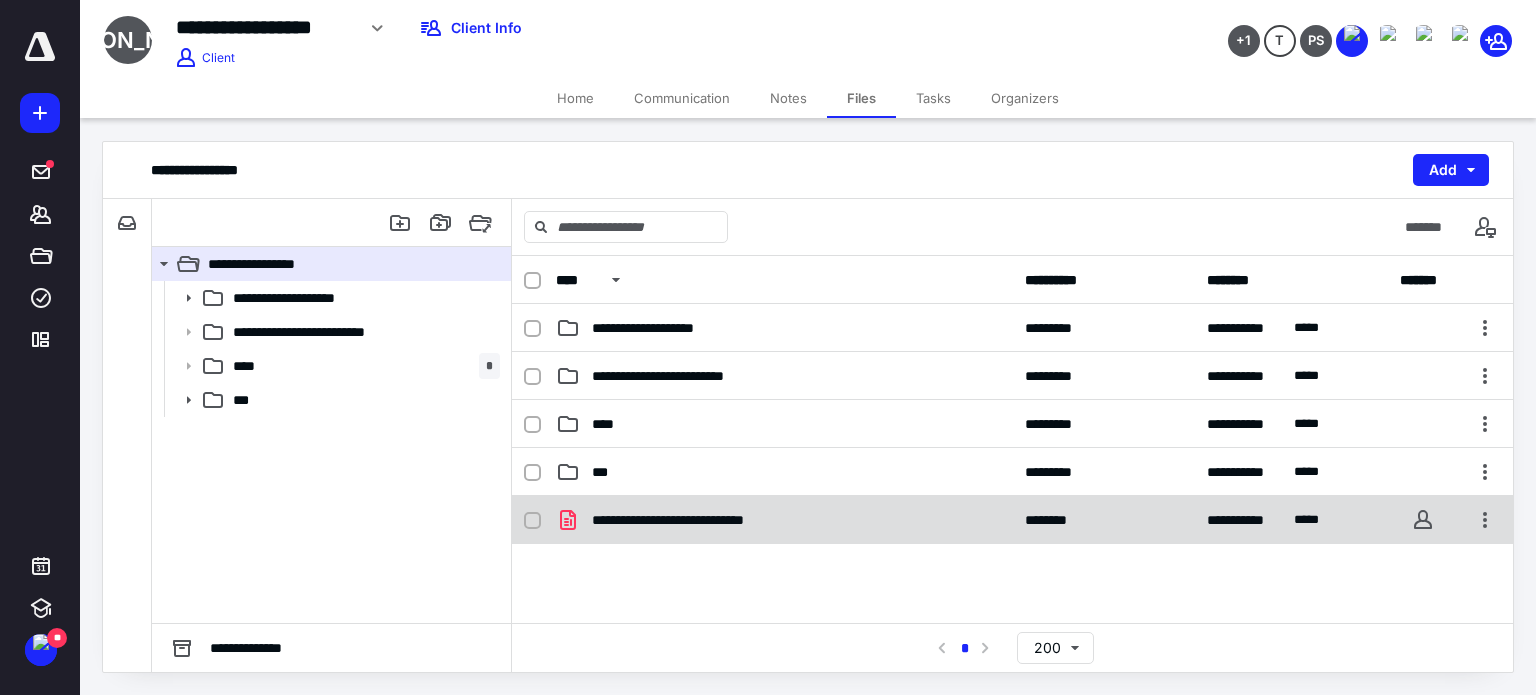 click on "**********" at bounding box center (1012, 520) 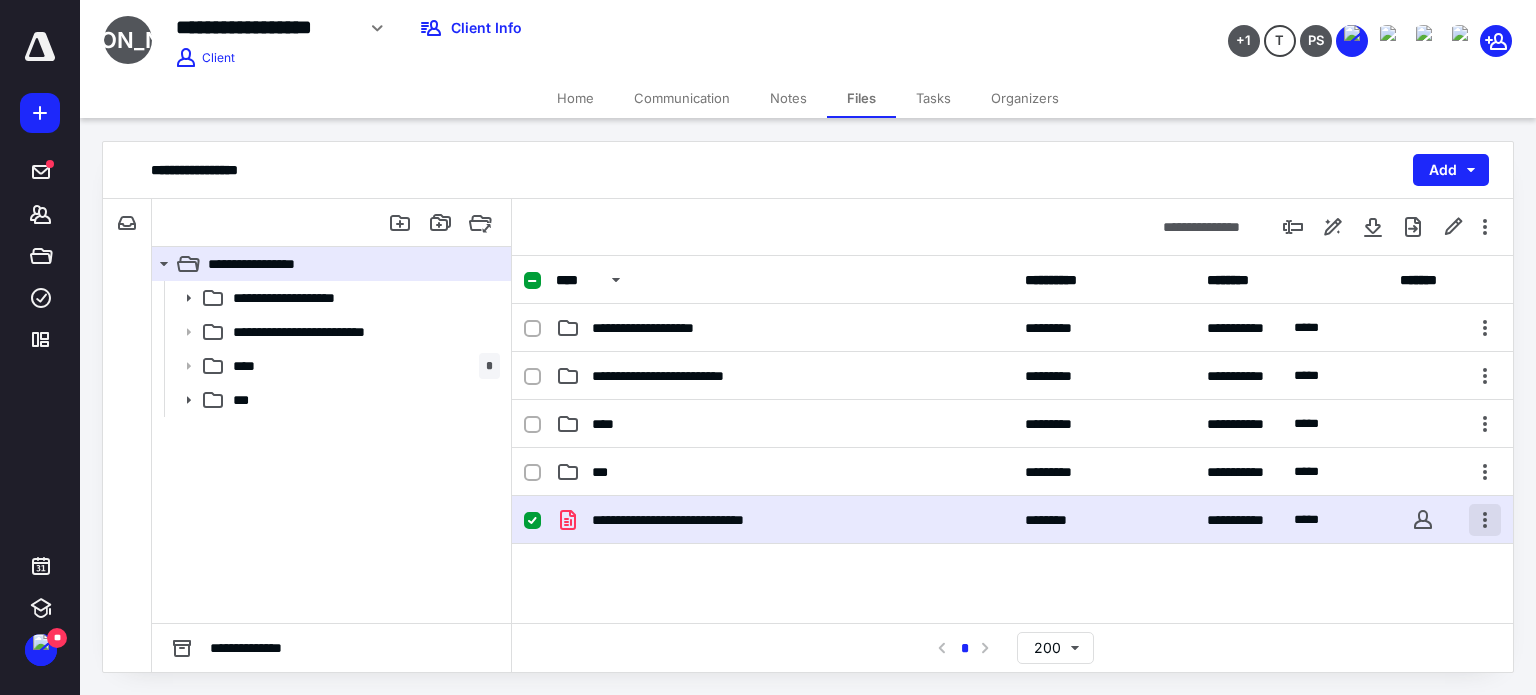 click at bounding box center [1485, 520] 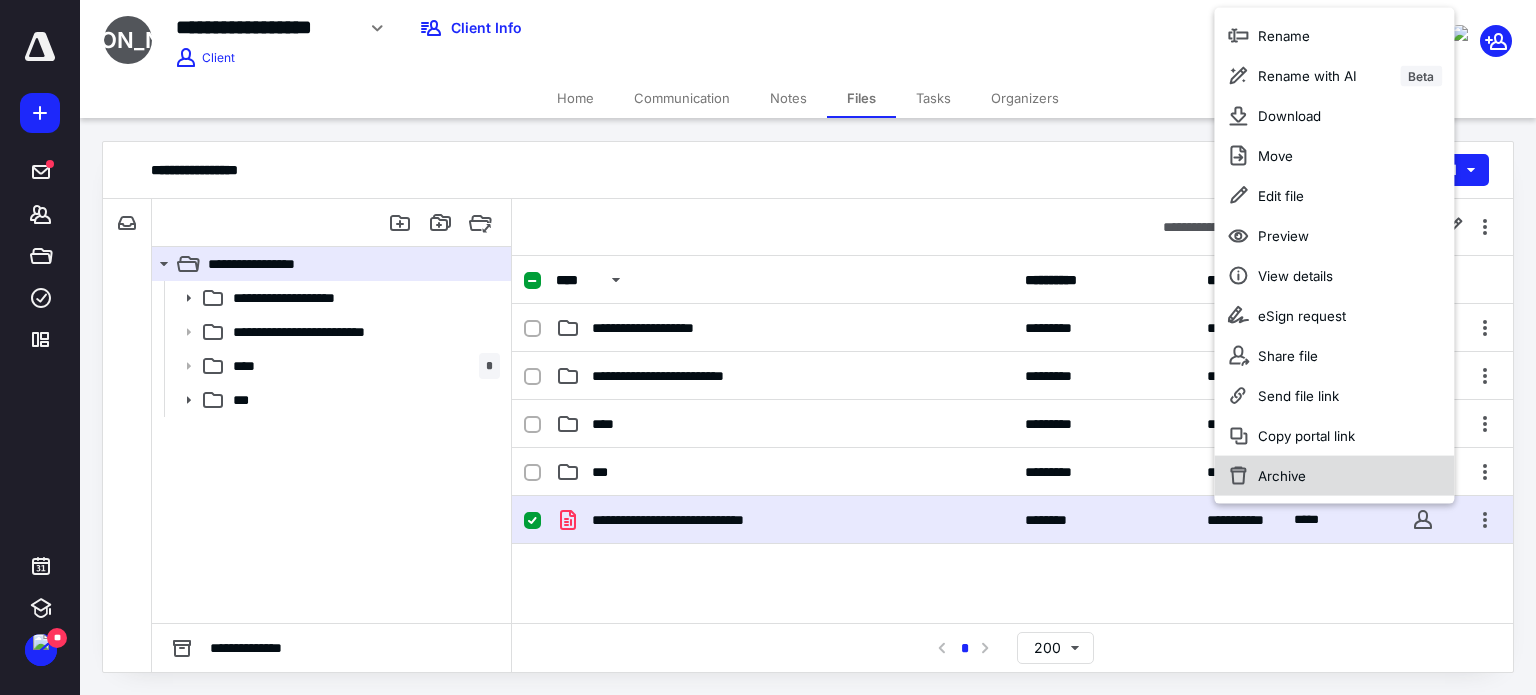 click on "Archive" at bounding box center [1334, 476] 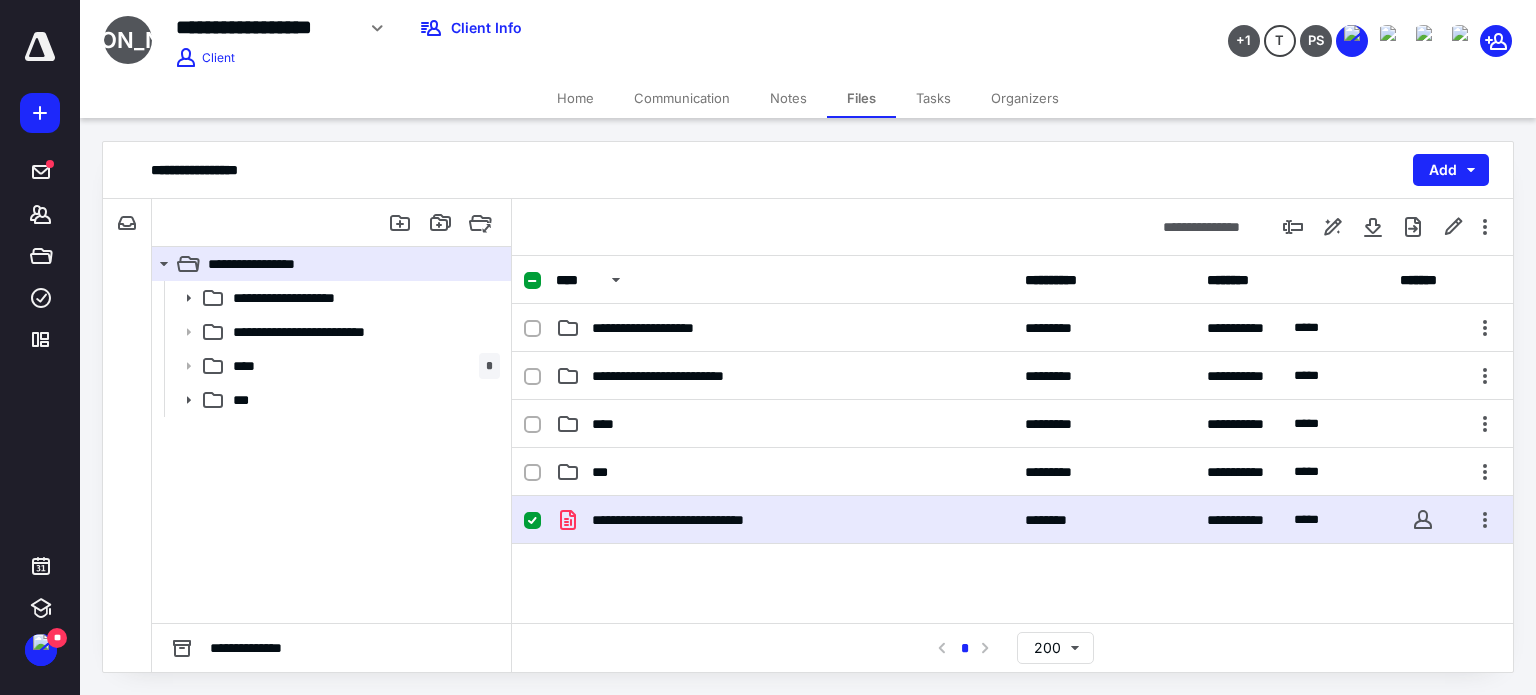 checkbox on "false" 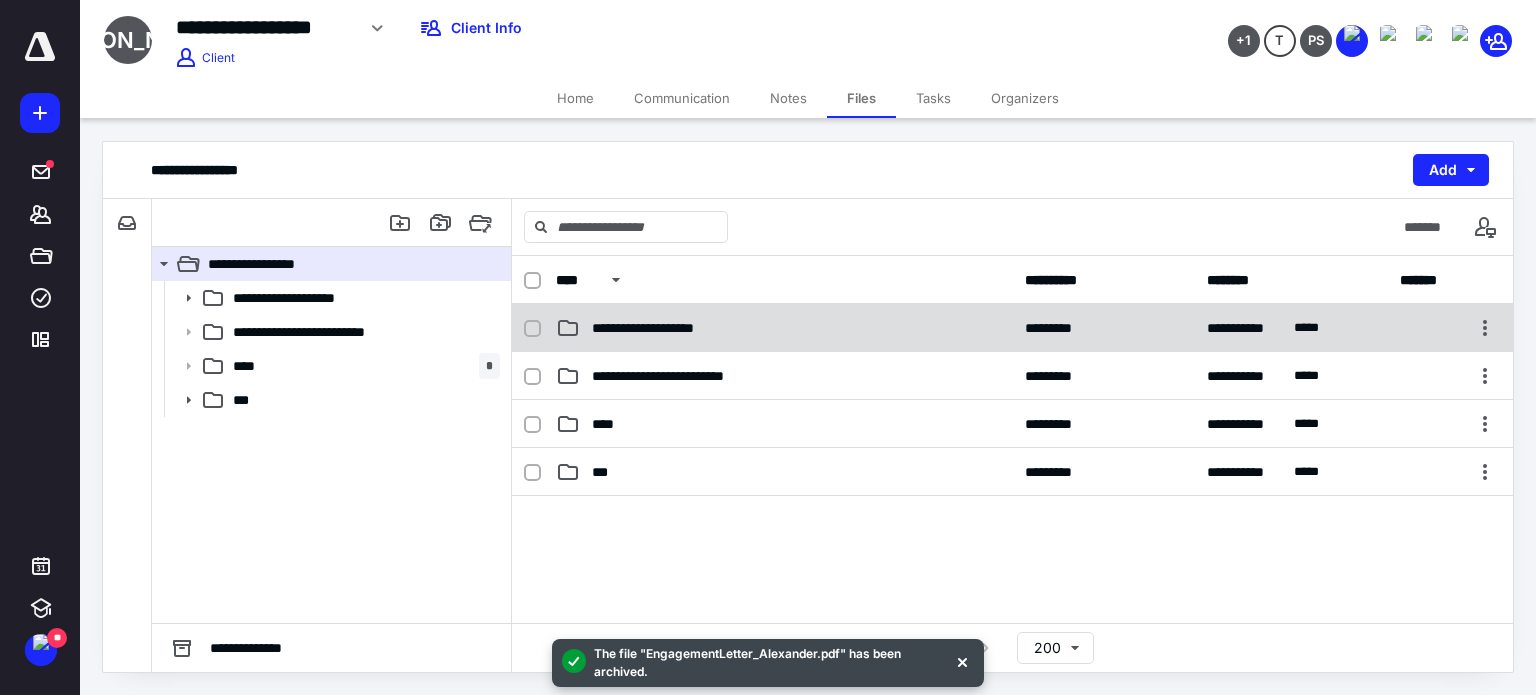 click on "**********" at bounding box center [1012, 328] 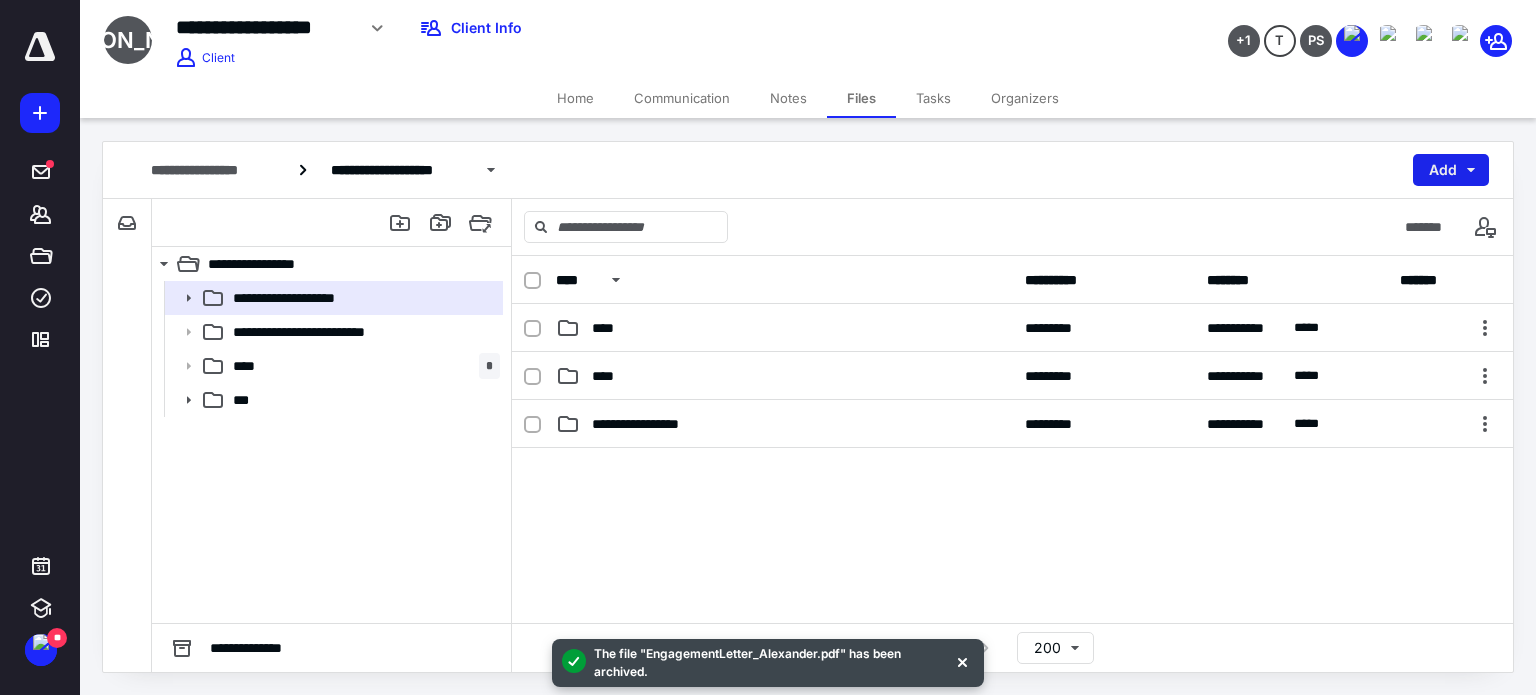 click on "Add" at bounding box center (1451, 170) 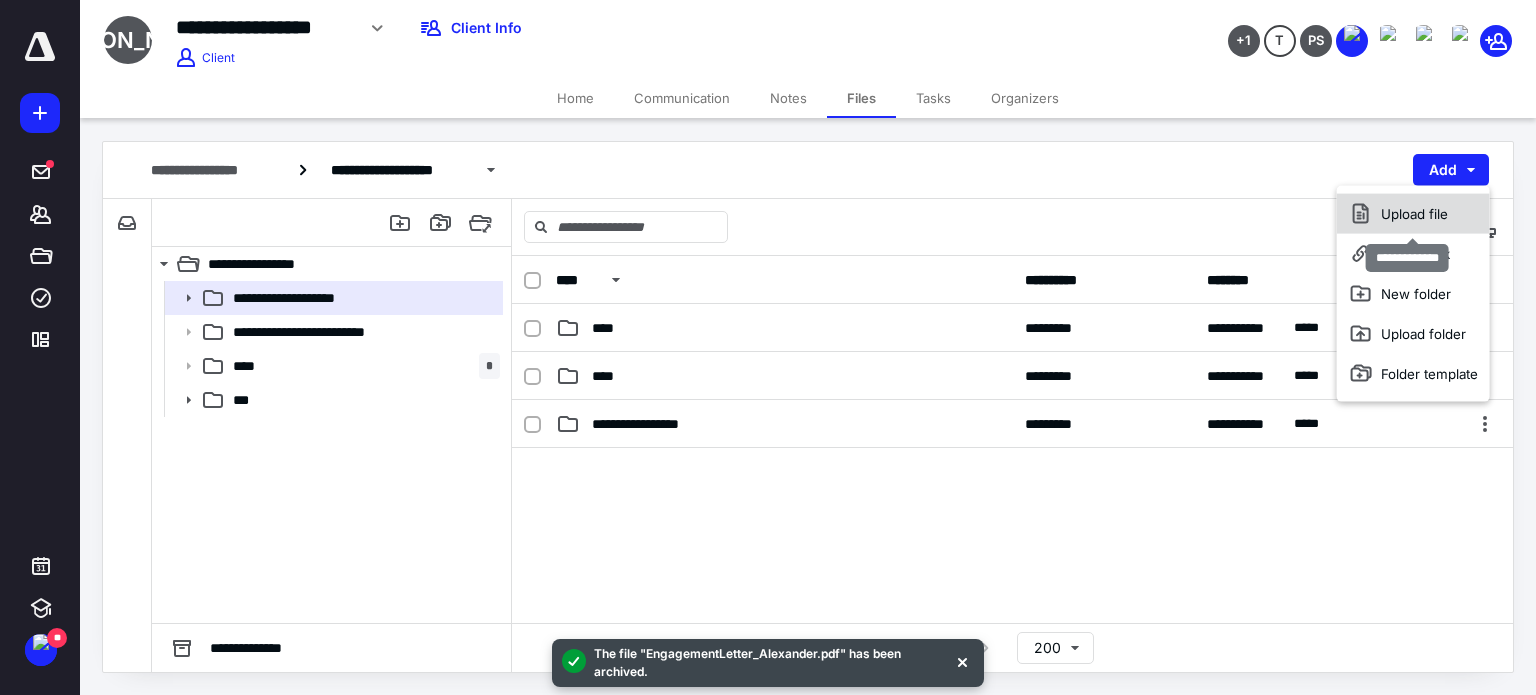 click 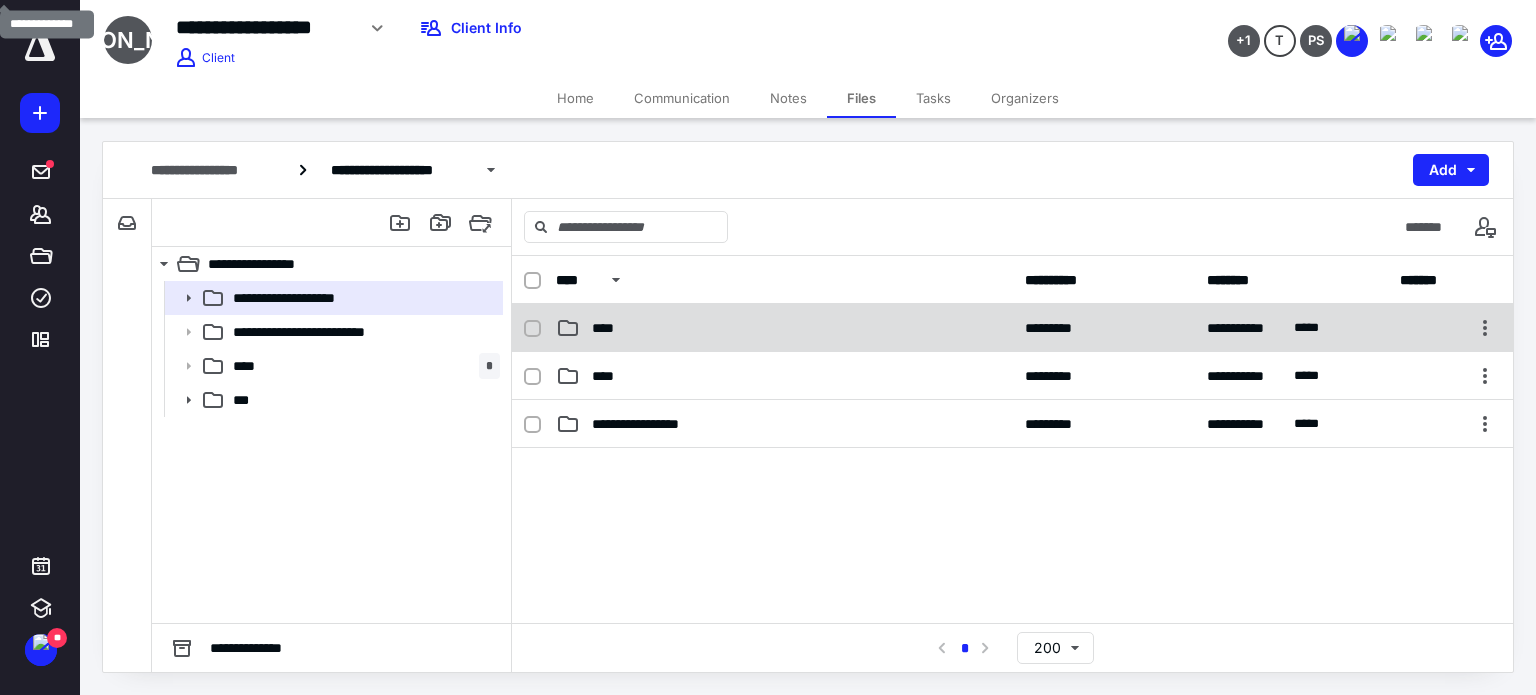 click on "****" at bounding box center [784, 328] 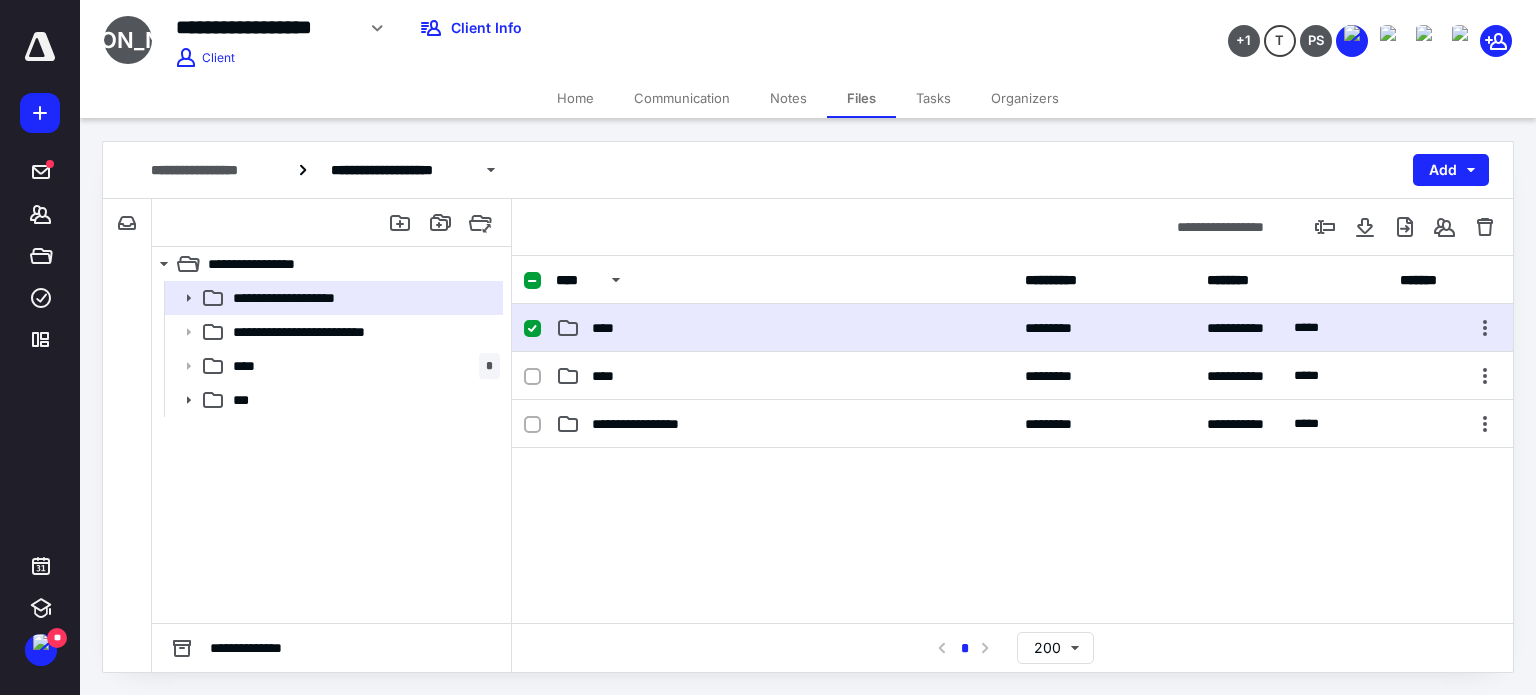 click on "****" at bounding box center [784, 328] 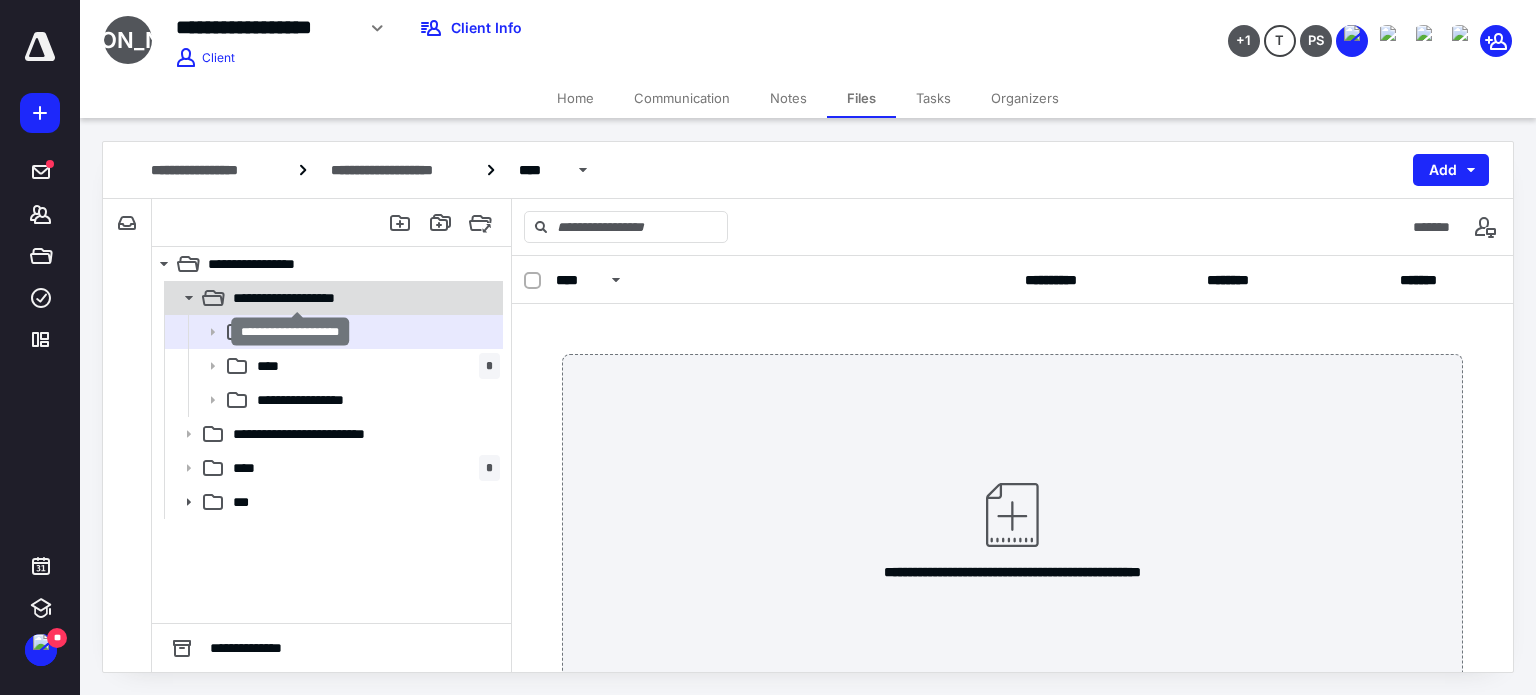 click on "**********" at bounding box center (297, 298) 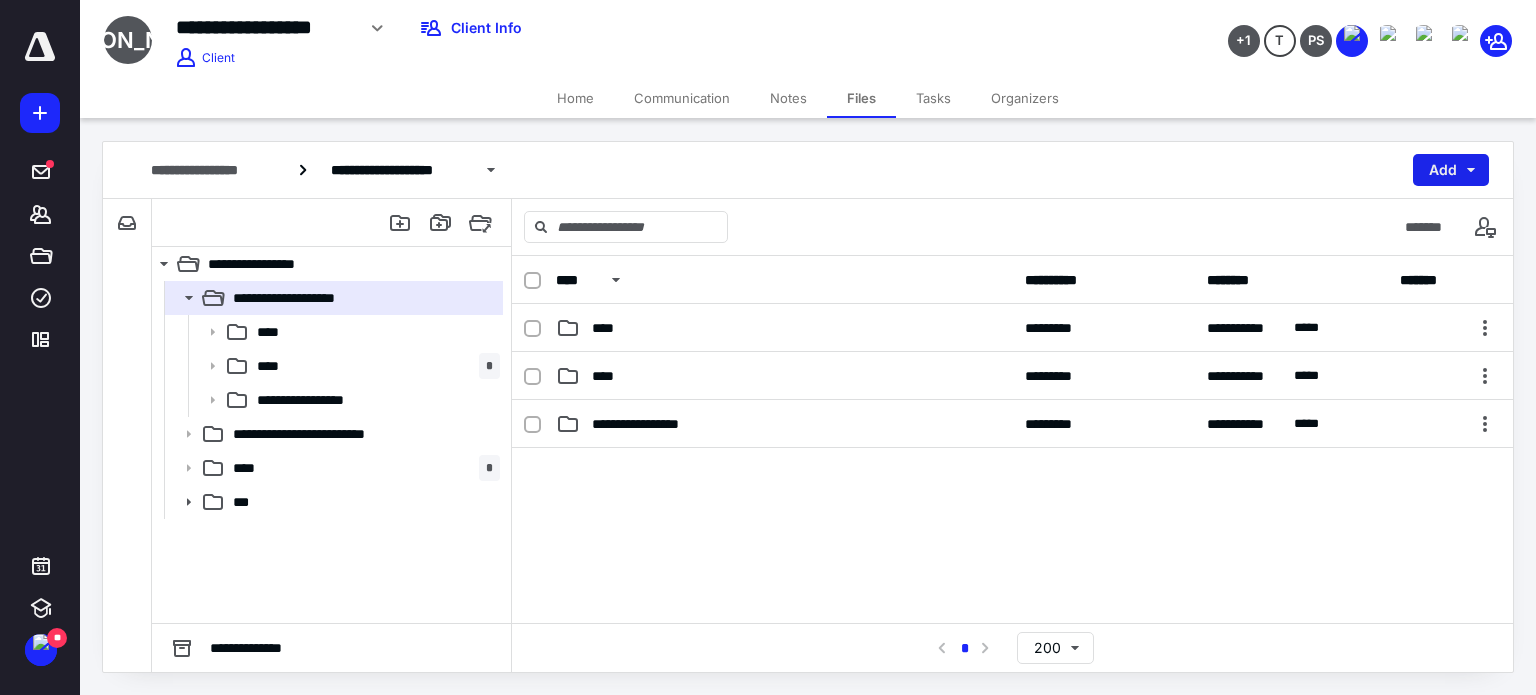 click on "Add" at bounding box center (1451, 170) 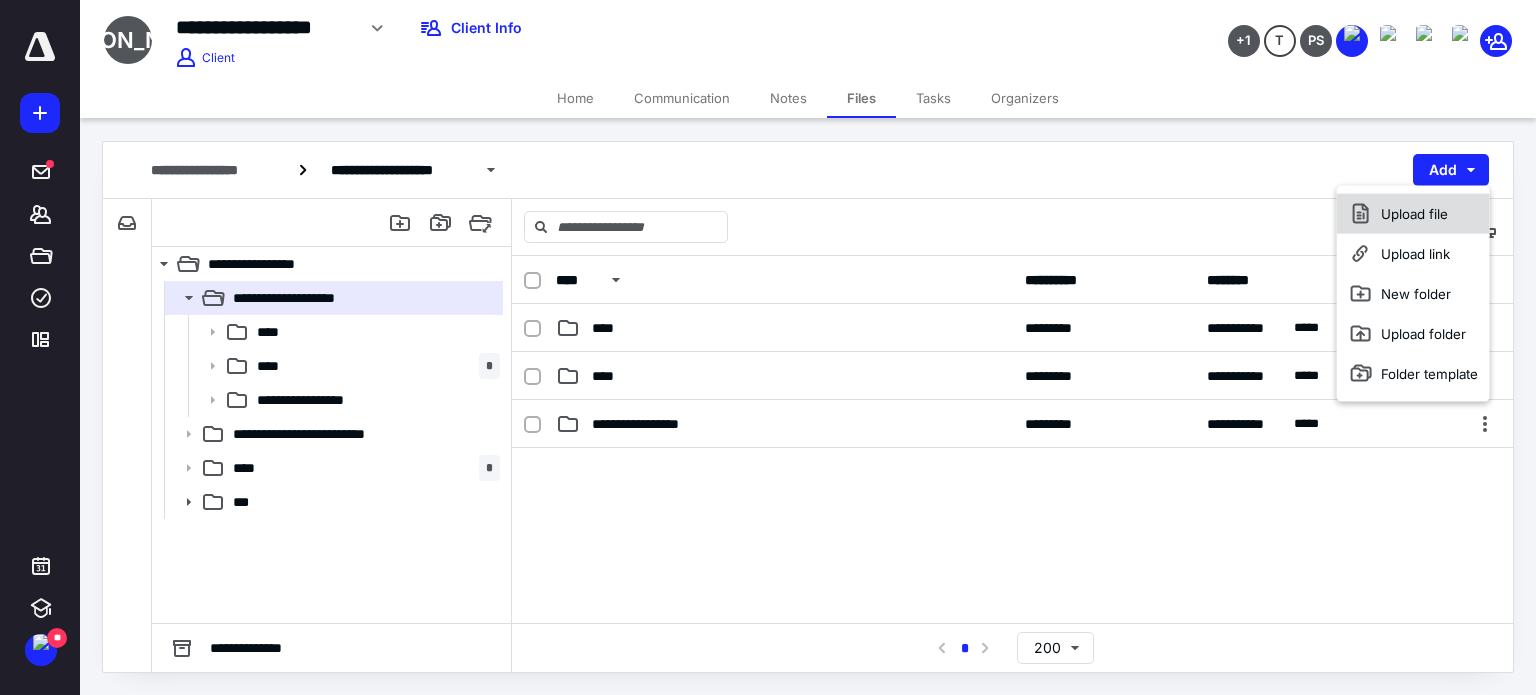 click on "Upload file" at bounding box center [1413, 214] 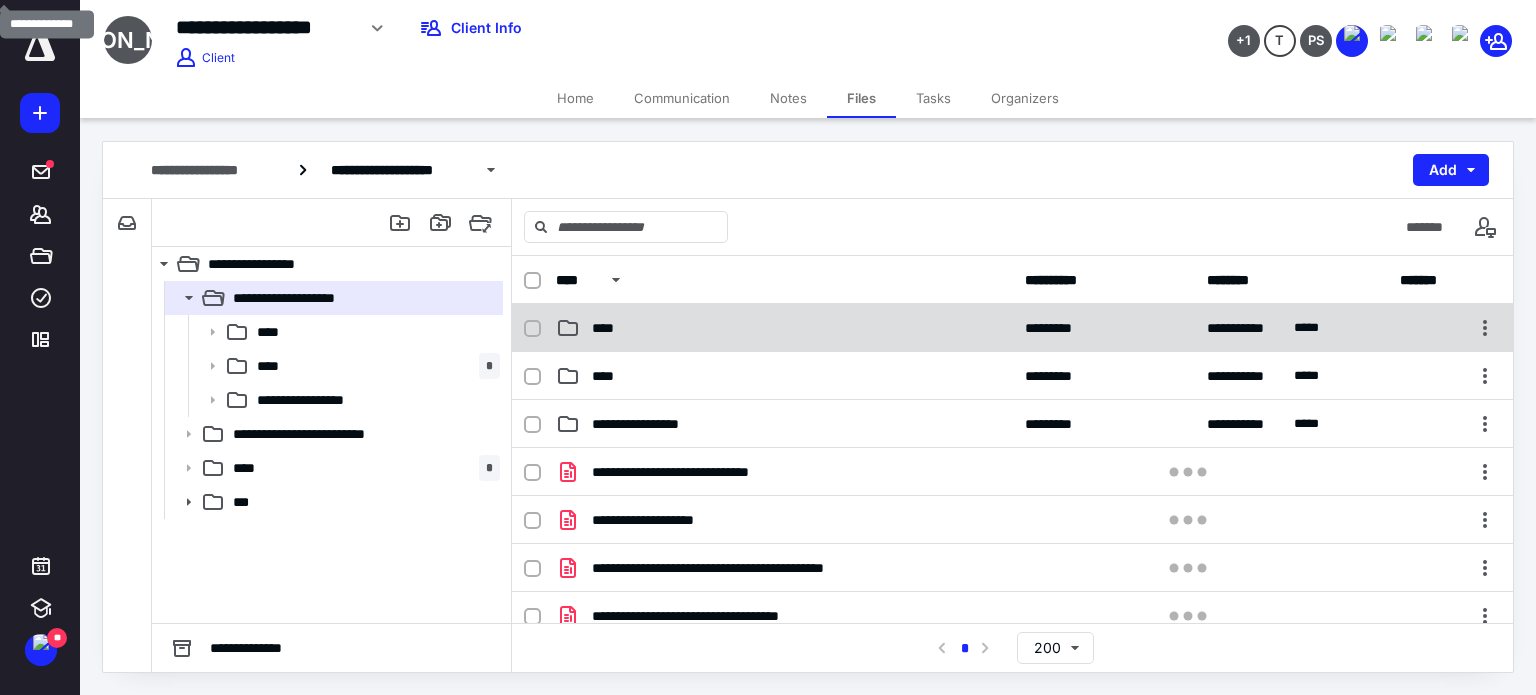 scroll, scrollTop: 100, scrollLeft: 0, axis: vertical 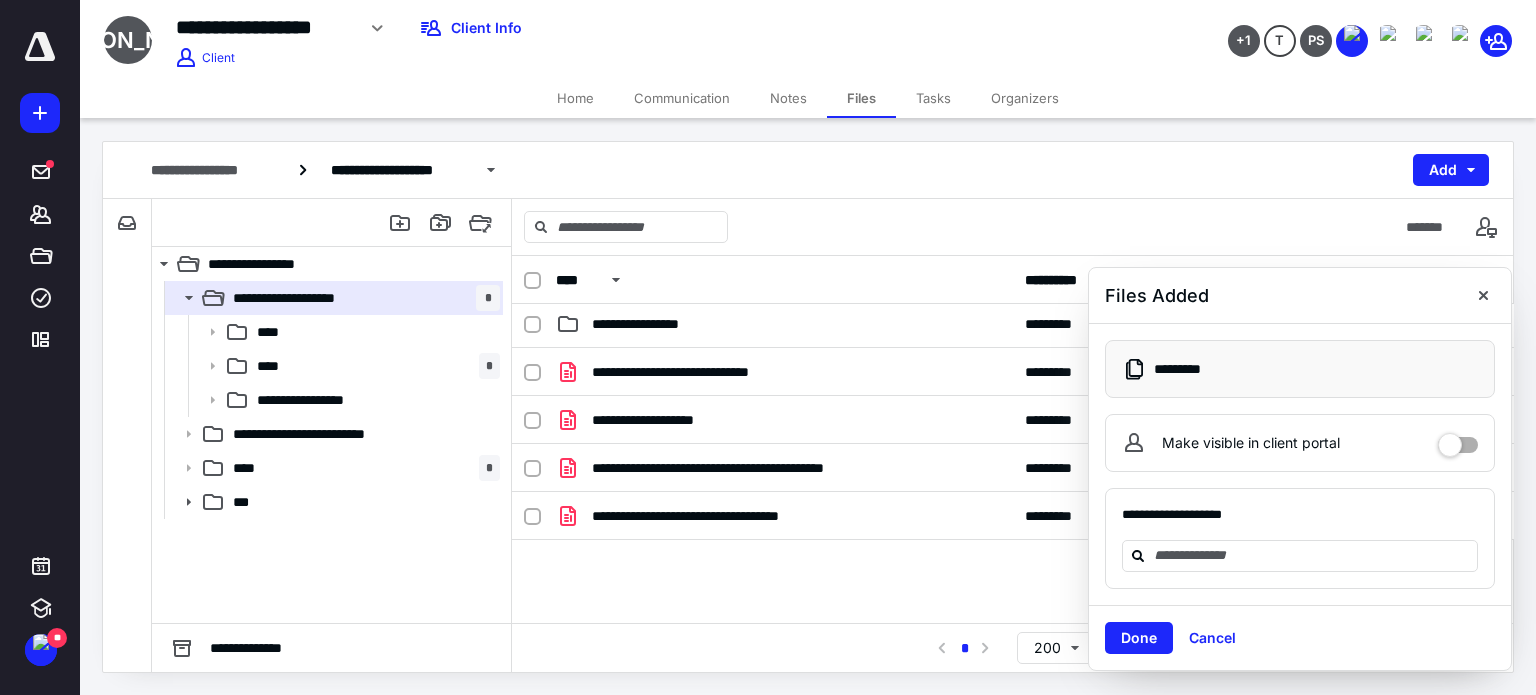 click at bounding box center (1458, 438) 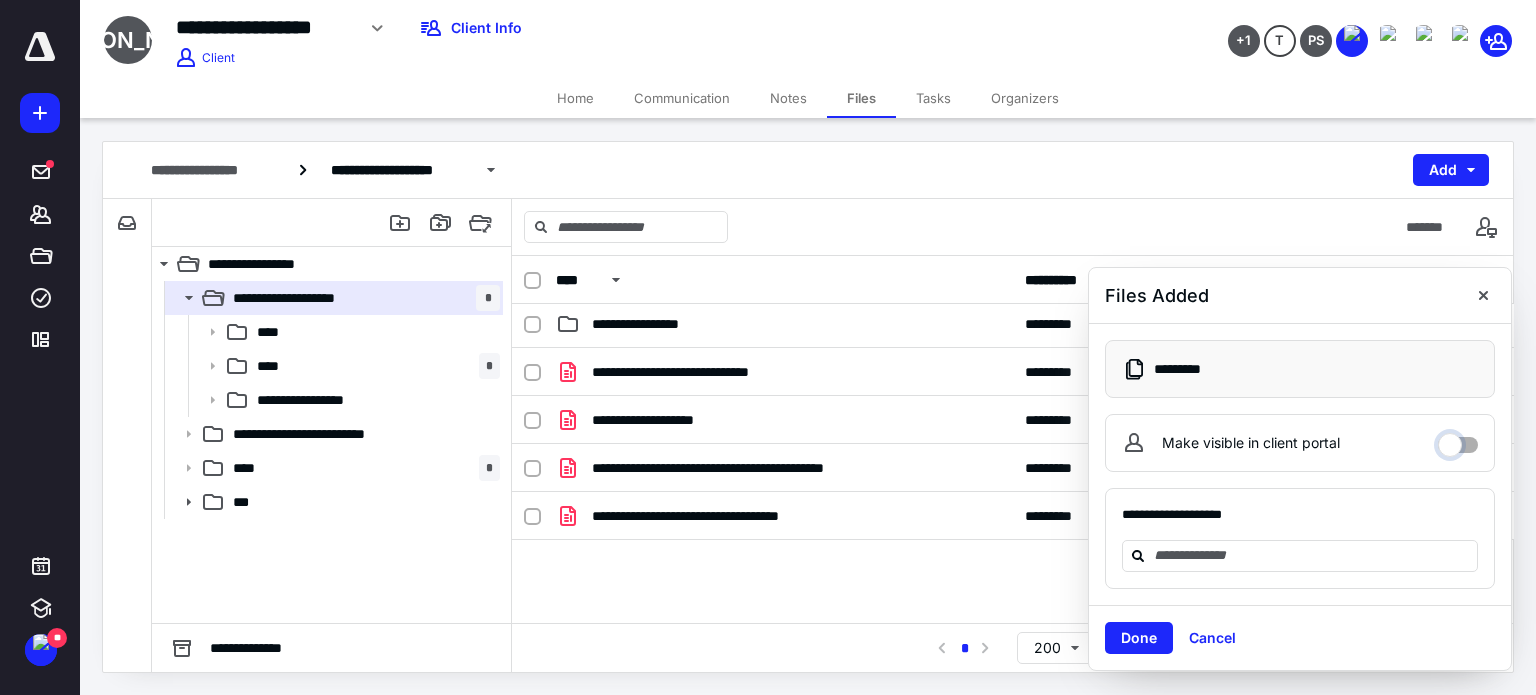 click on "Make visible in client portal" at bounding box center [1458, 440] 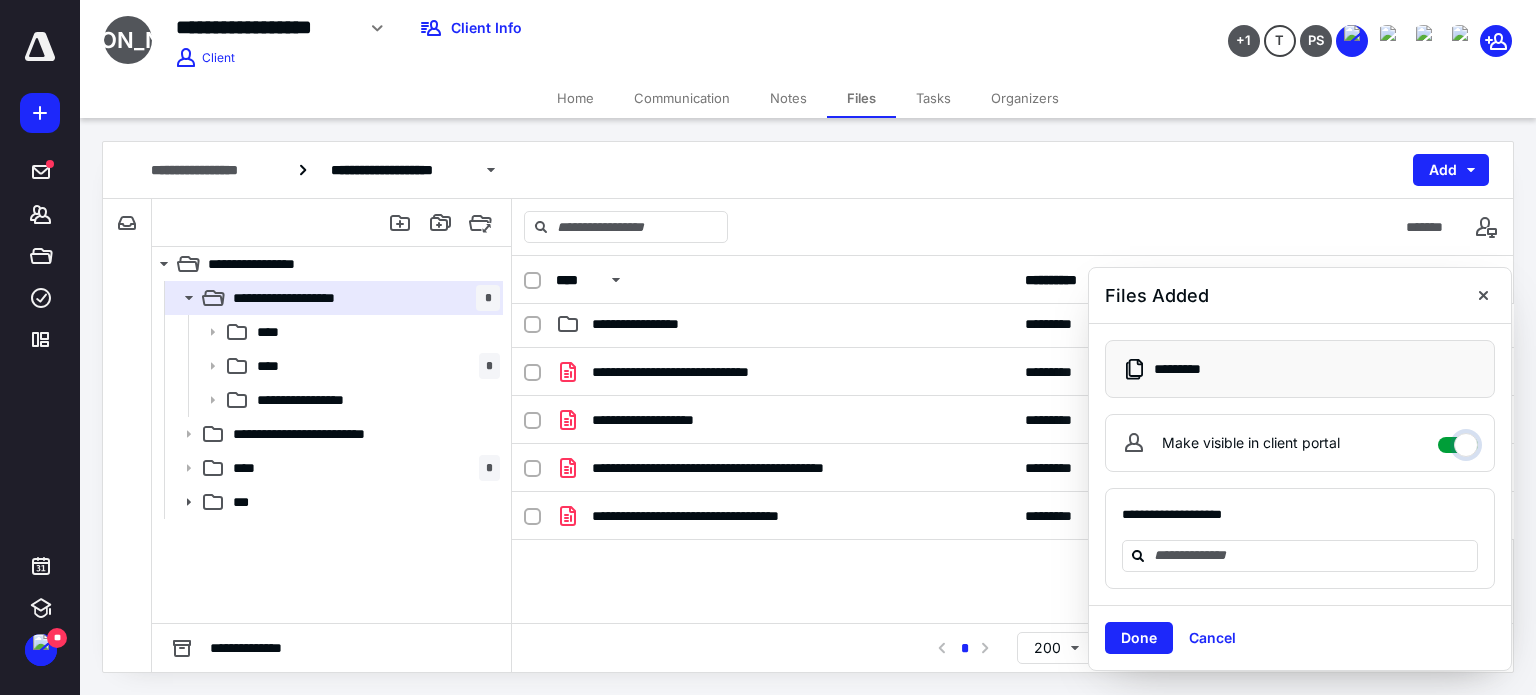 checkbox on "****" 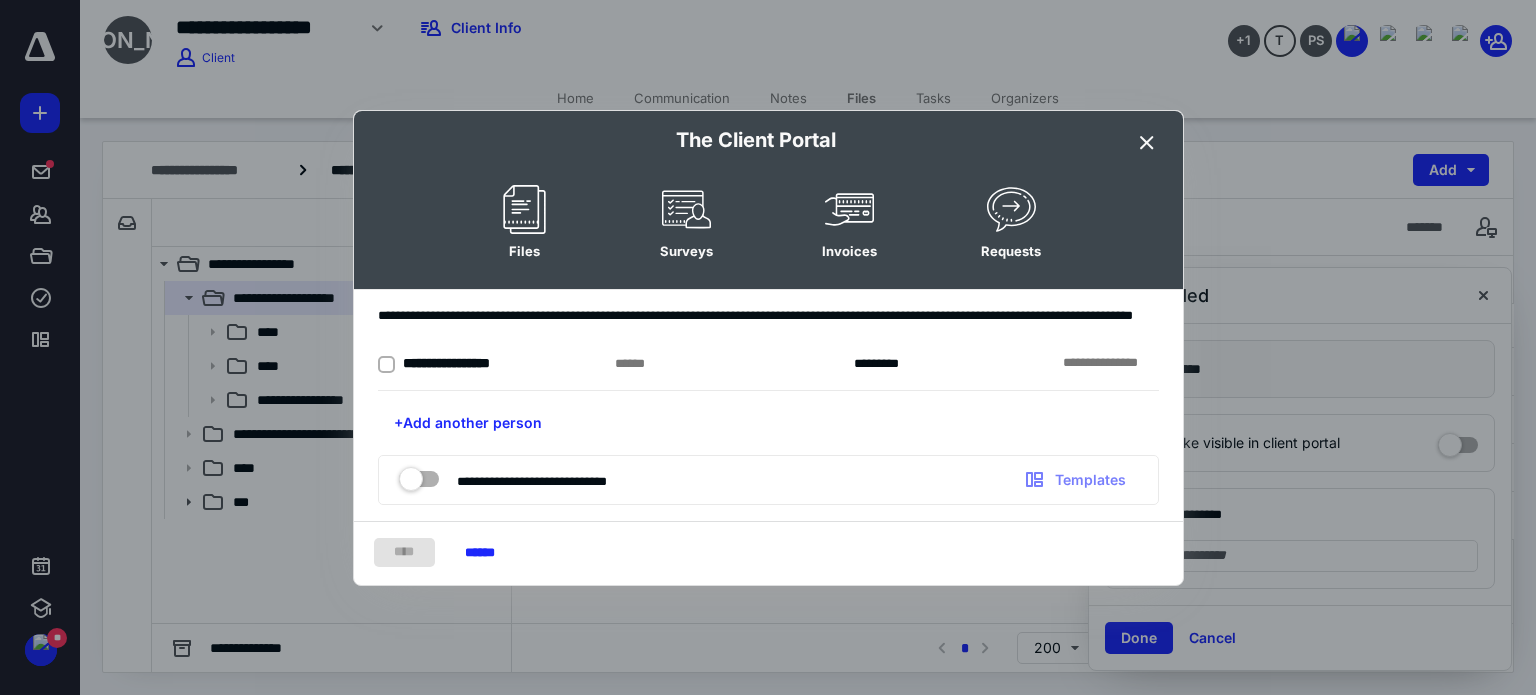 click at bounding box center [390, 363] 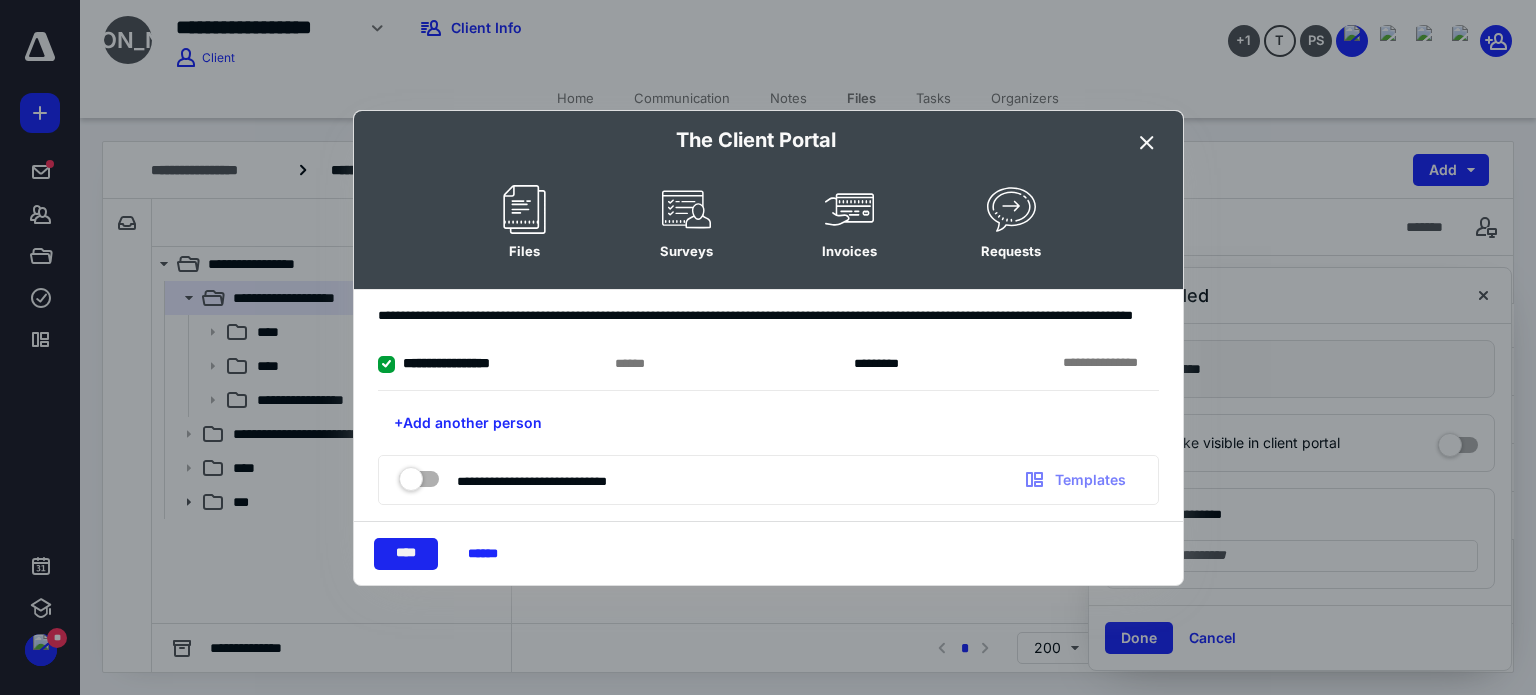 click on "****" at bounding box center (406, 554) 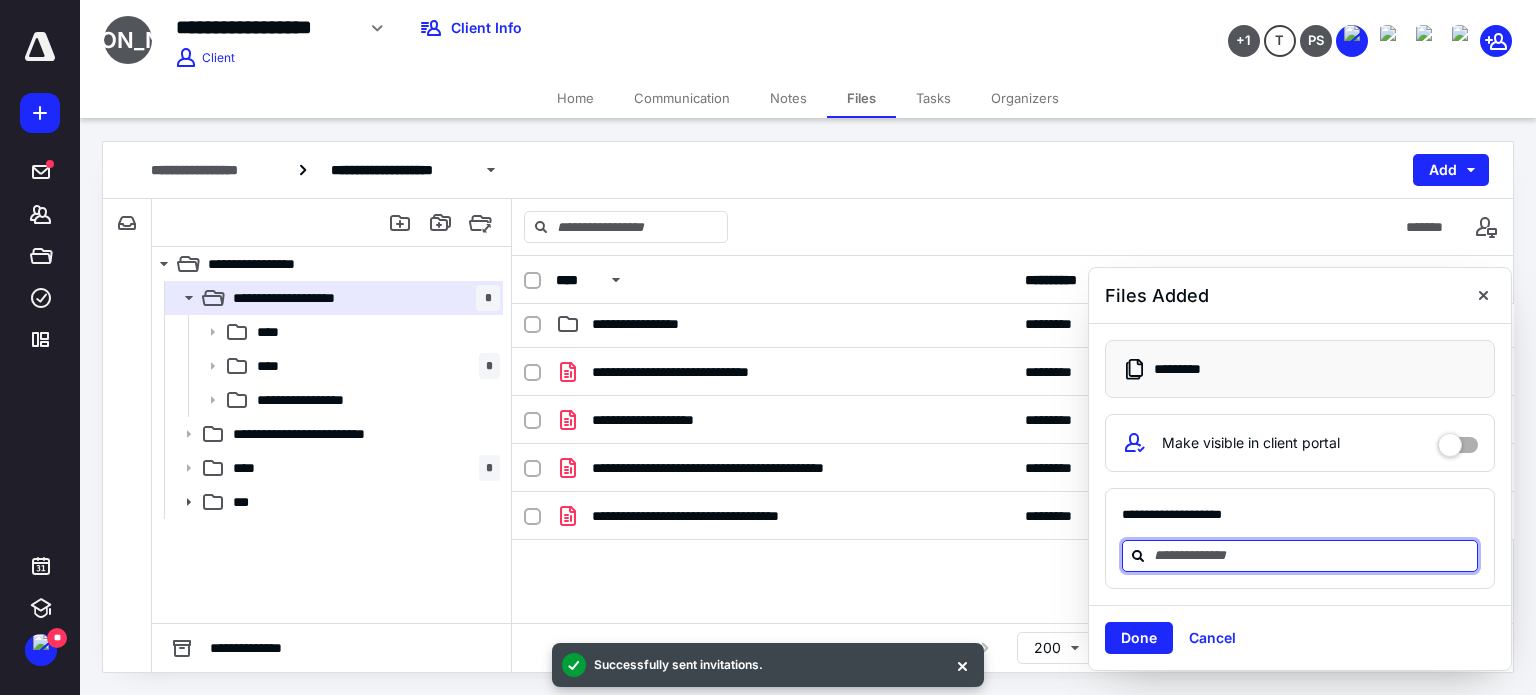 click at bounding box center [1312, 555] 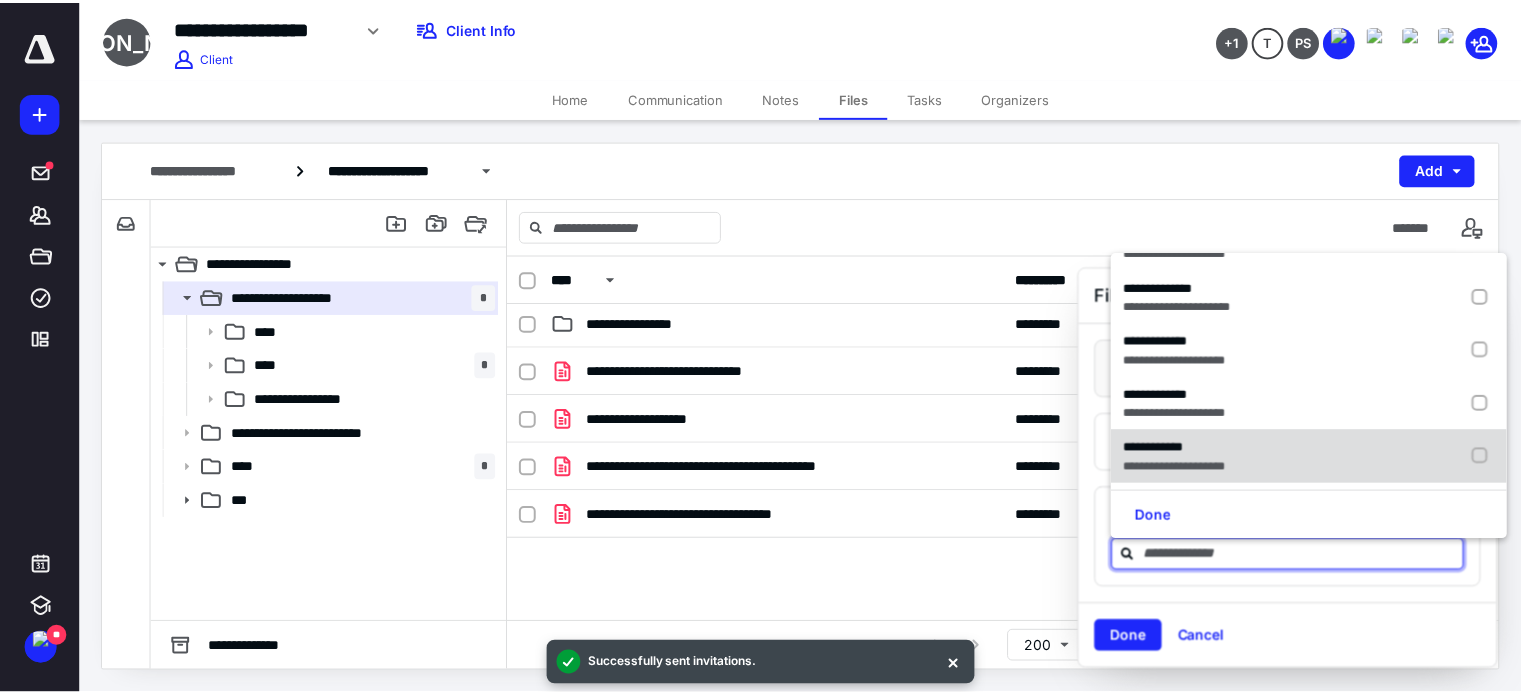 scroll, scrollTop: 0, scrollLeft: 0, axis: both 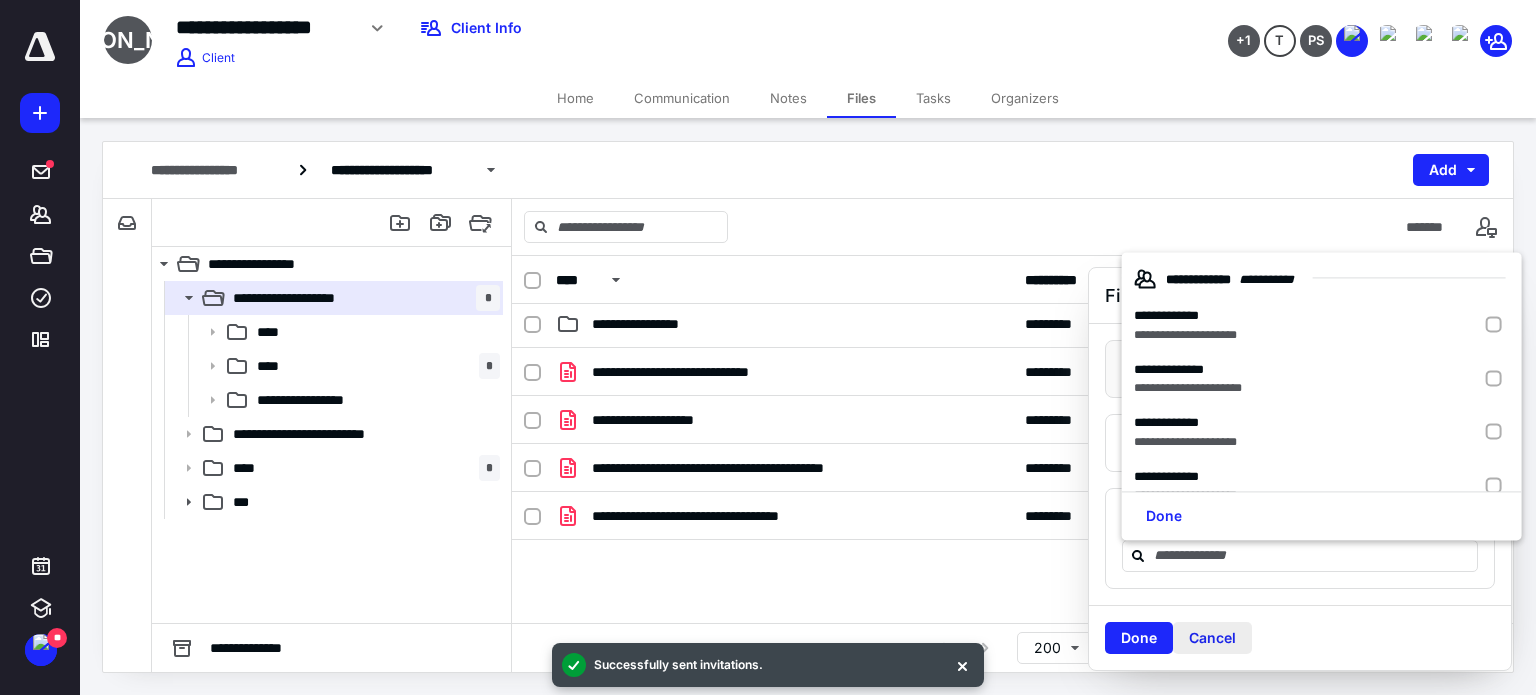 click on "Cancel" at bounding box center [1212, 638] 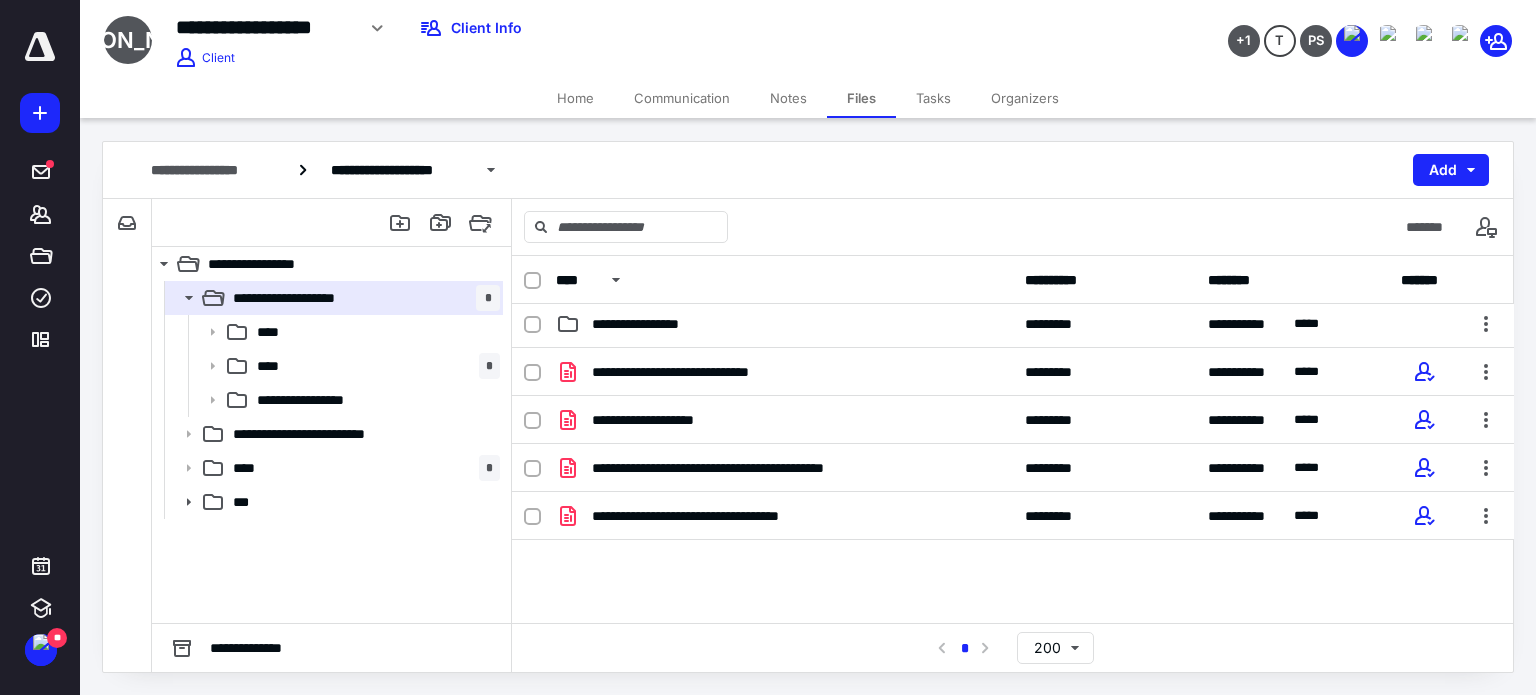 click on "Home" at bounding box center (575, 98) 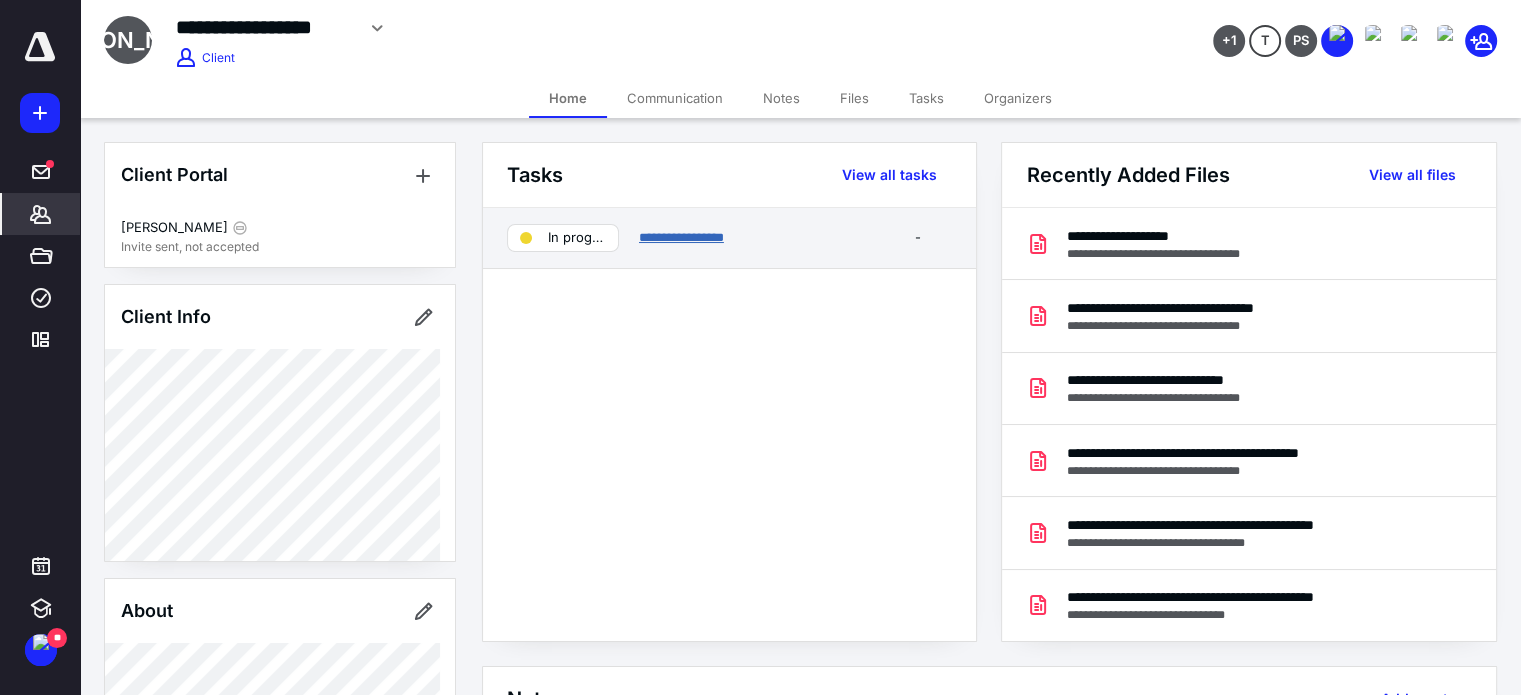 click on "**********" at bounding box center (681, 237) 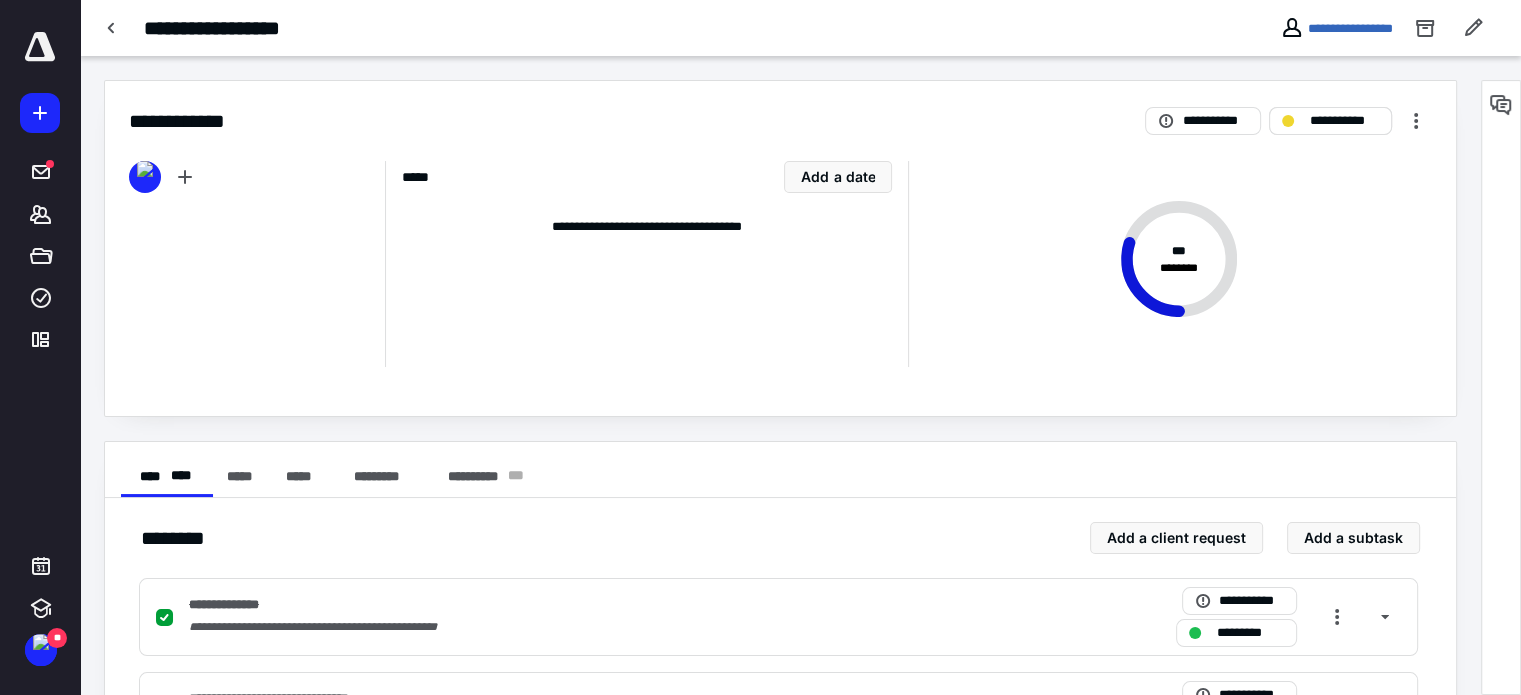 click on "**********" at bounding box center [1330, 121] 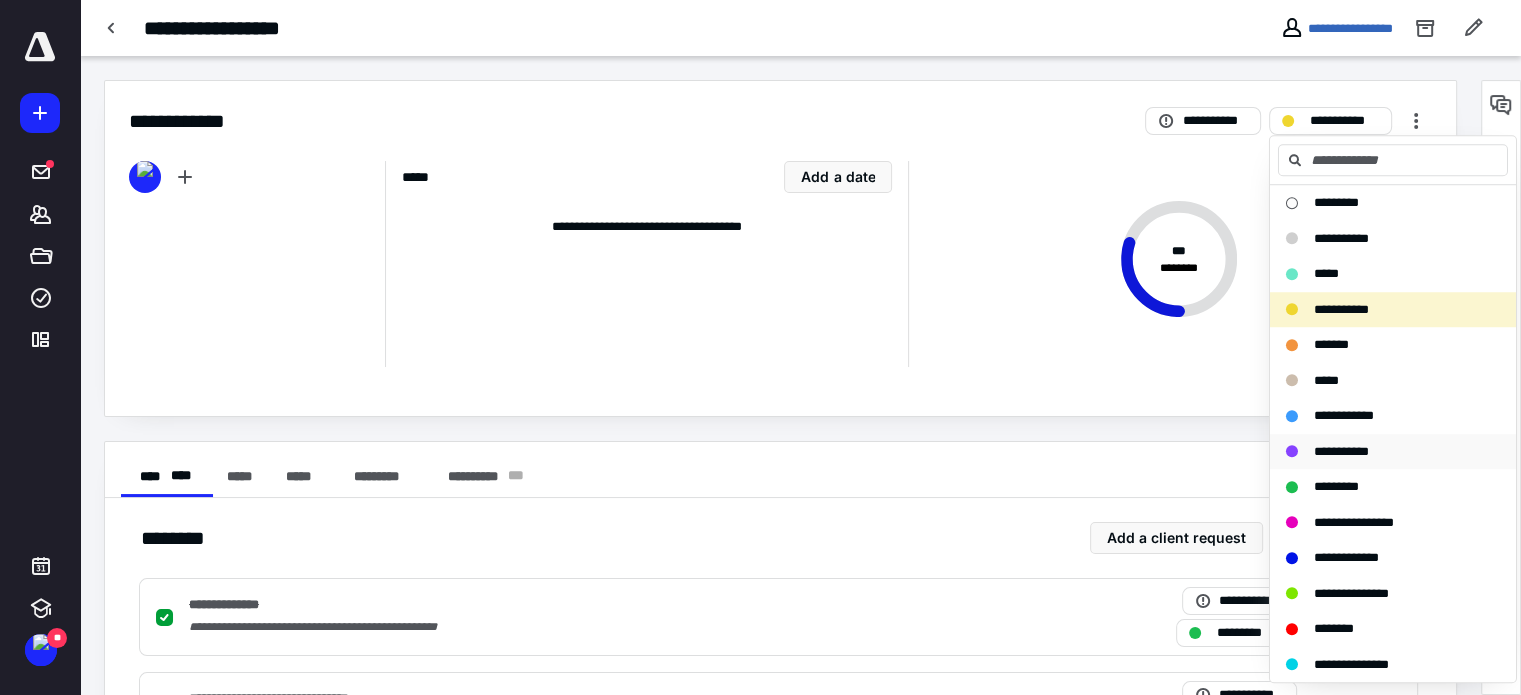 drag, startPoint x: 1412, startPoint y: 448, endPoint x: 1184, endPoint y: 445, distance: 228.01973 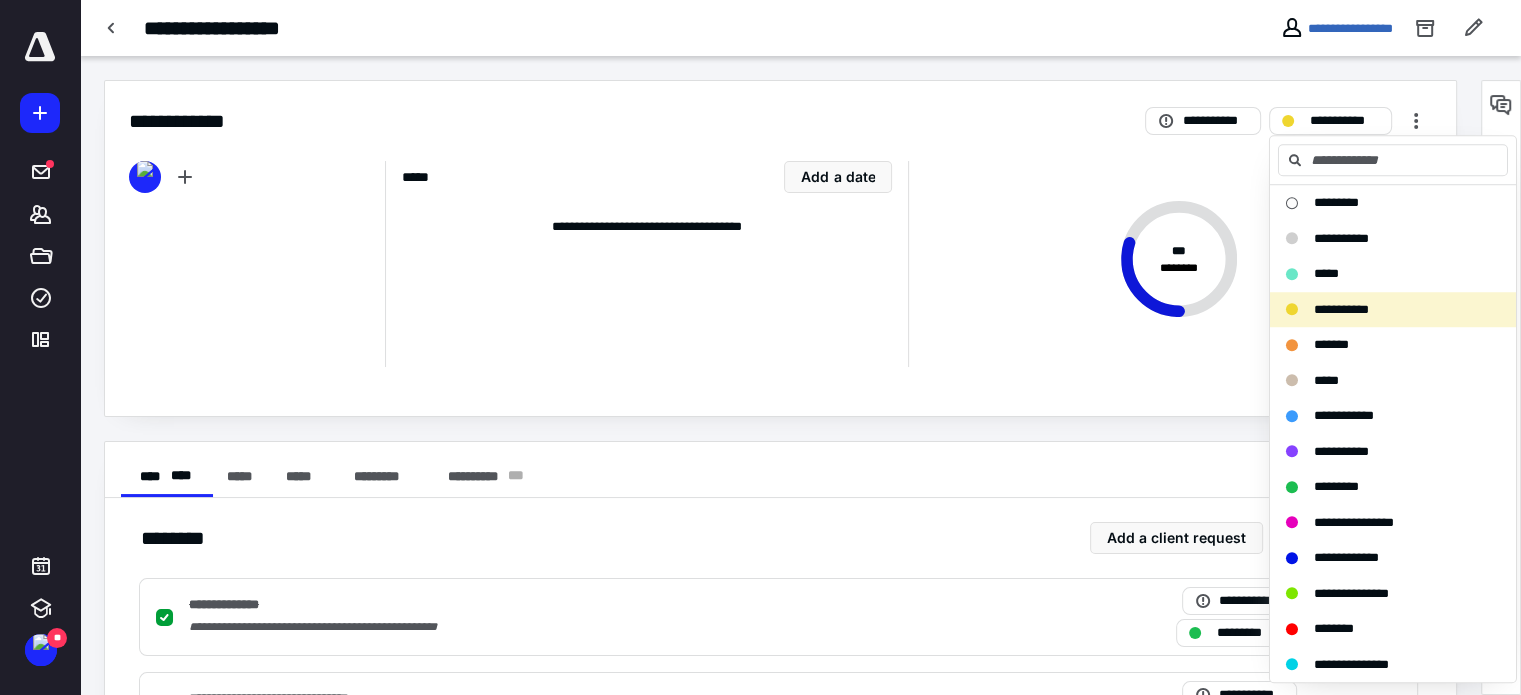 click on "**********" at bounding box center (1381, 452) 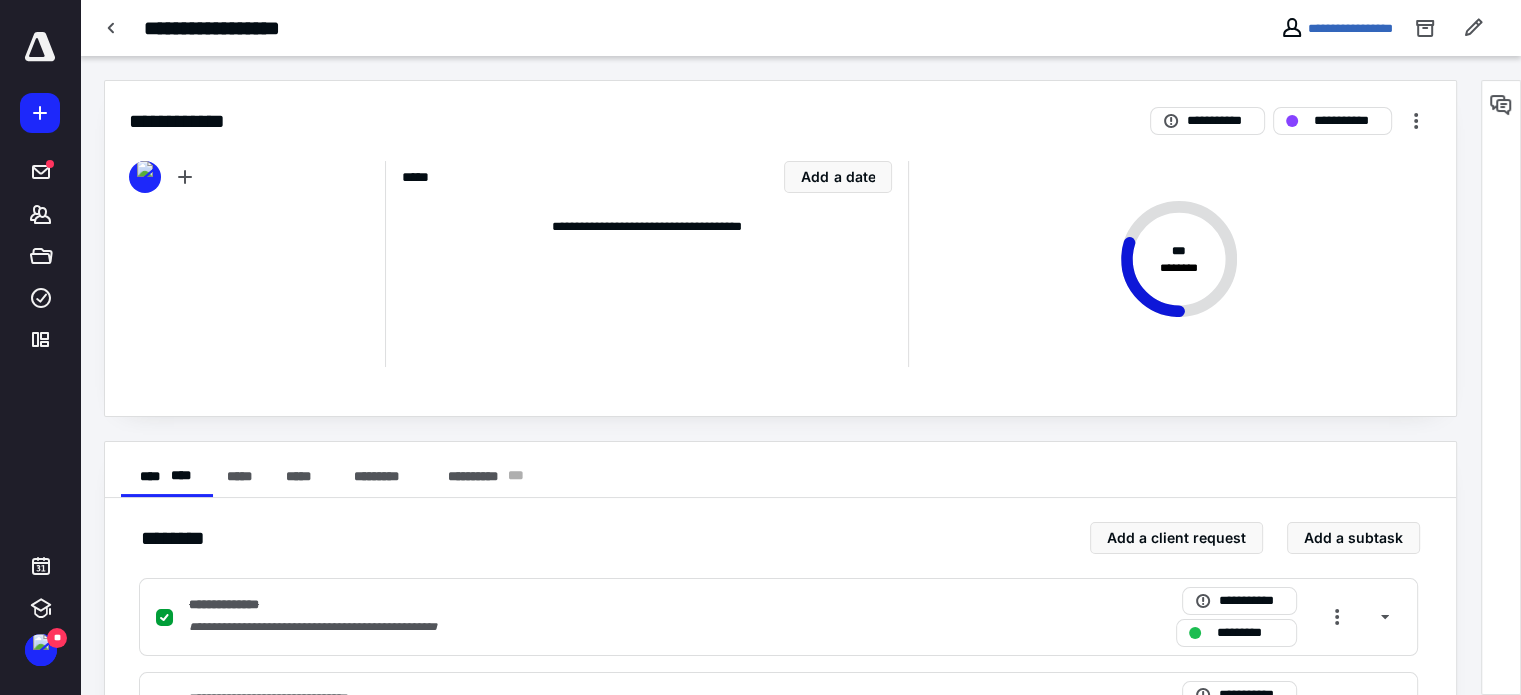 click on "**********" at bounding box center [780, 470] 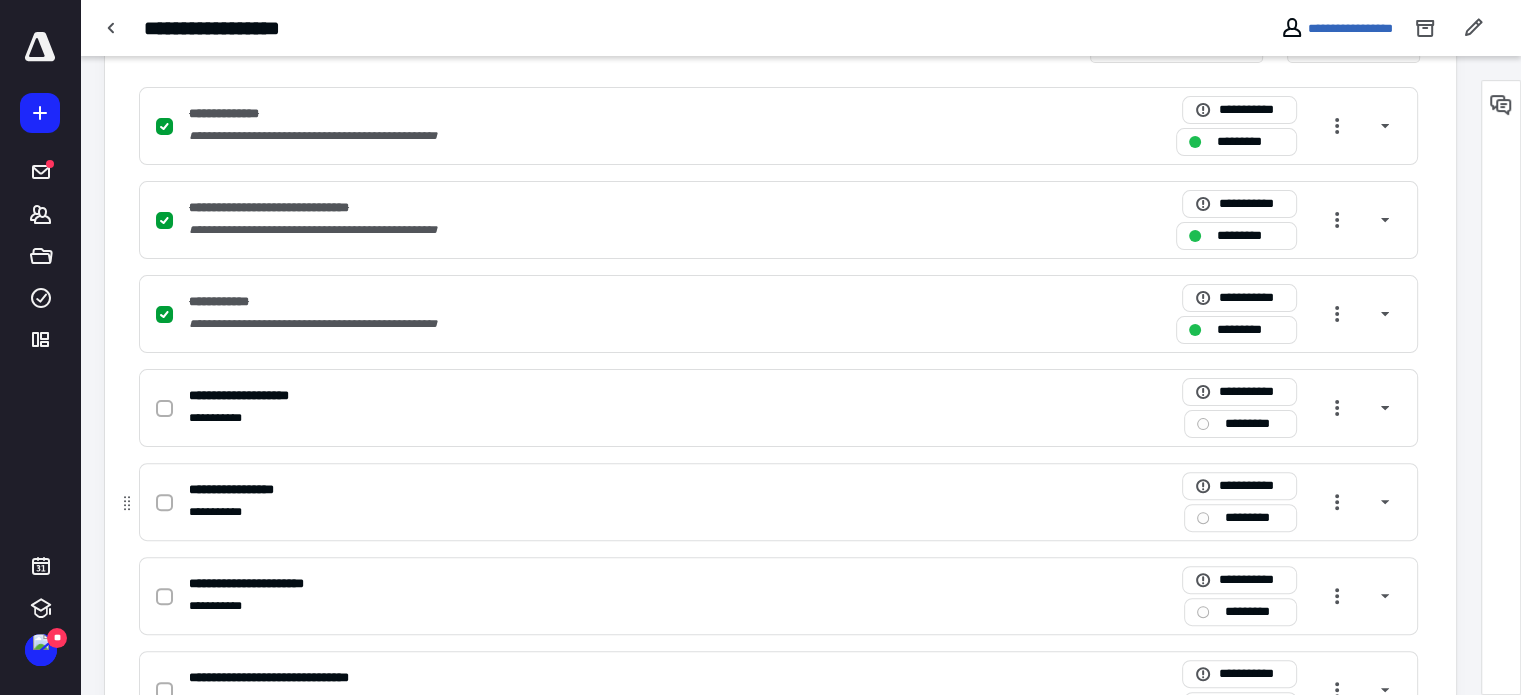 scroll, scrollTop: 600, scrollLeft: 0, axis: vertical 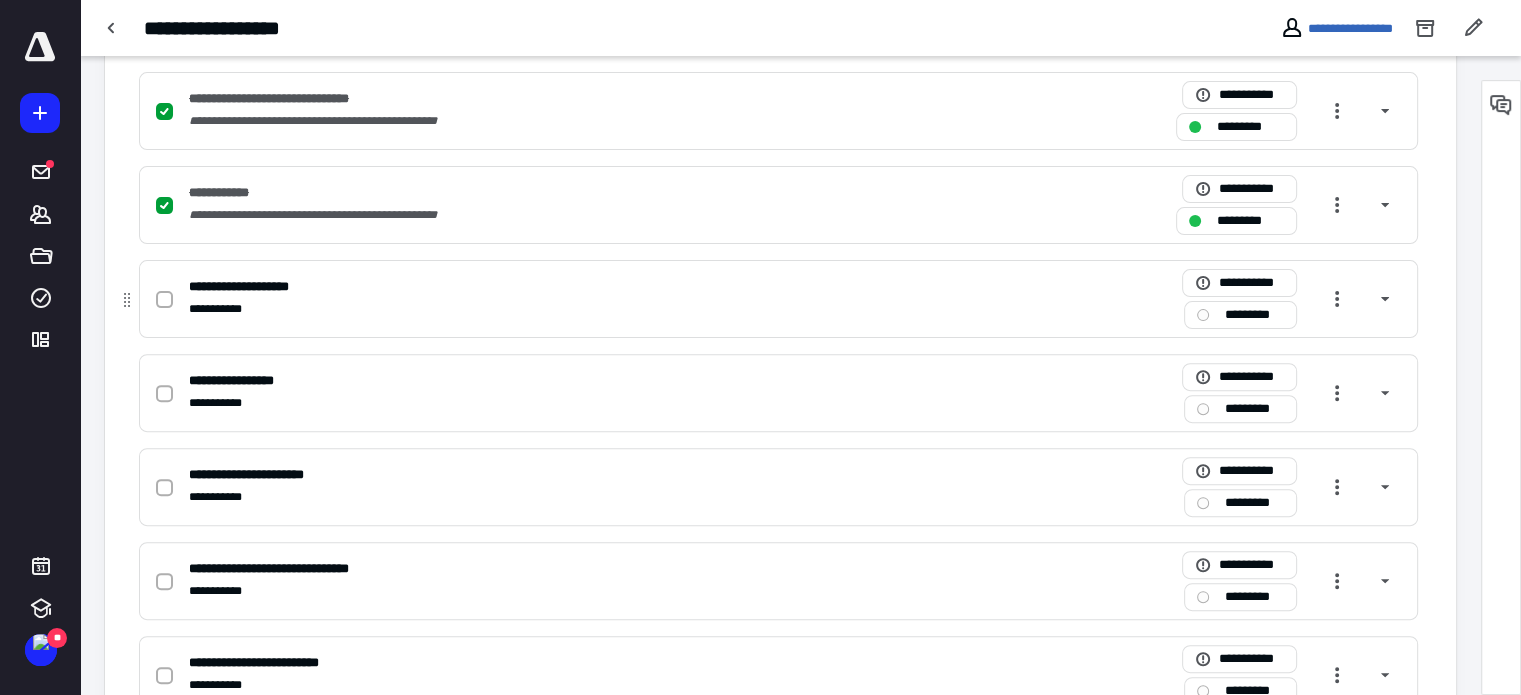 click on "**********" at bounding box center (778, 299) 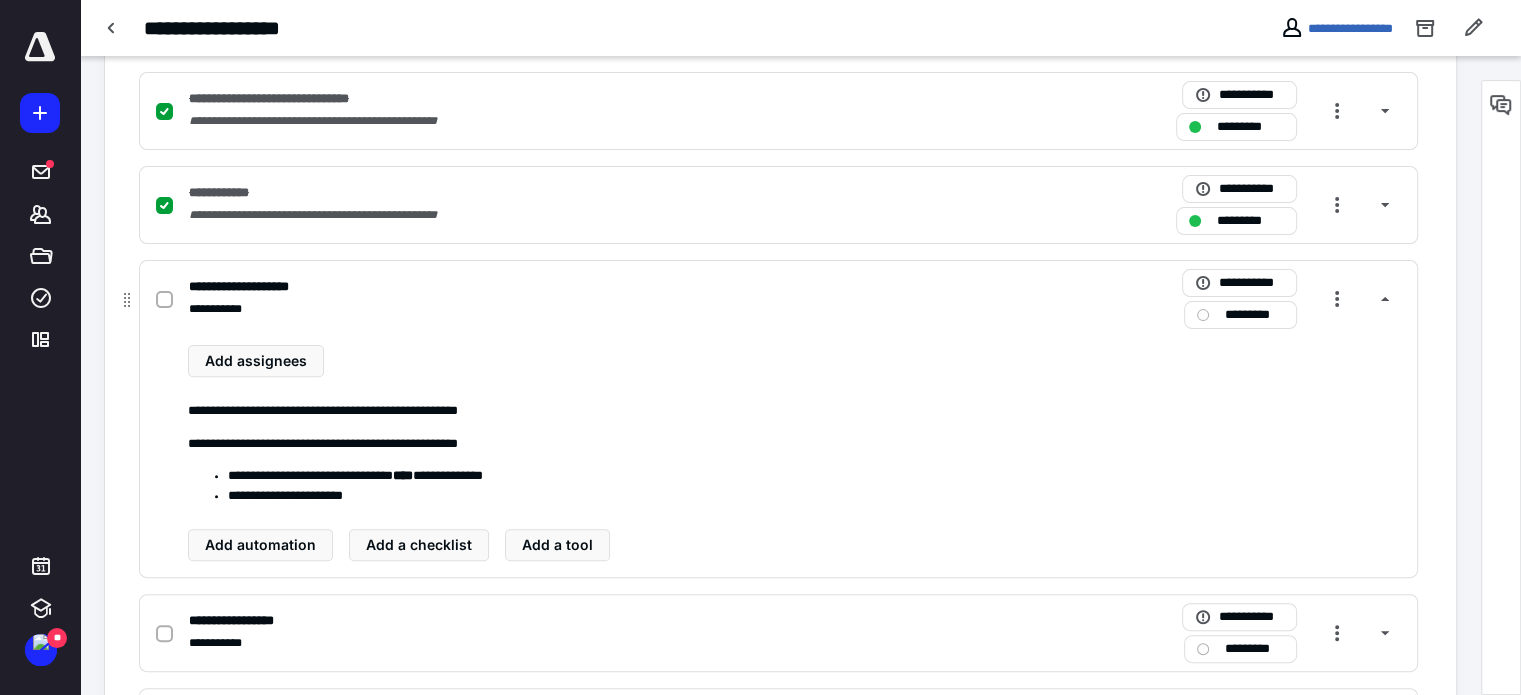 click 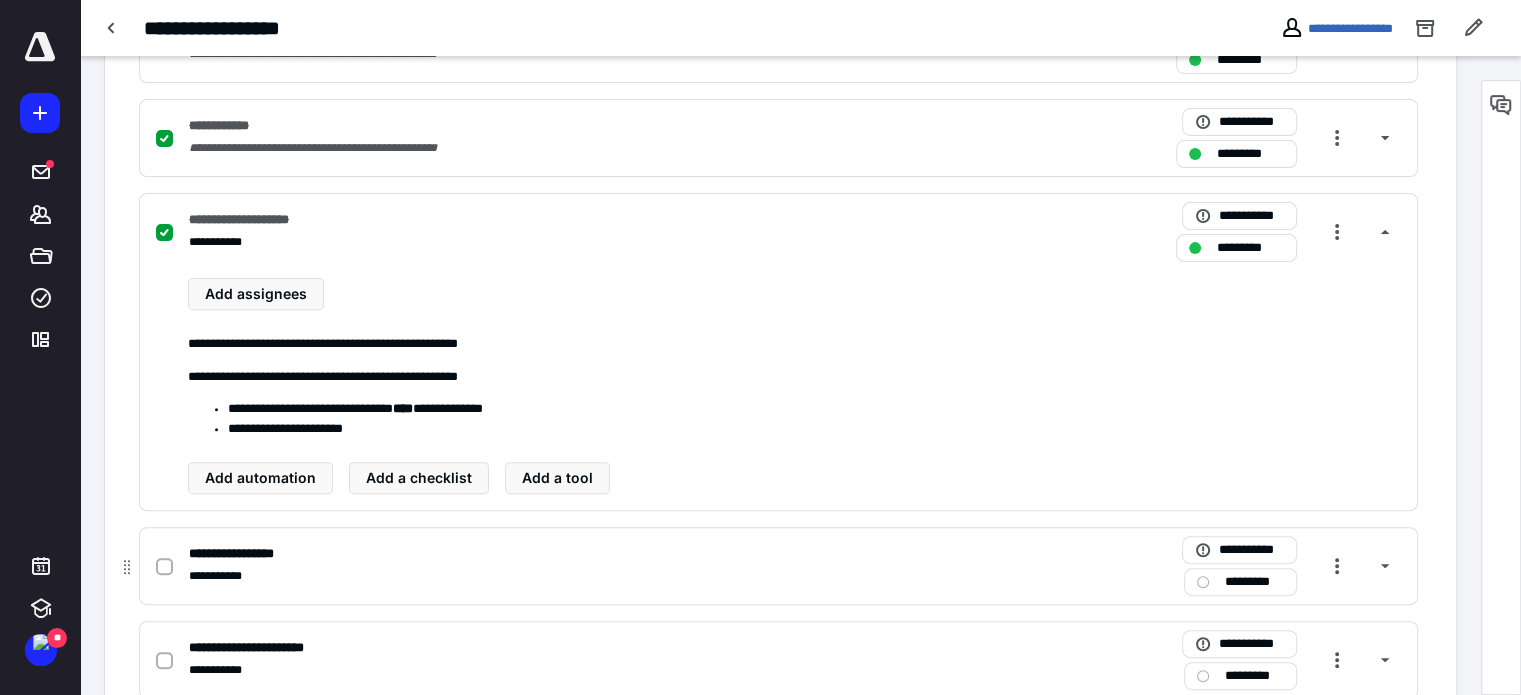 scroll, scrollTop: 800, scrollLeft: 0, axis: vertical 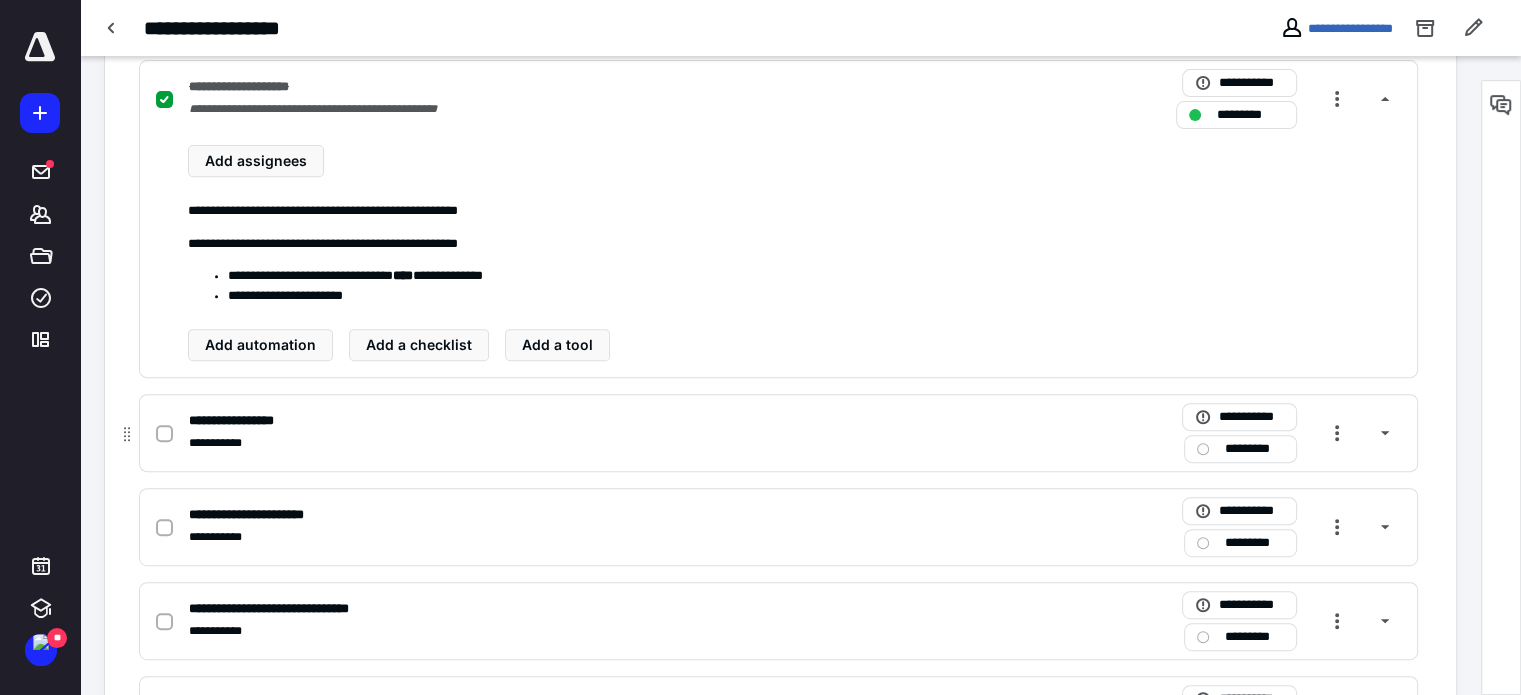 click 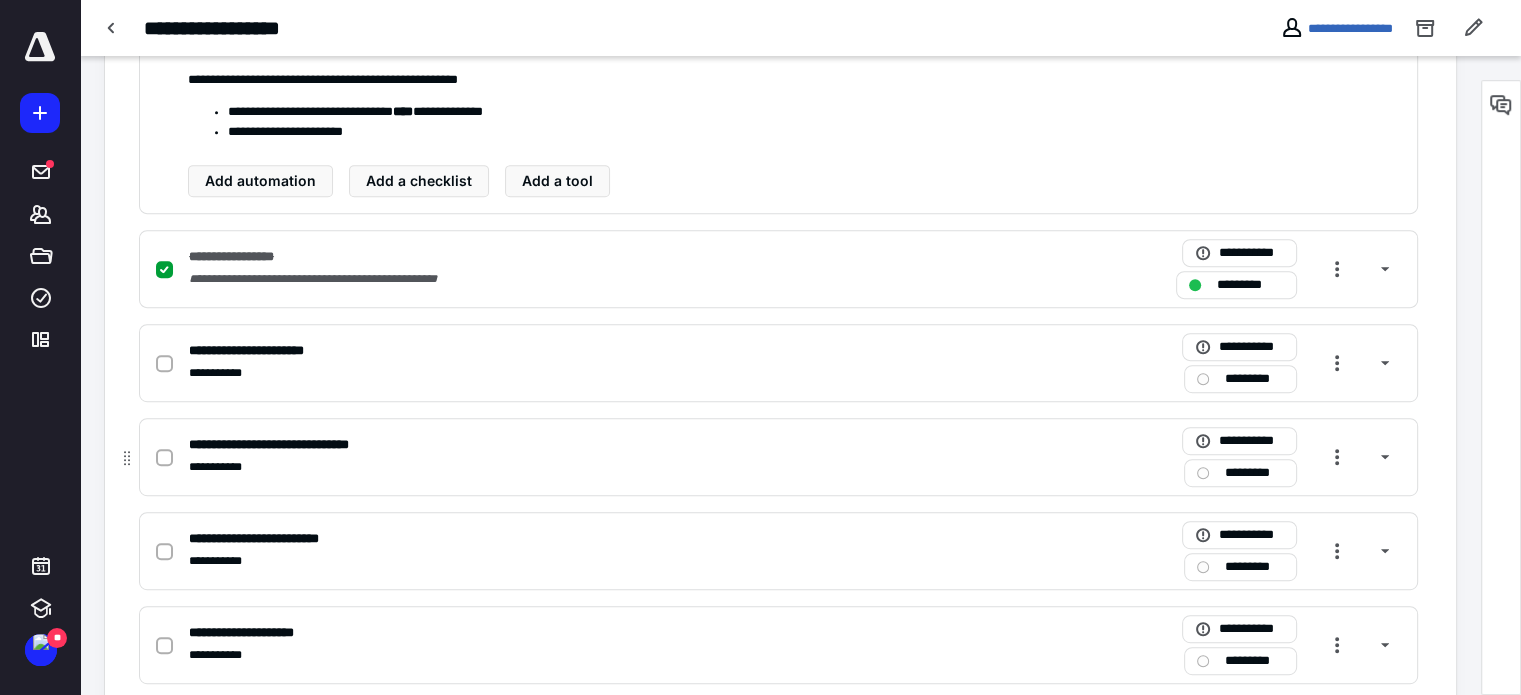 scroll, scrollTop: 1000, scrollLeft: 0, axis: vertical 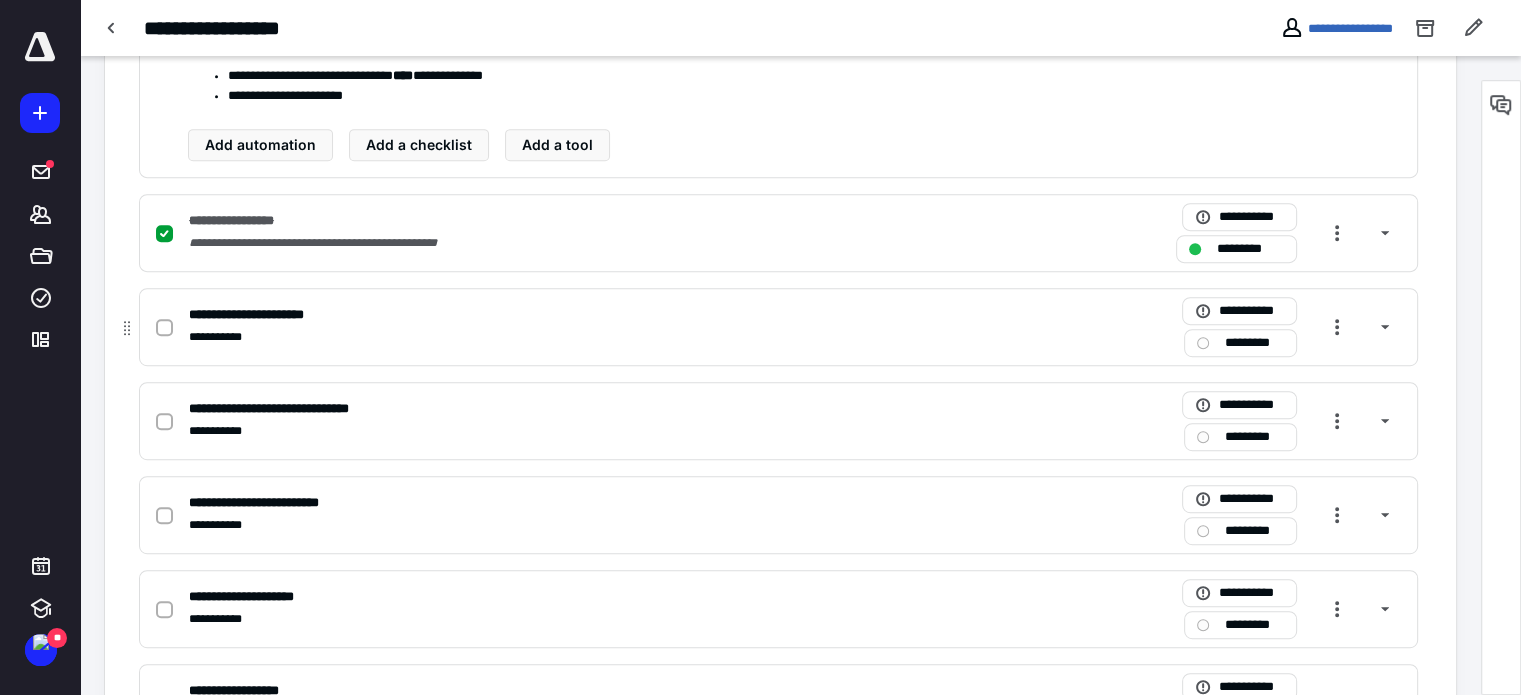 click on "**********" at bounding box center (778, 327) 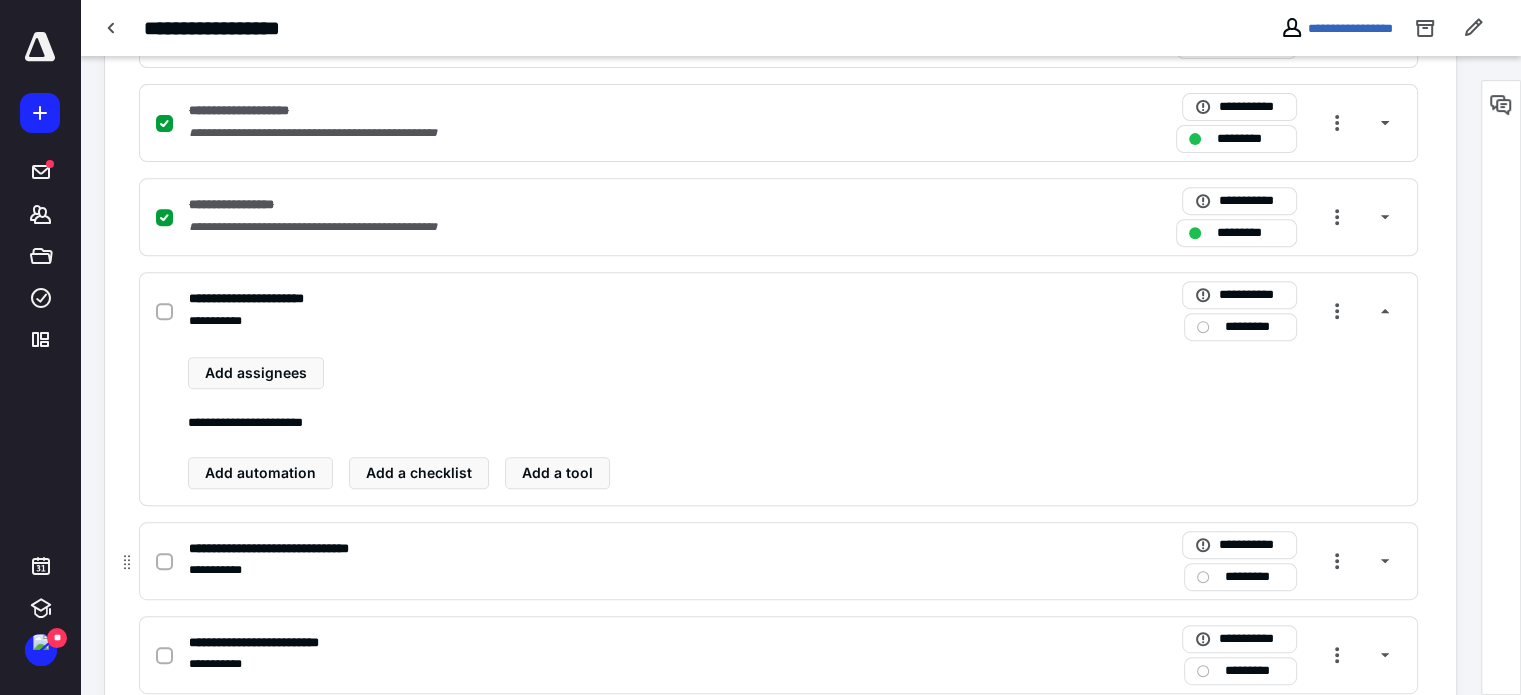scroll, scrollTop: 700, scrollLeft: 0, axis: vertical 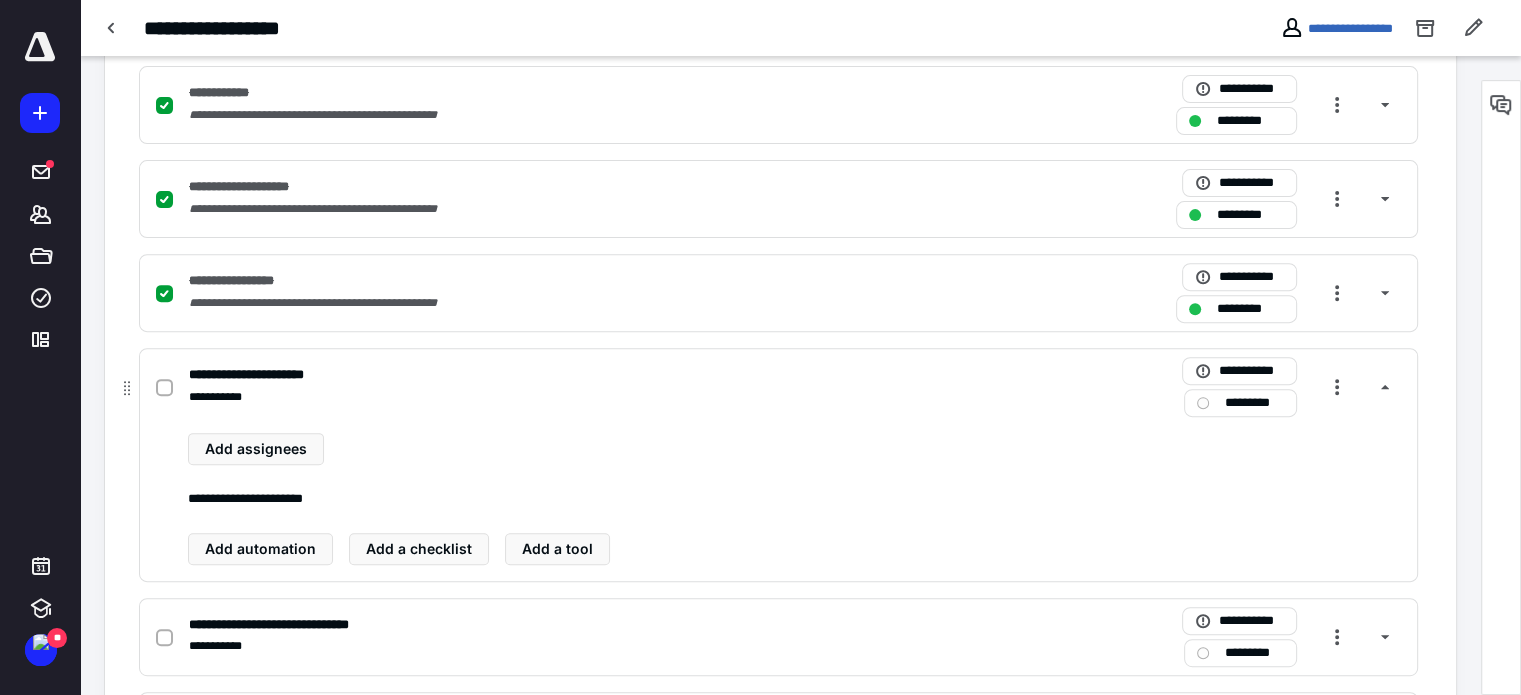 drag, startPoint x: 164, startPoint y: 377, endPoint x: 177, endPoint y: 389, distance: 17.691807 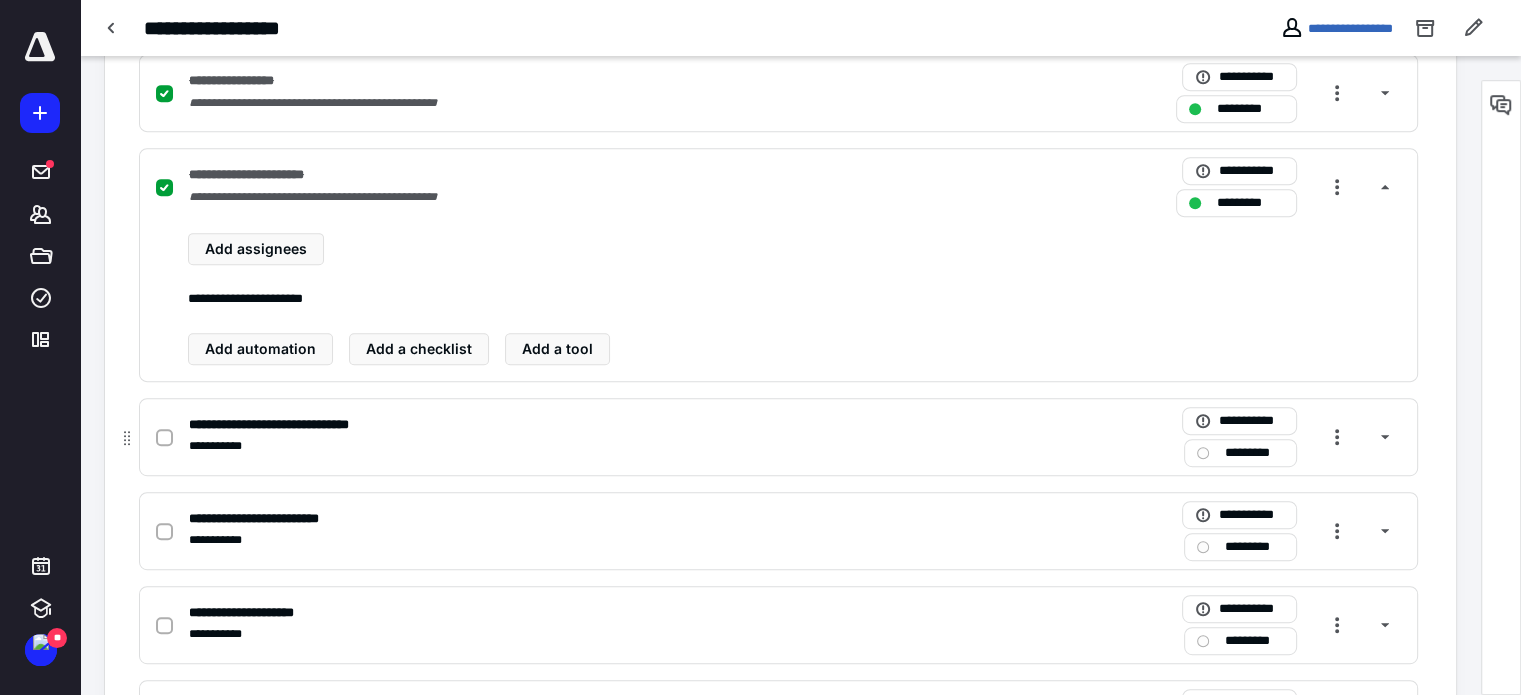 drag, startPoint x: 162, startPoint y: 427, endPoint x: 211, endPoint y: 373, distance: 72.91776 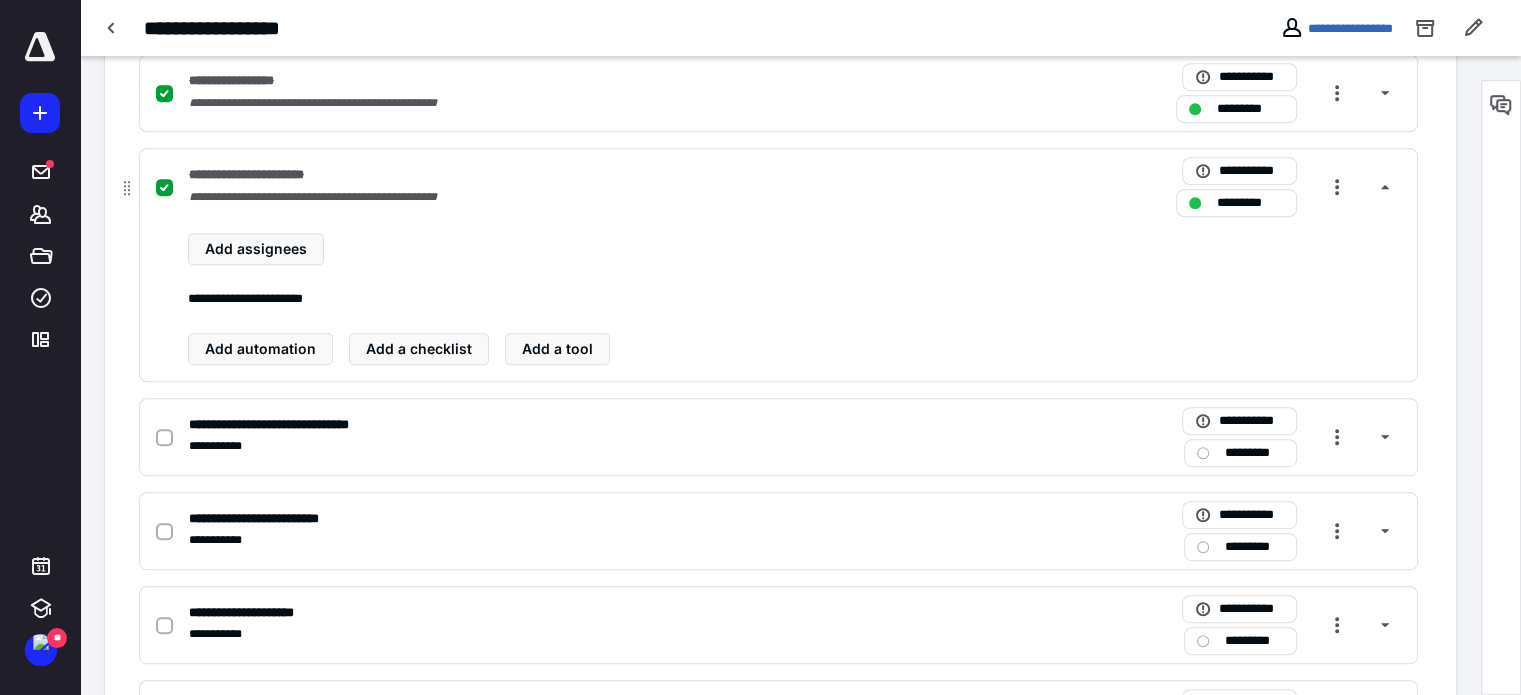click at bounding box center (164, 437) 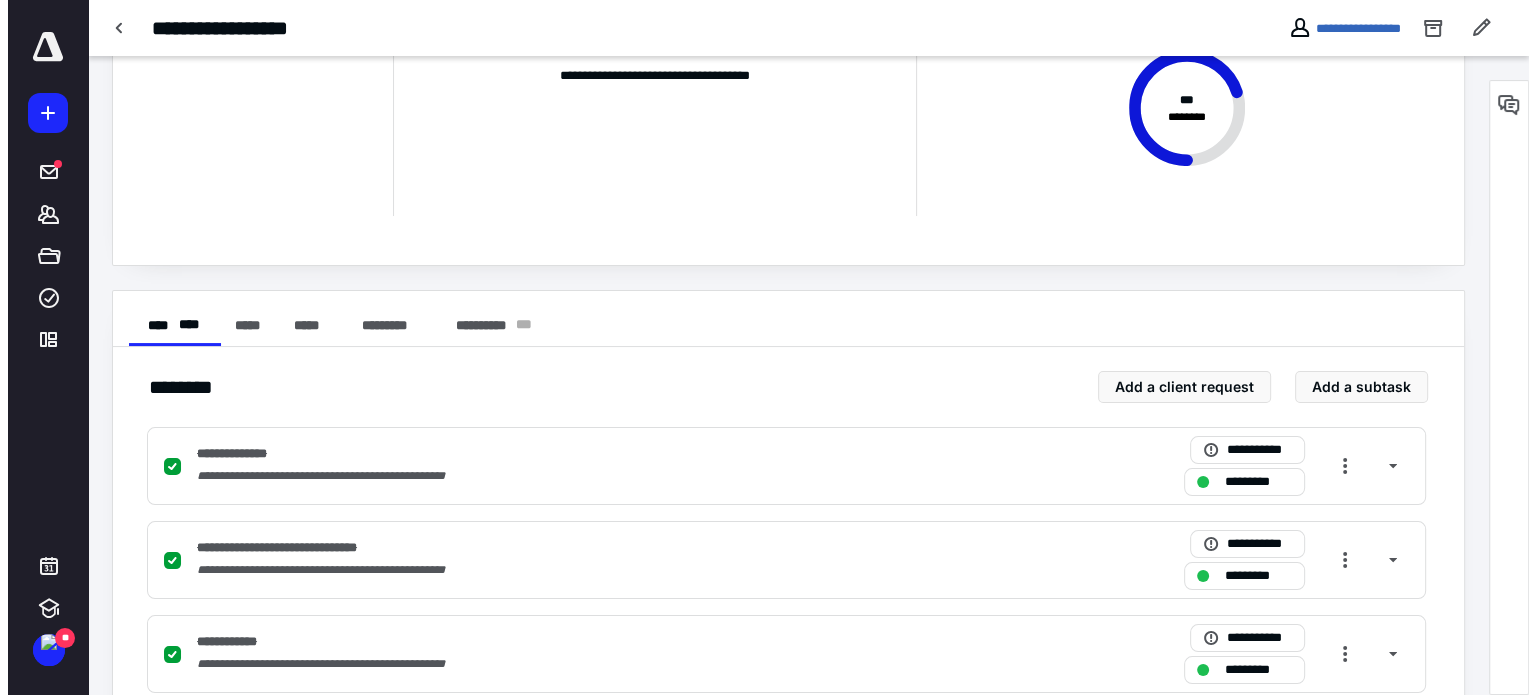 scroll, scrollTop: 0, scrollLeft: 0, axis: both 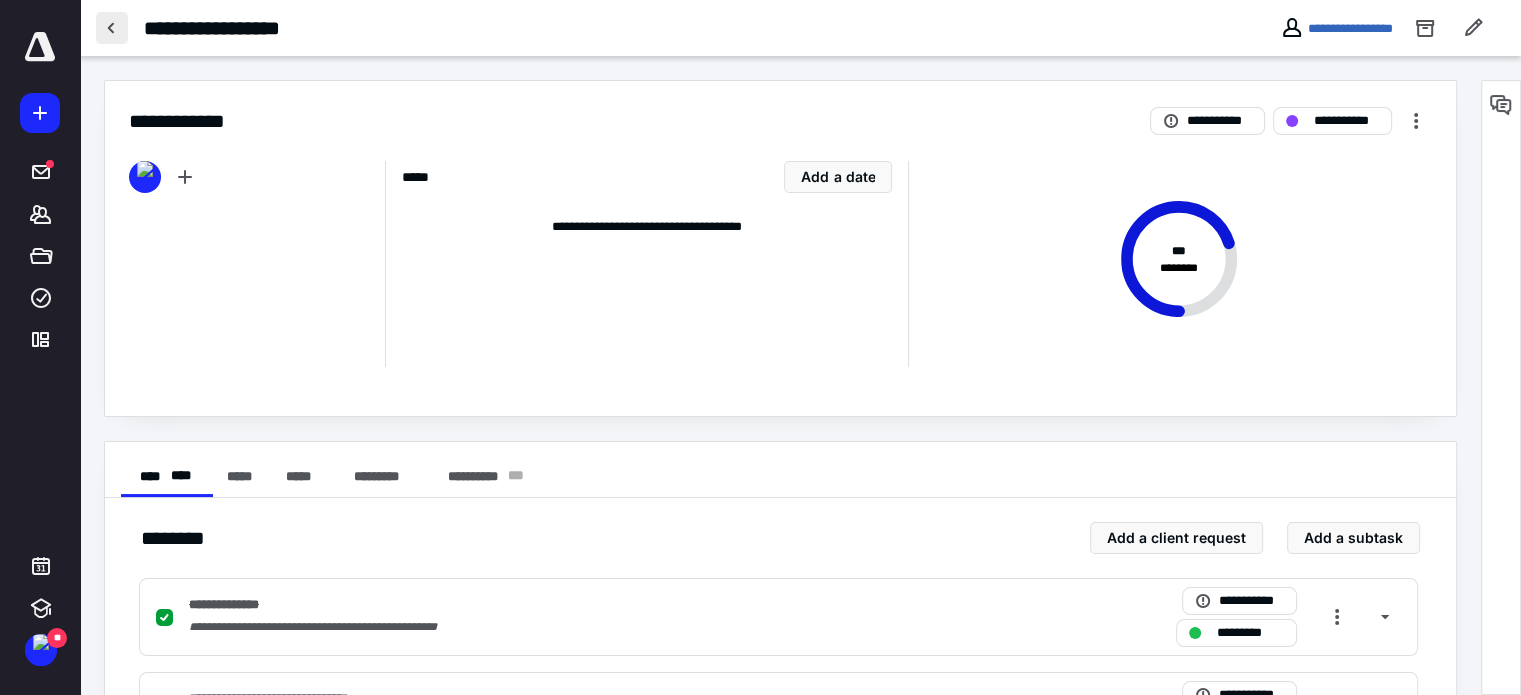 click at bounding box center [112, 28] 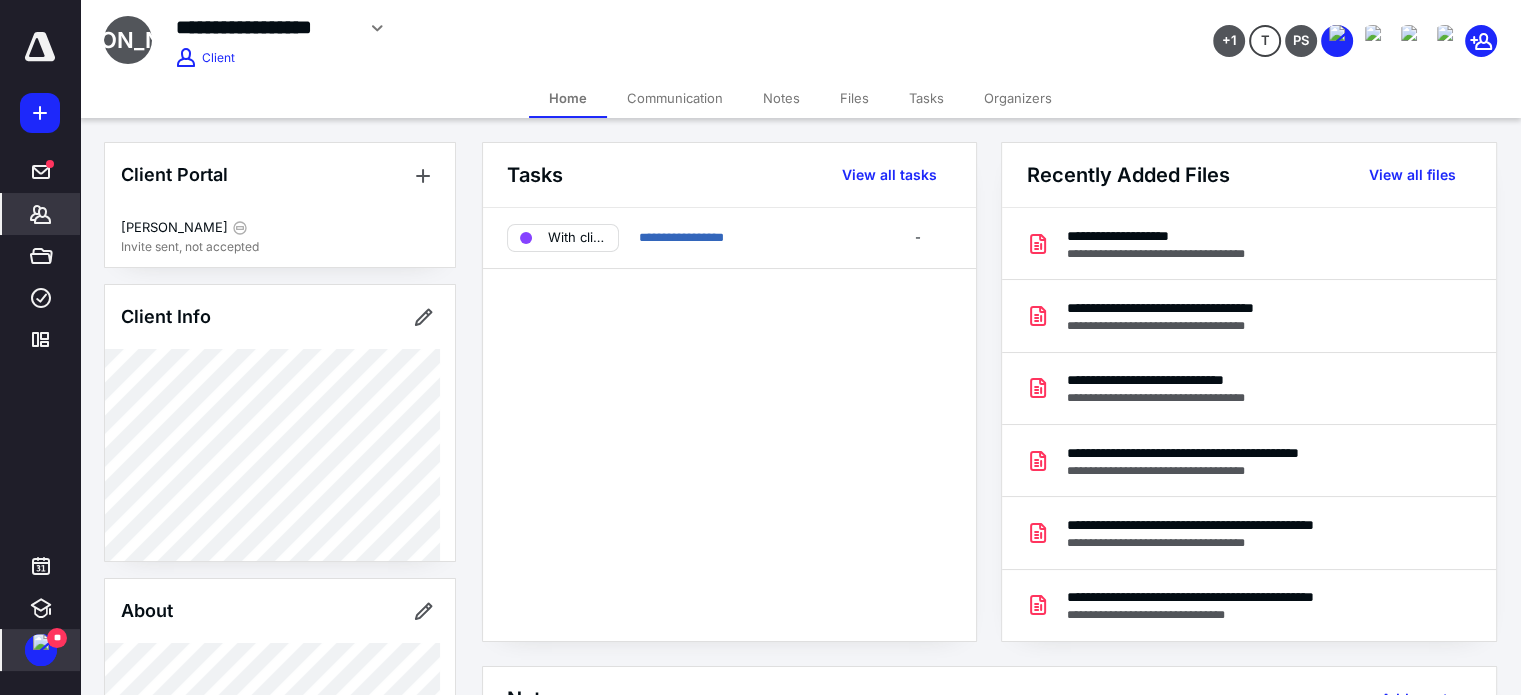 click on "**" at bounding box center [57, 638] 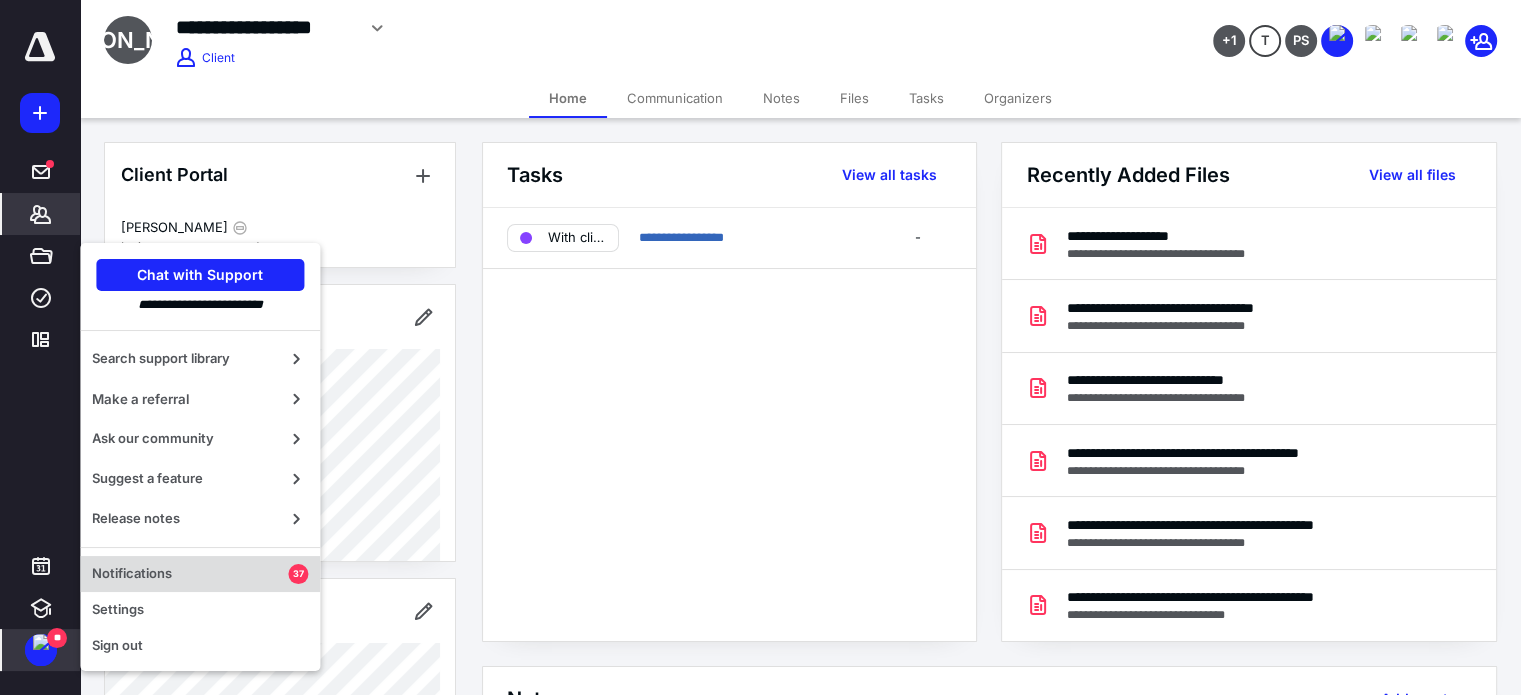 click on "Notifications" at bounding box center (190, 574) 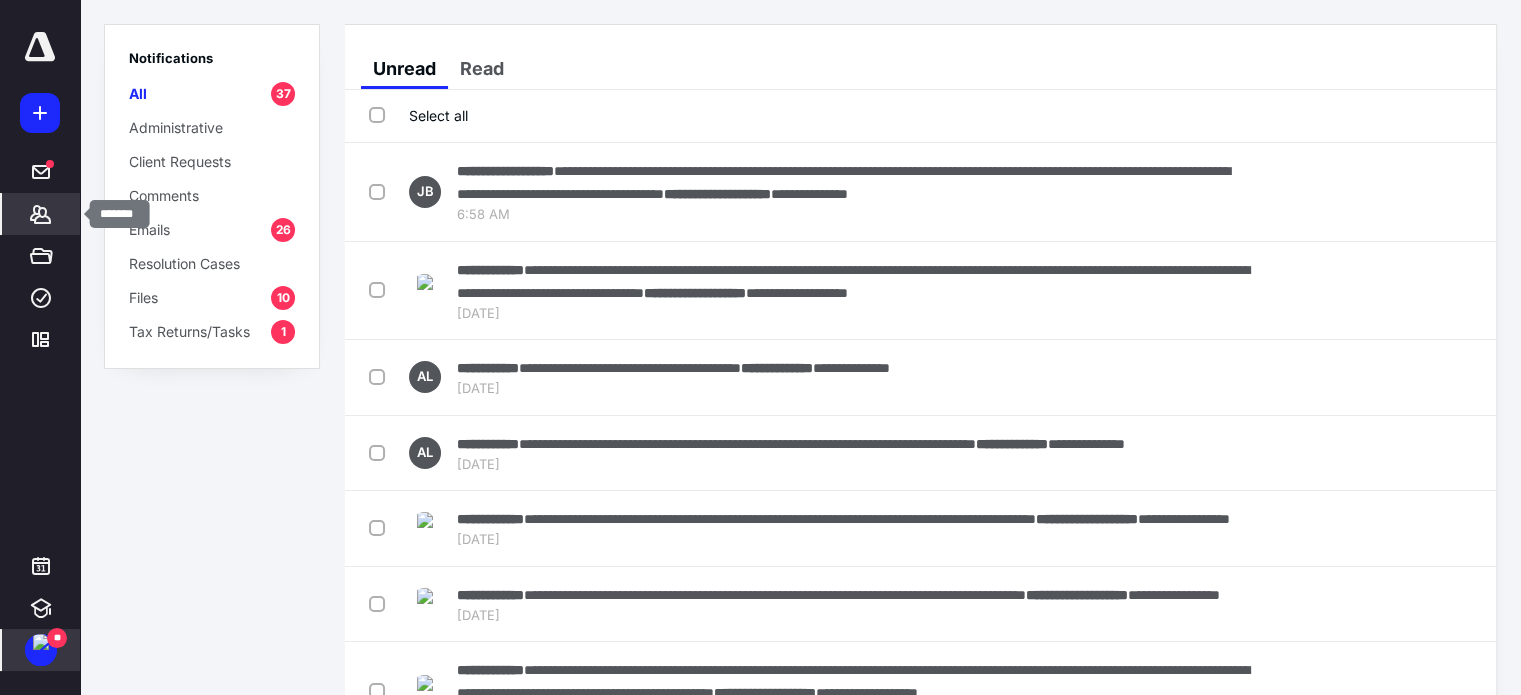 click on "*******" at bounding box center [41, 214] 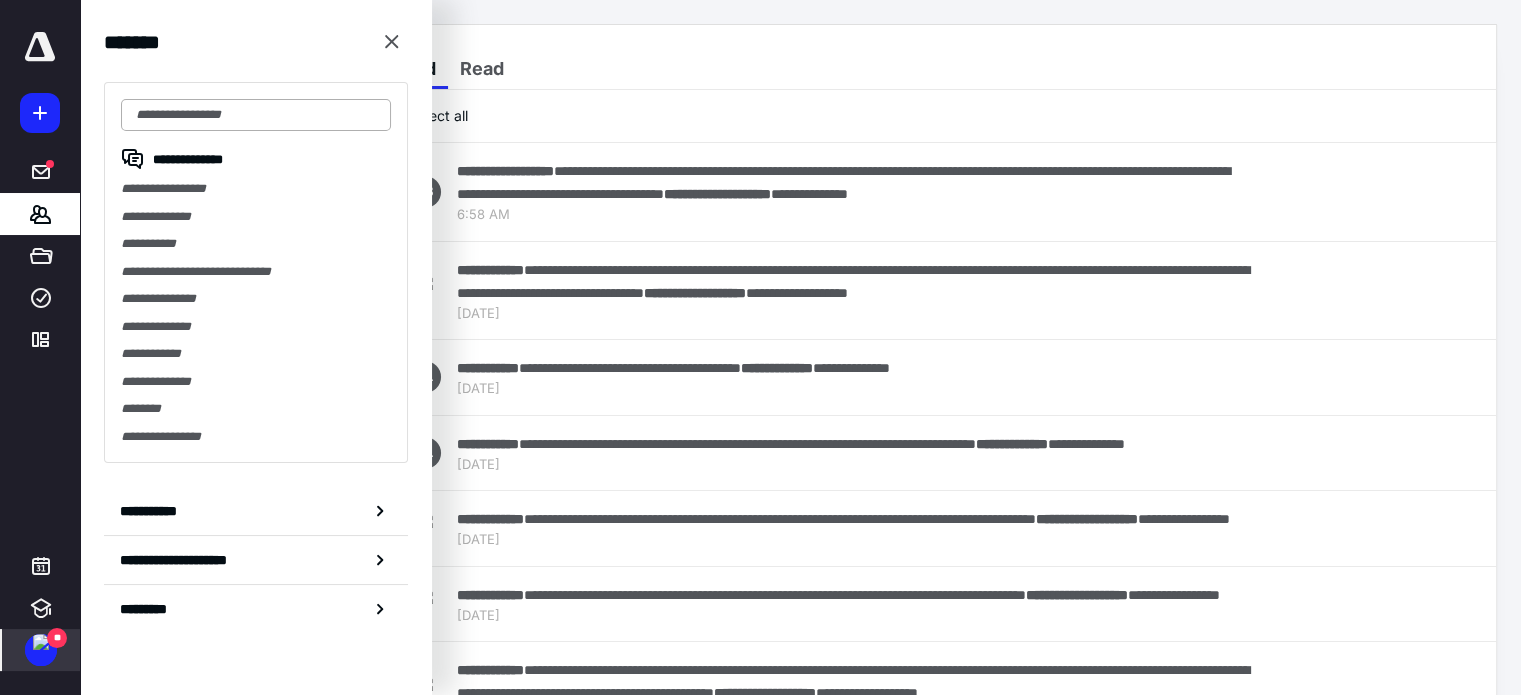 click at bounding box center (256, 115) 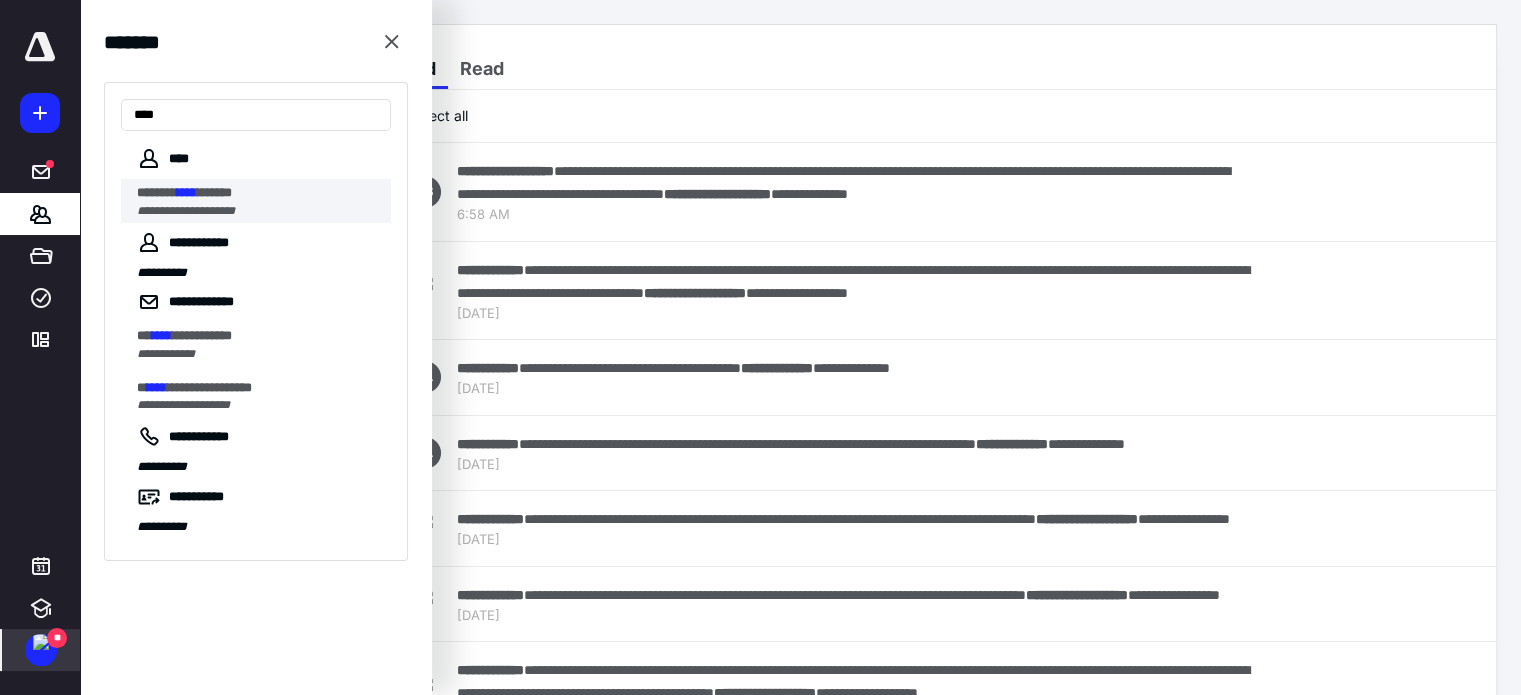 type on "****" 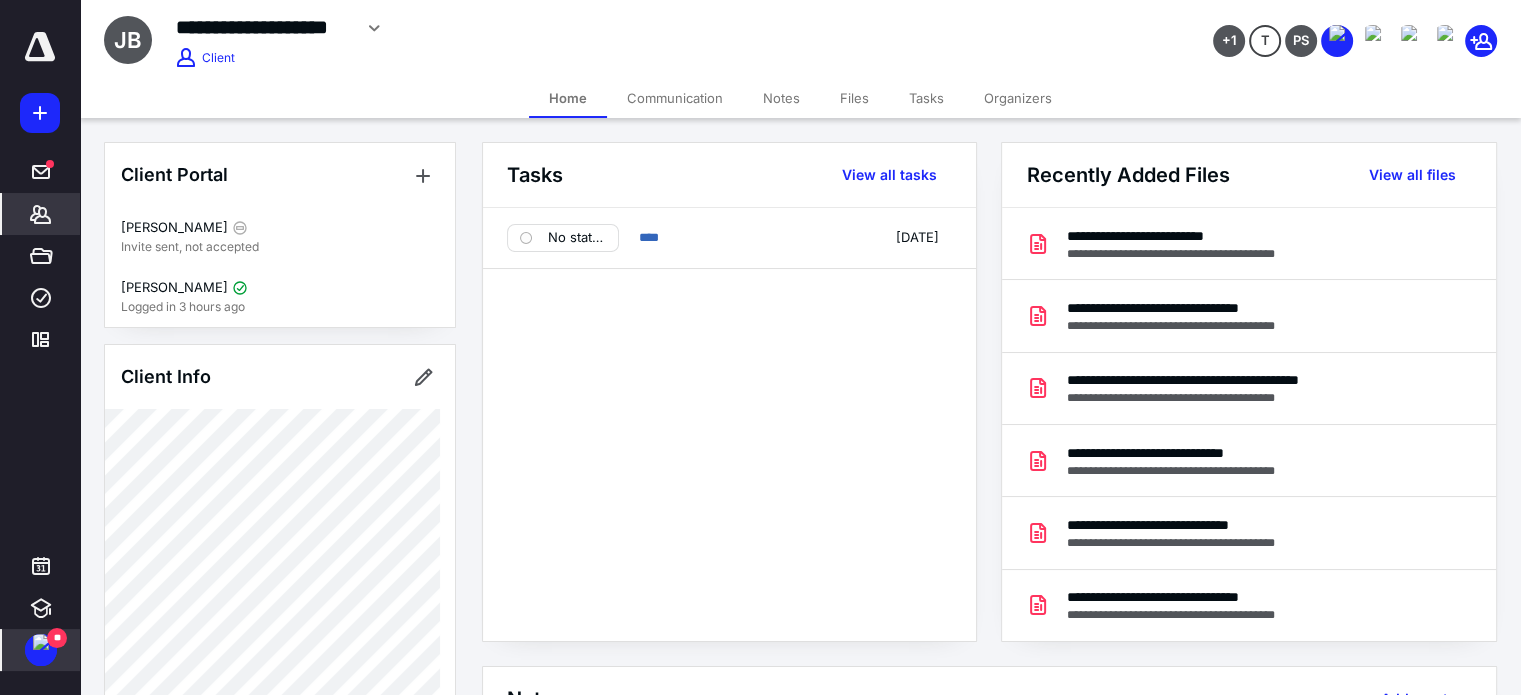 click on "Files" at bounding box center (854, 98) 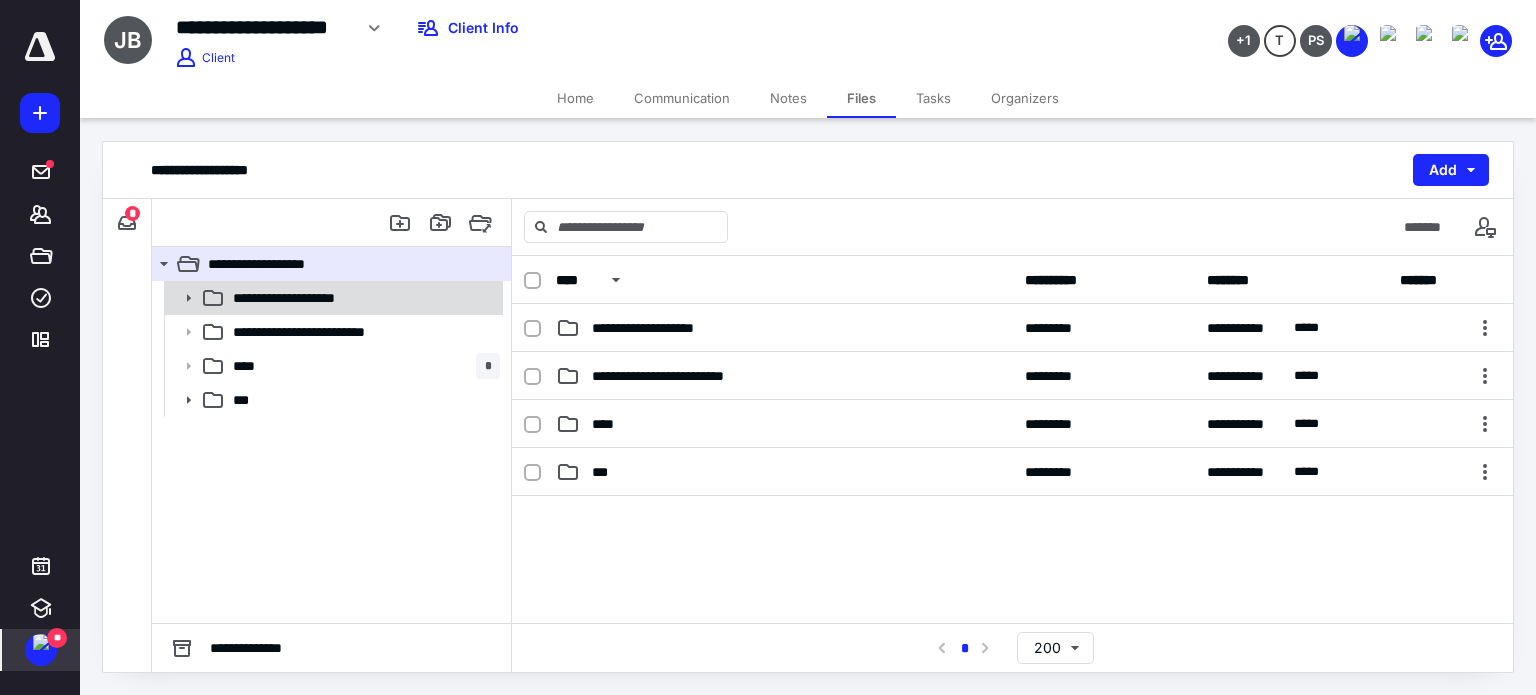 click 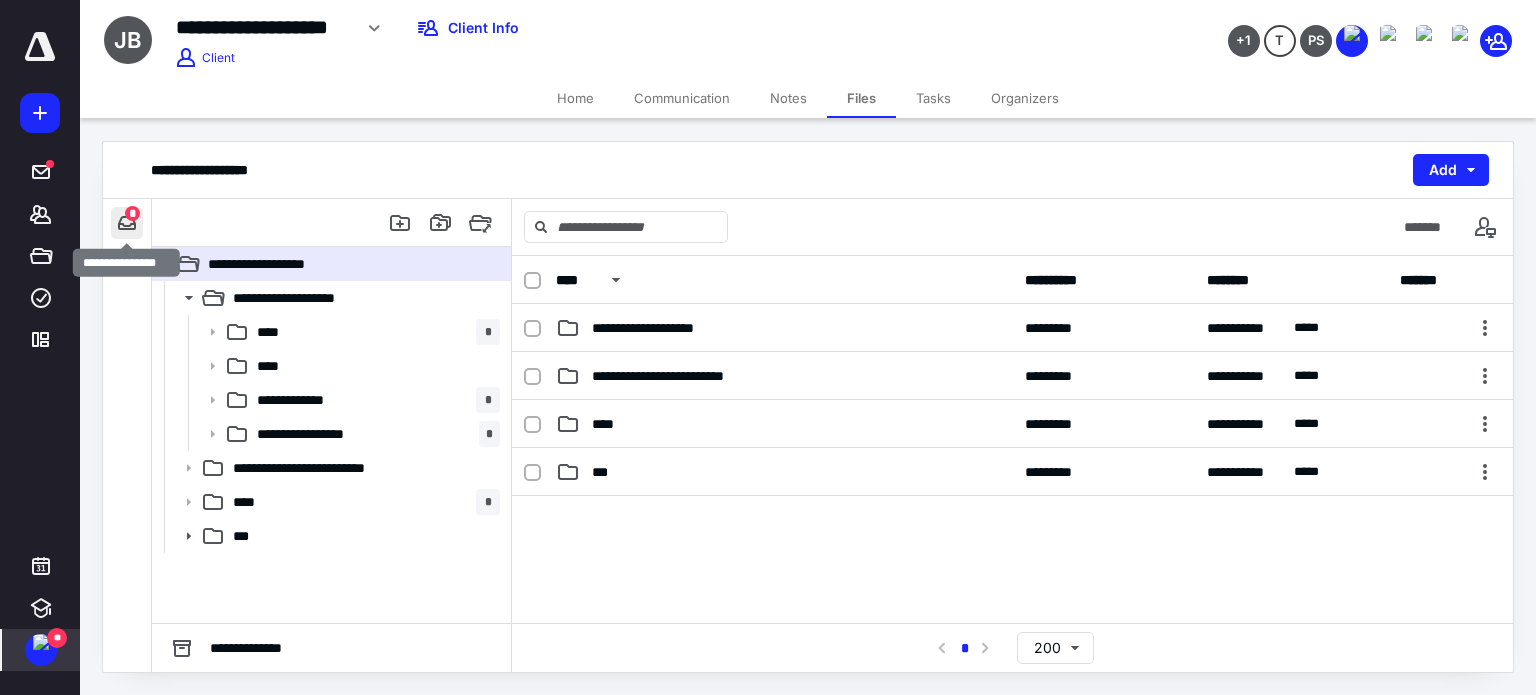 click at bounding box center [127, 223] 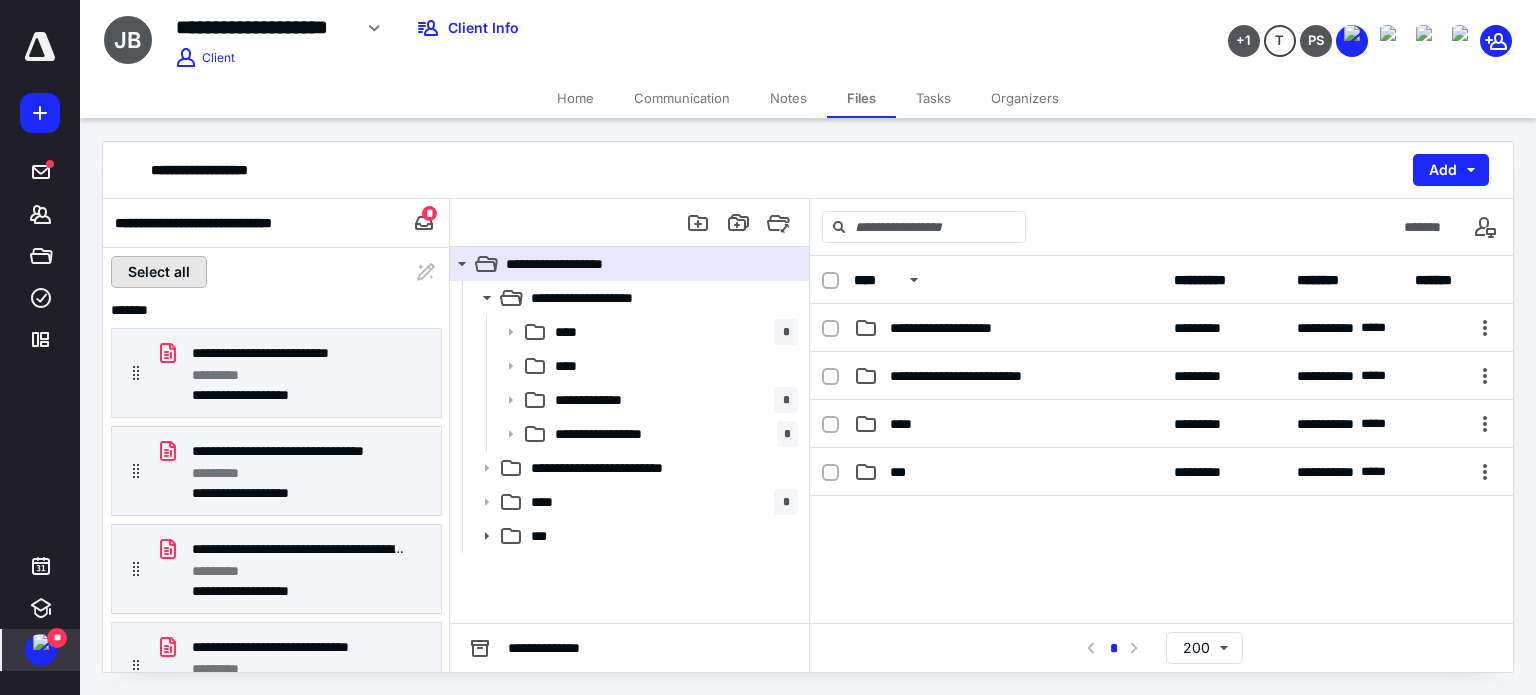 click on "Select all" at bounding box center (159, 272) 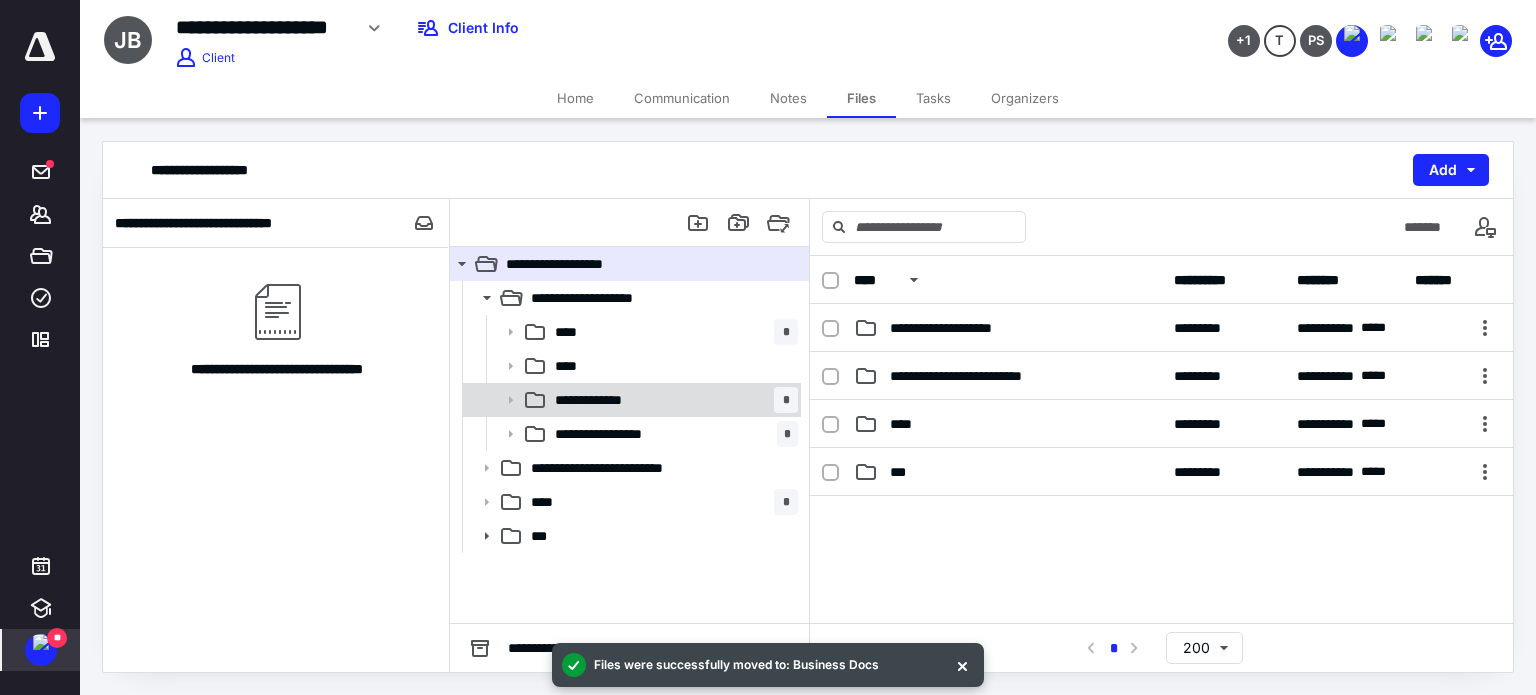 click on "**********" at bounding box center [672, 400] 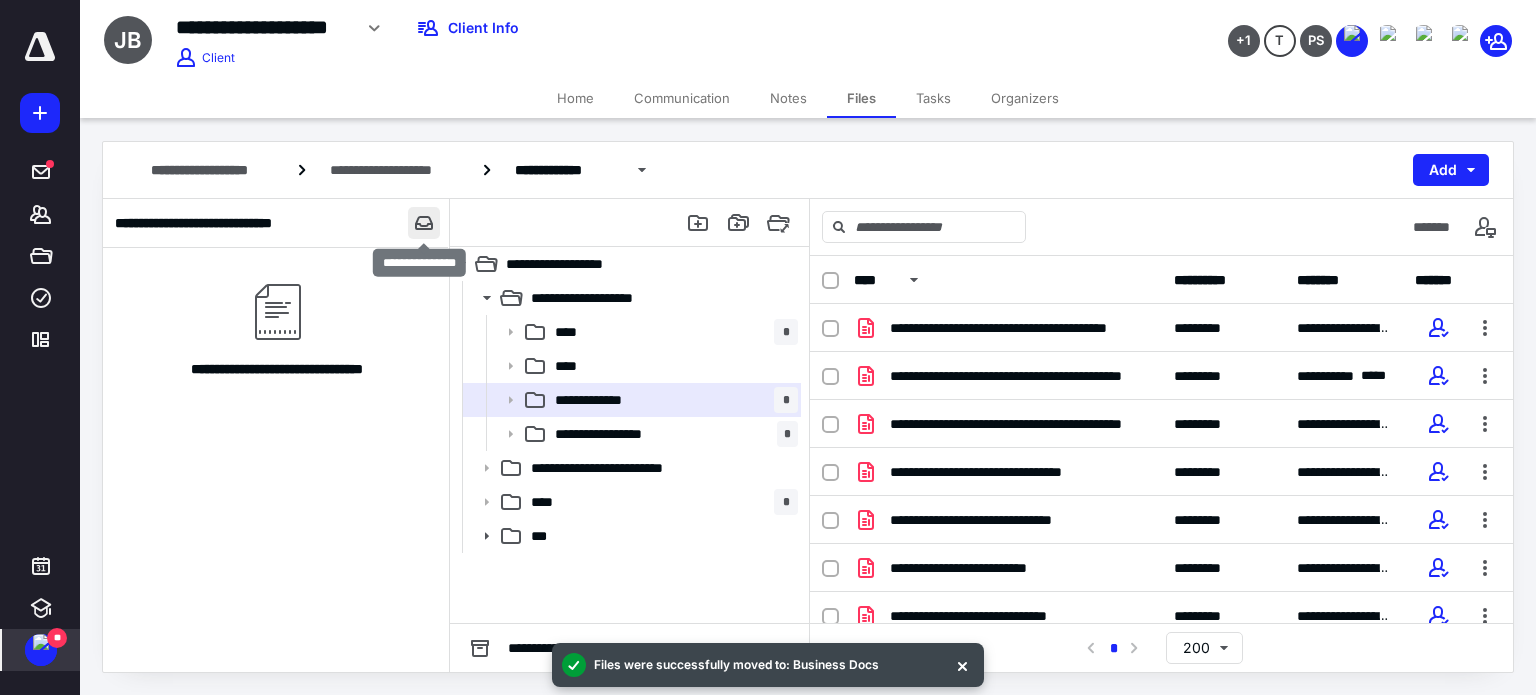 click at bounding box center [424, 223] 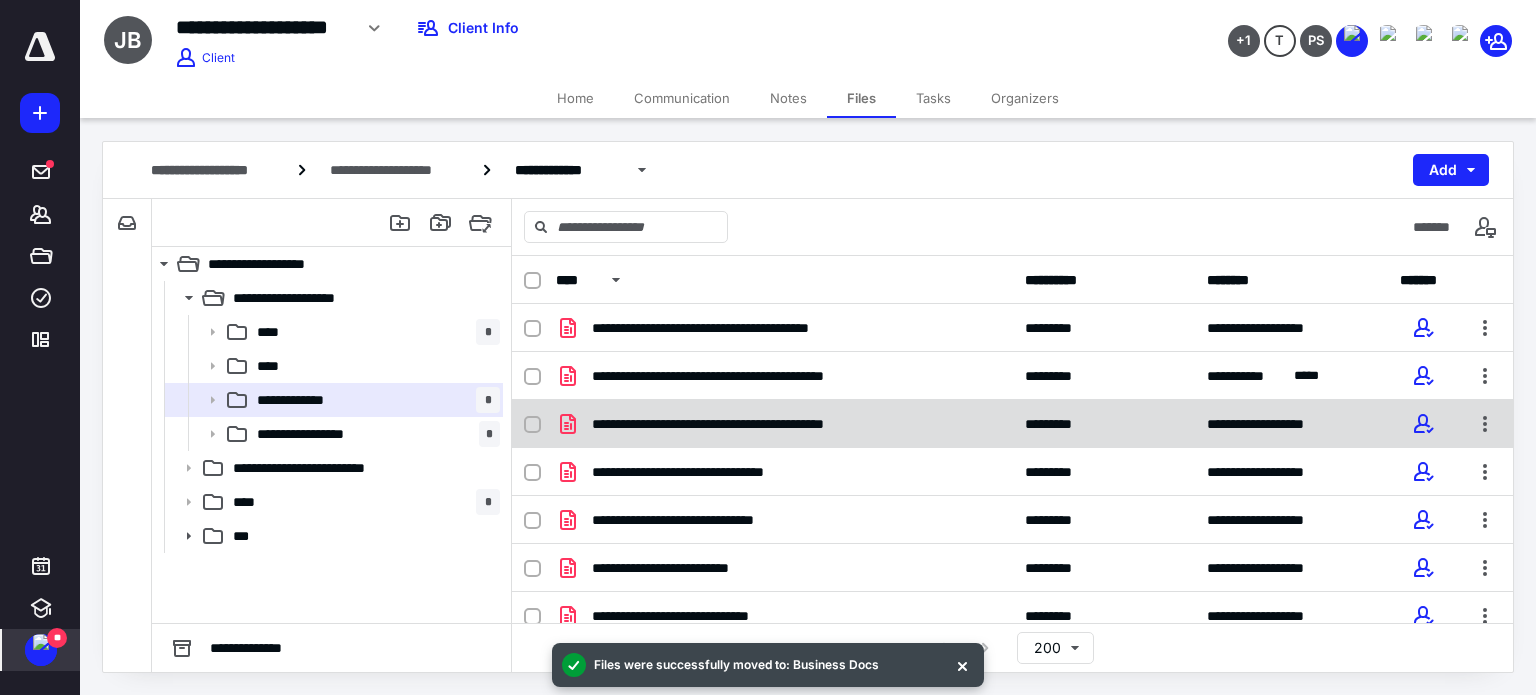 scroll, scrollTop: 62, scrollLeft: 0, axis: vertical 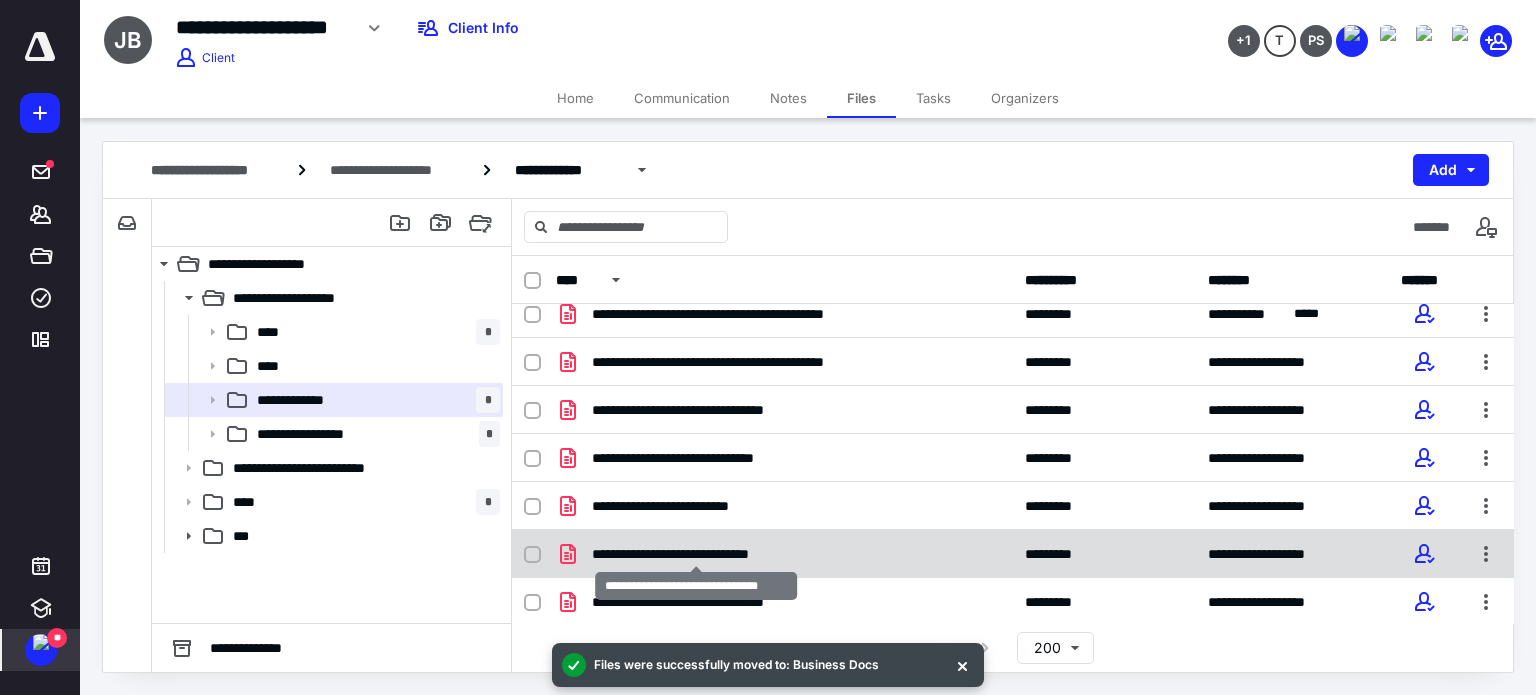 click on "**********" at bounding box center [697, 554] 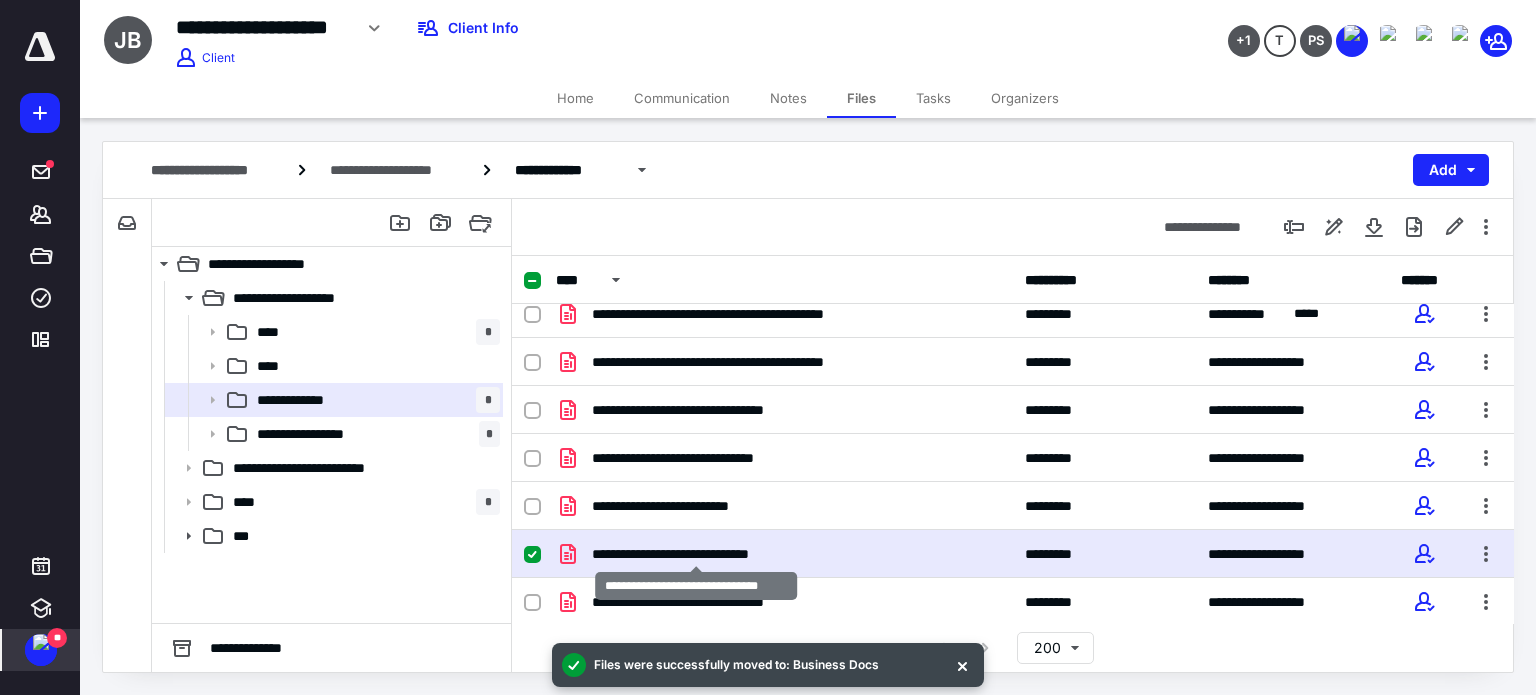 click on "**********" at bounding box center (697, 554) 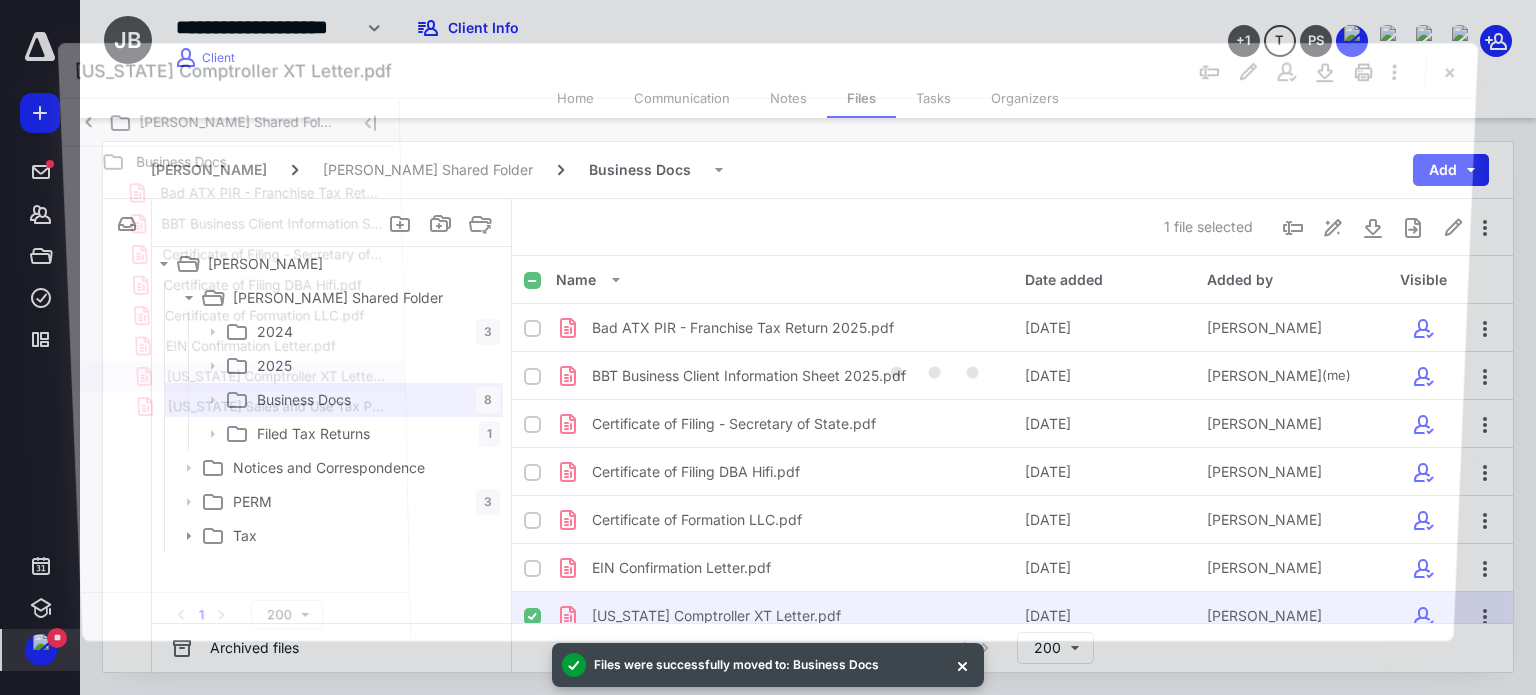 scroll, scrollTop: 62, scrollLeft: 0, axis: vertical 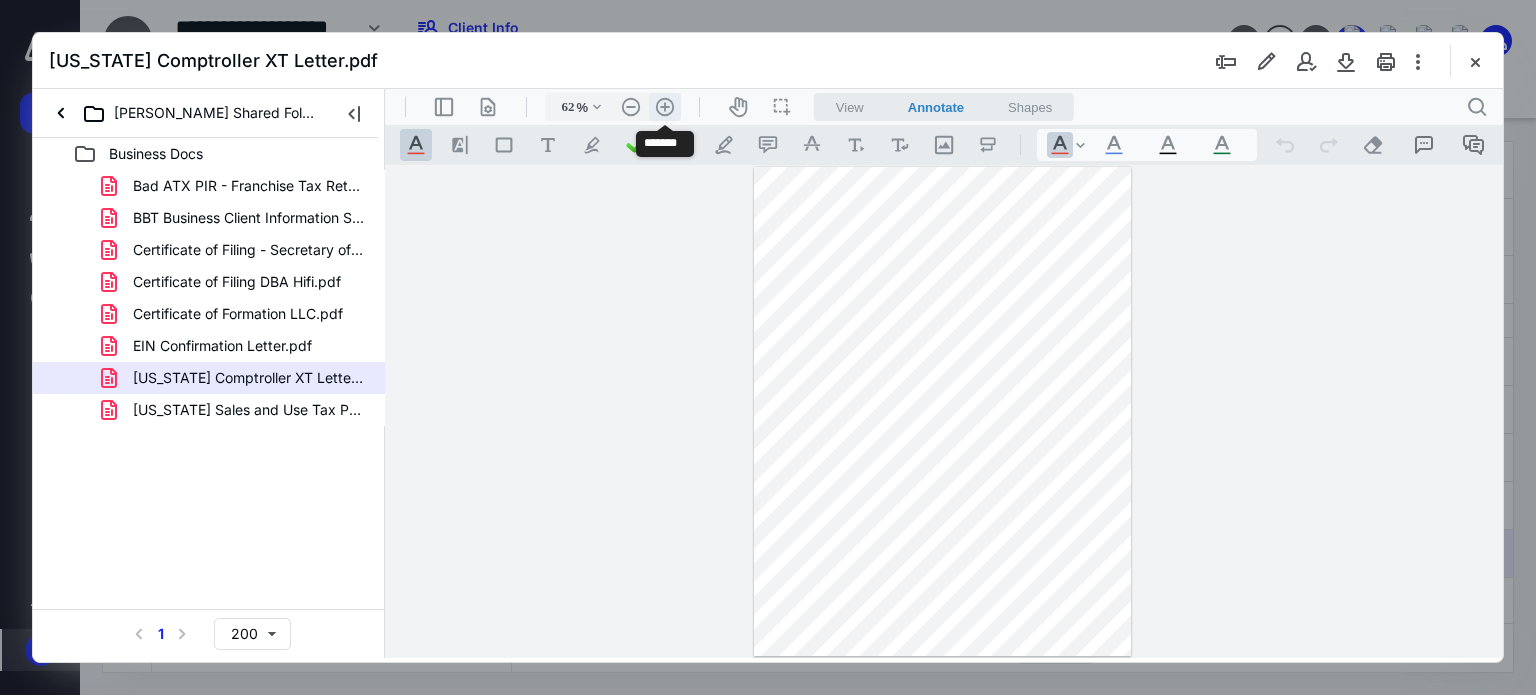 click on ".cls-1{fill:#abb0c4;} icon - header - zoom - in - line" at bounding box center (665, 107) 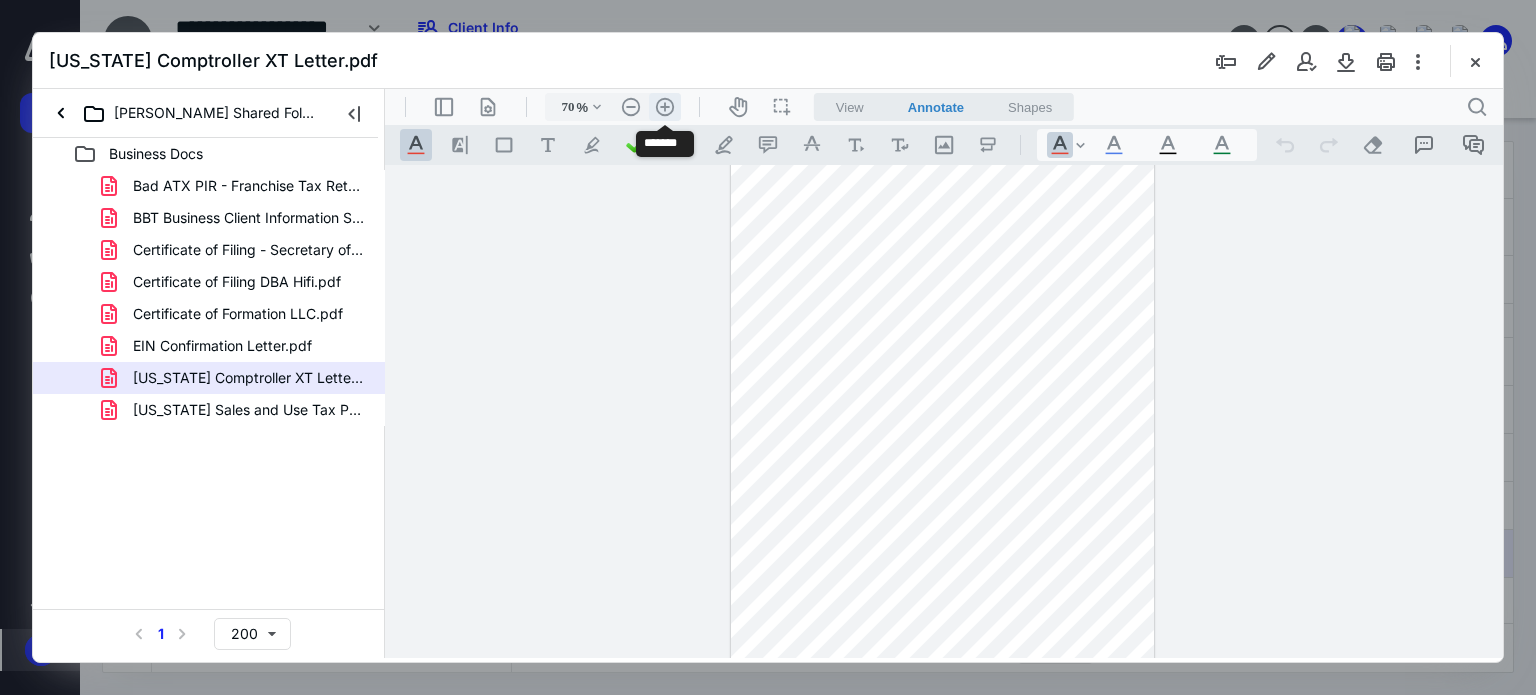 click on ".cls-1{fill:#abb0c4;} icon - header - zoom - in - line" at bounding box center (665, 107) 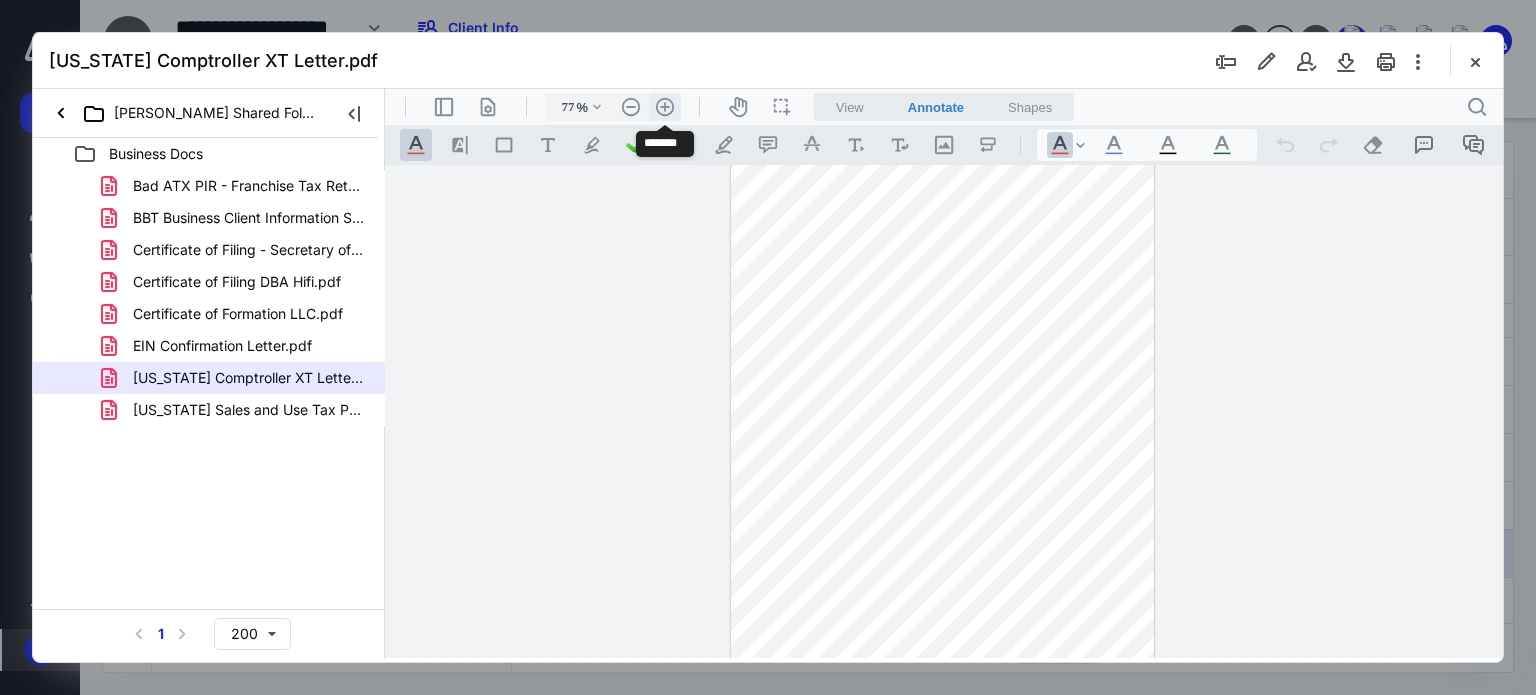 click on ".cls-1{fill:#abb0c4;} icon - header - zoom - in - line" at bounding box center [665, 107] 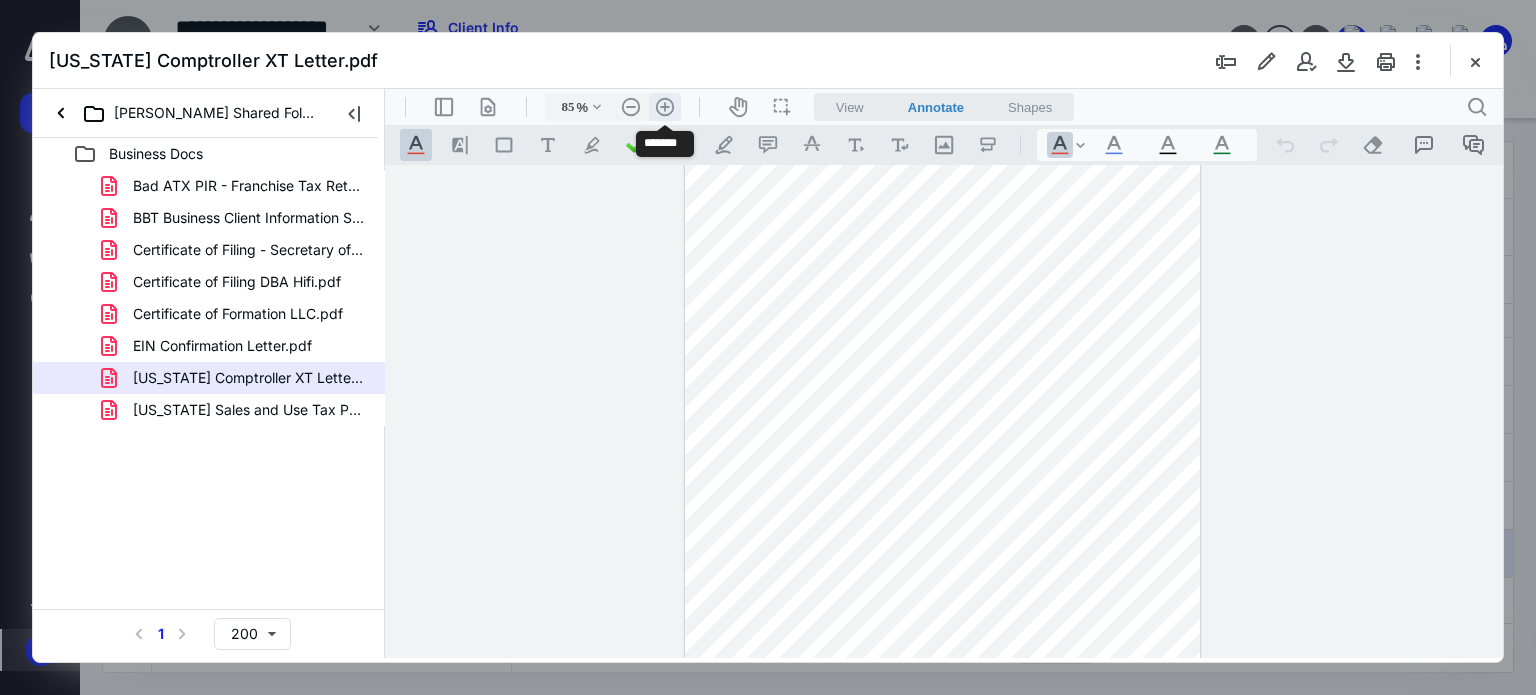 click on ".cls-1{fill:#abb0c4;} icon - header - zoom - in - line" at bounding box center [665, 107] 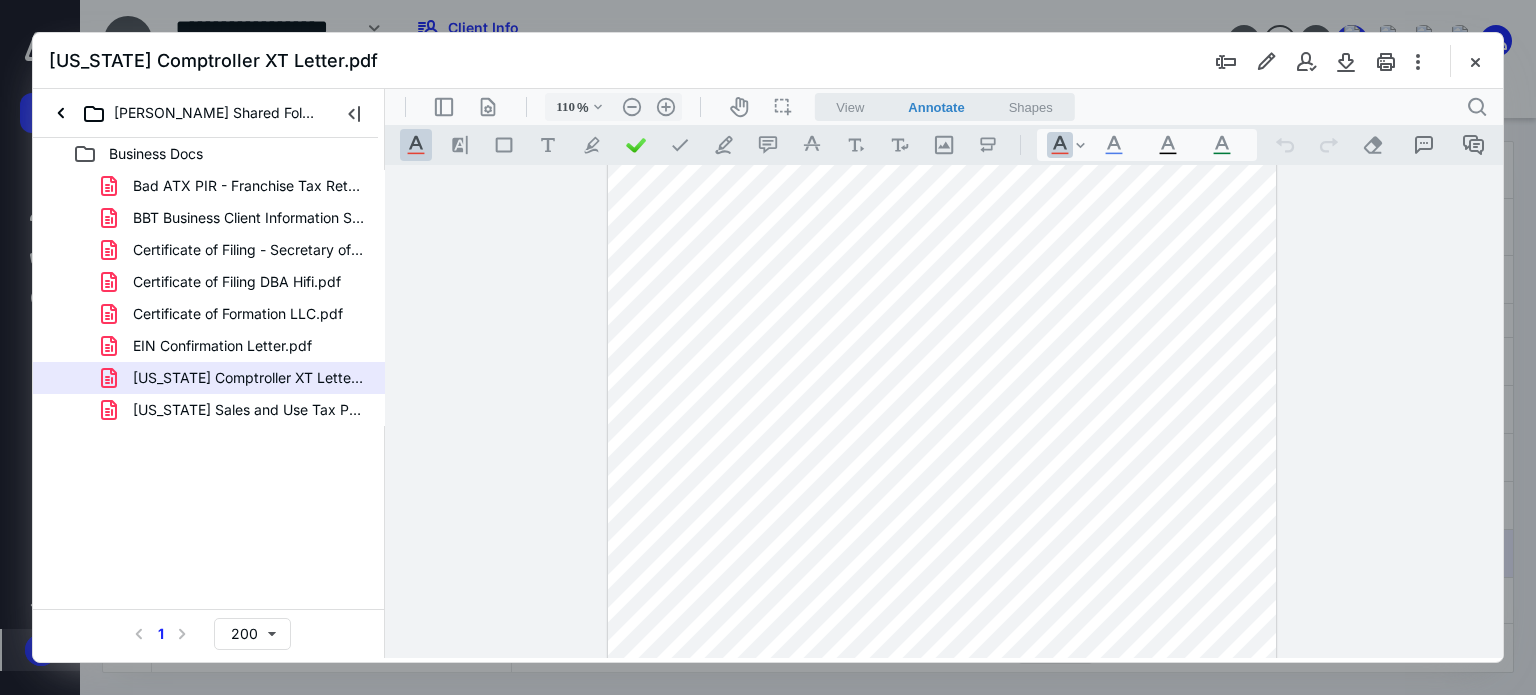 scroll, scrollTop: 0, scrollLeft: 0, axis: both 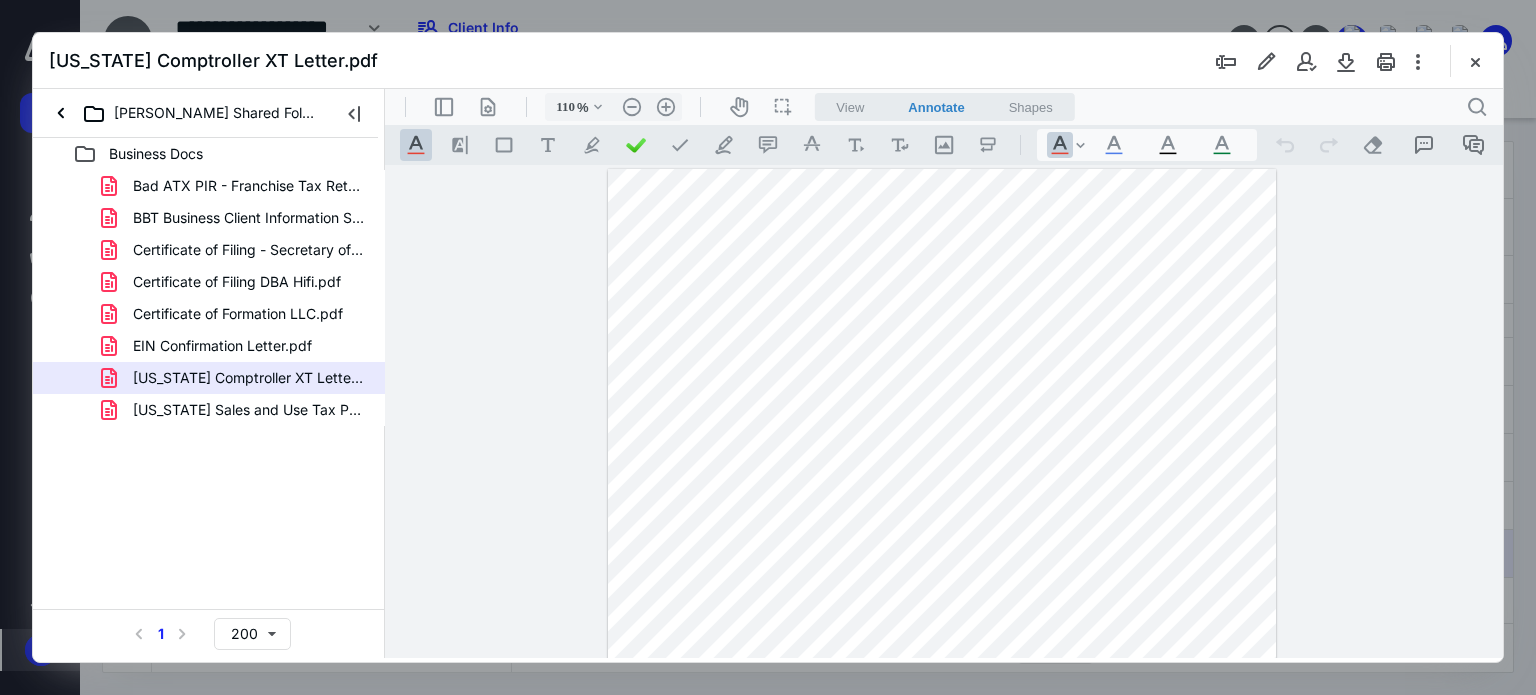 drag, startPoint x: 1174, startPoint y: 394, endPoint x: 1099, endPoint y: 393, distance: 75.00667 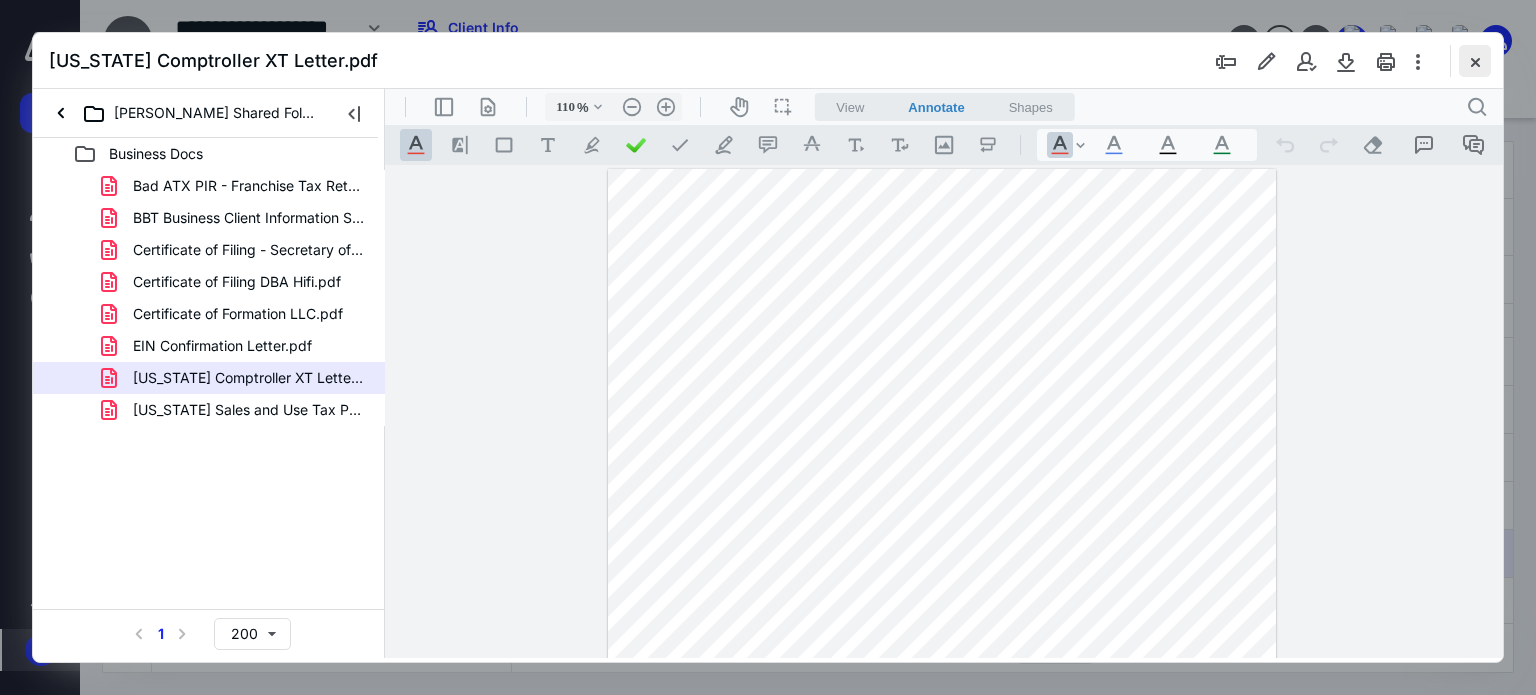 click at bounding box center (1475, 61) 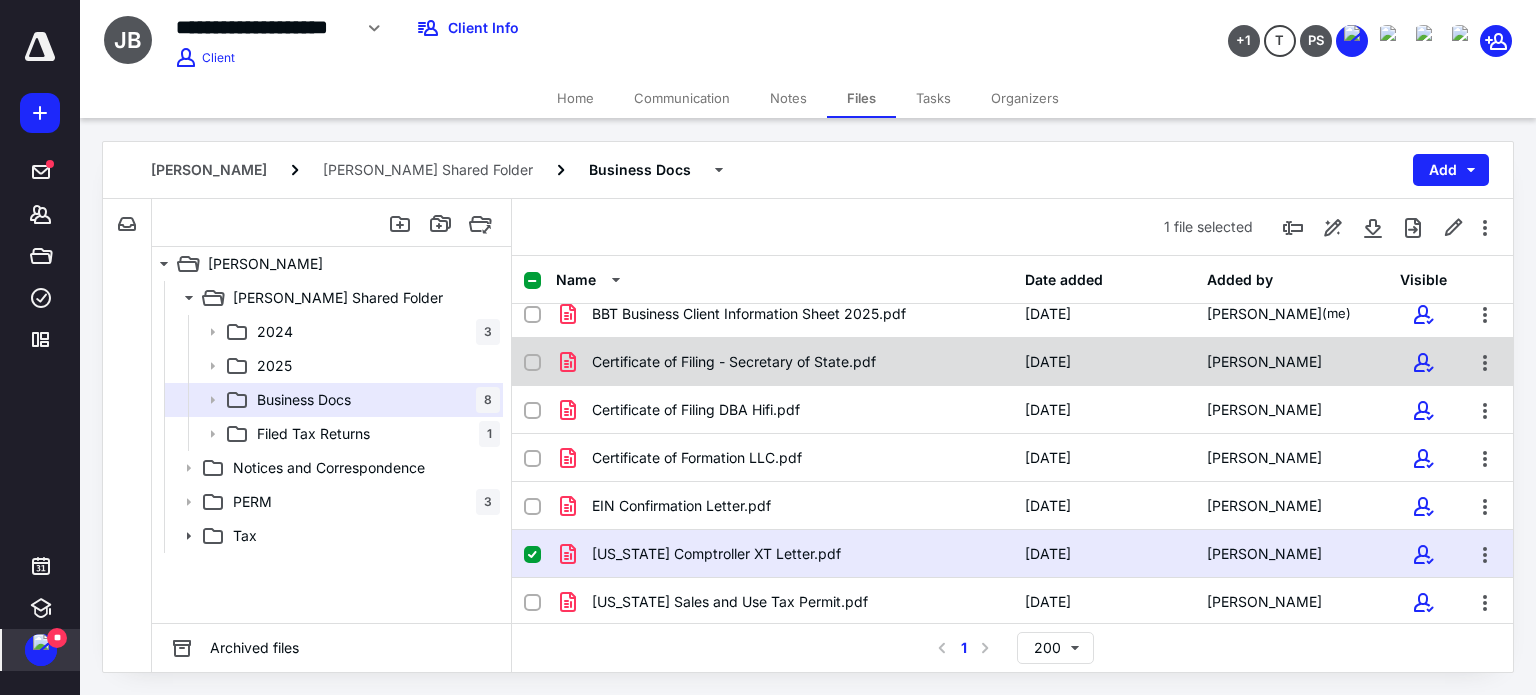 scroll, scrollTop: 0, scrollLeft: 0, axis: both 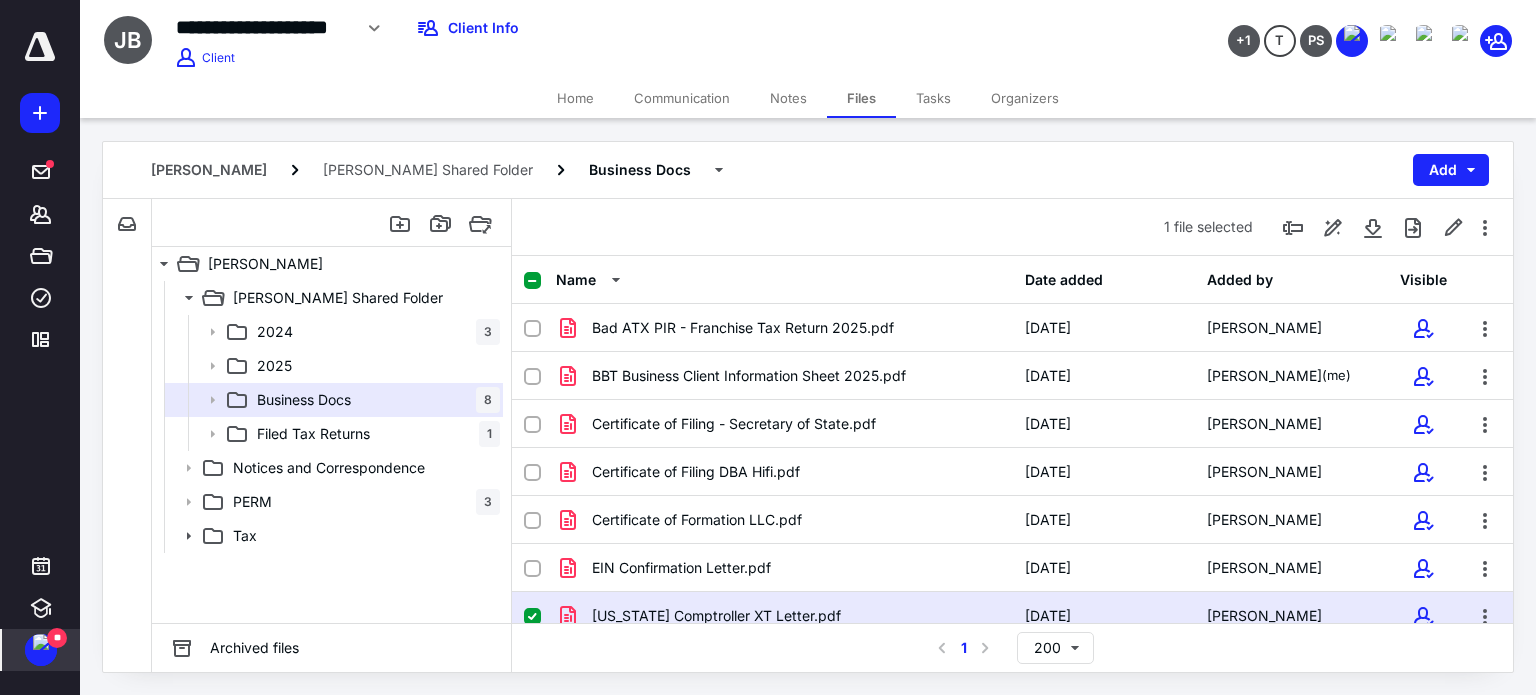 click at bounding box center [532, 281] 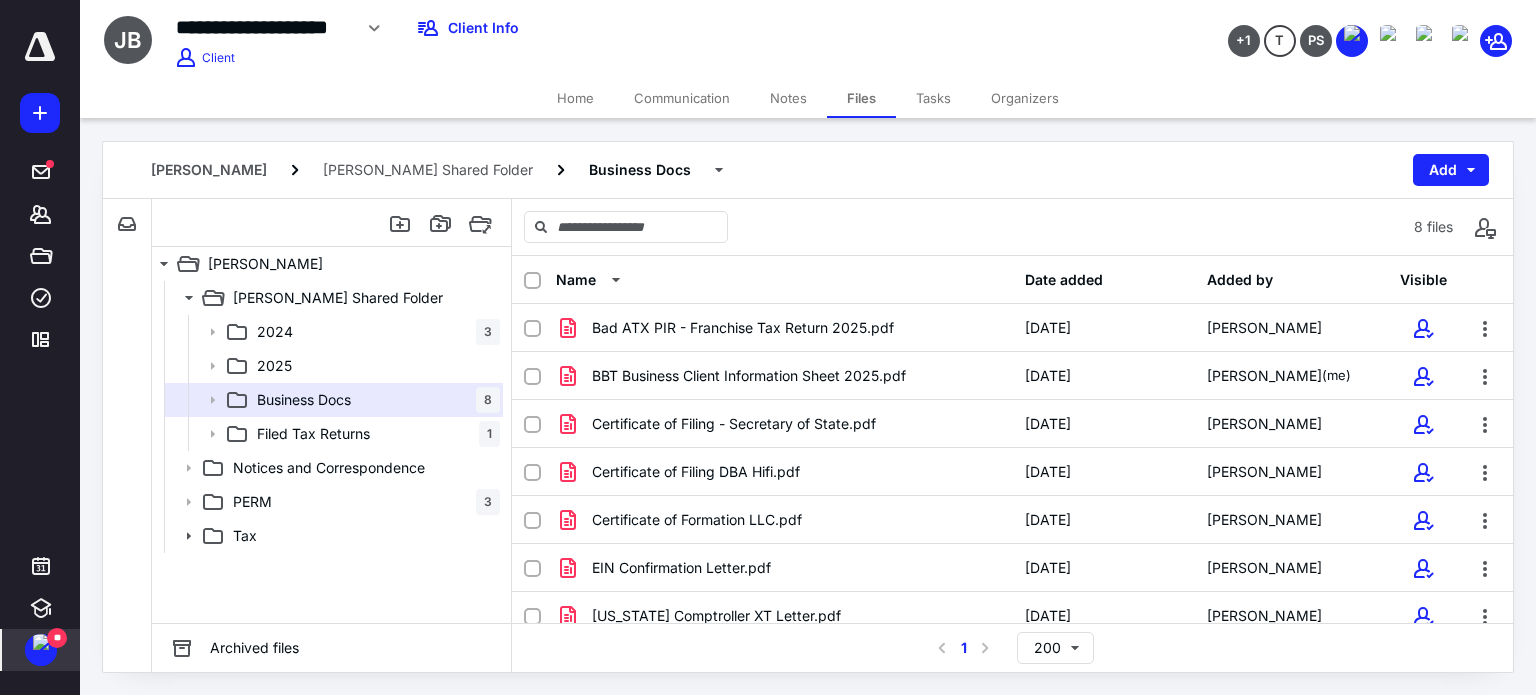 click at bounding box center [532, 281] 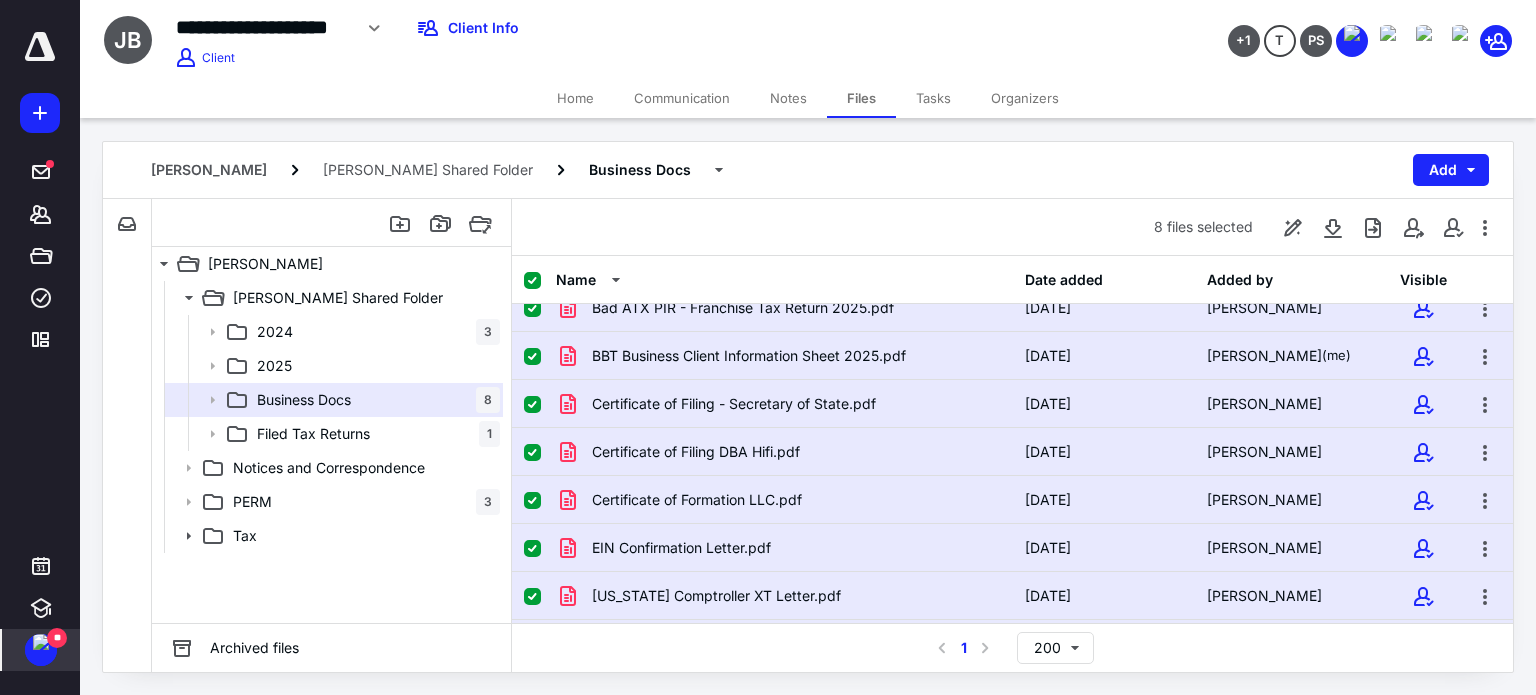 scroll, scrollTop: 0, scrollLeft: 0, axis: both 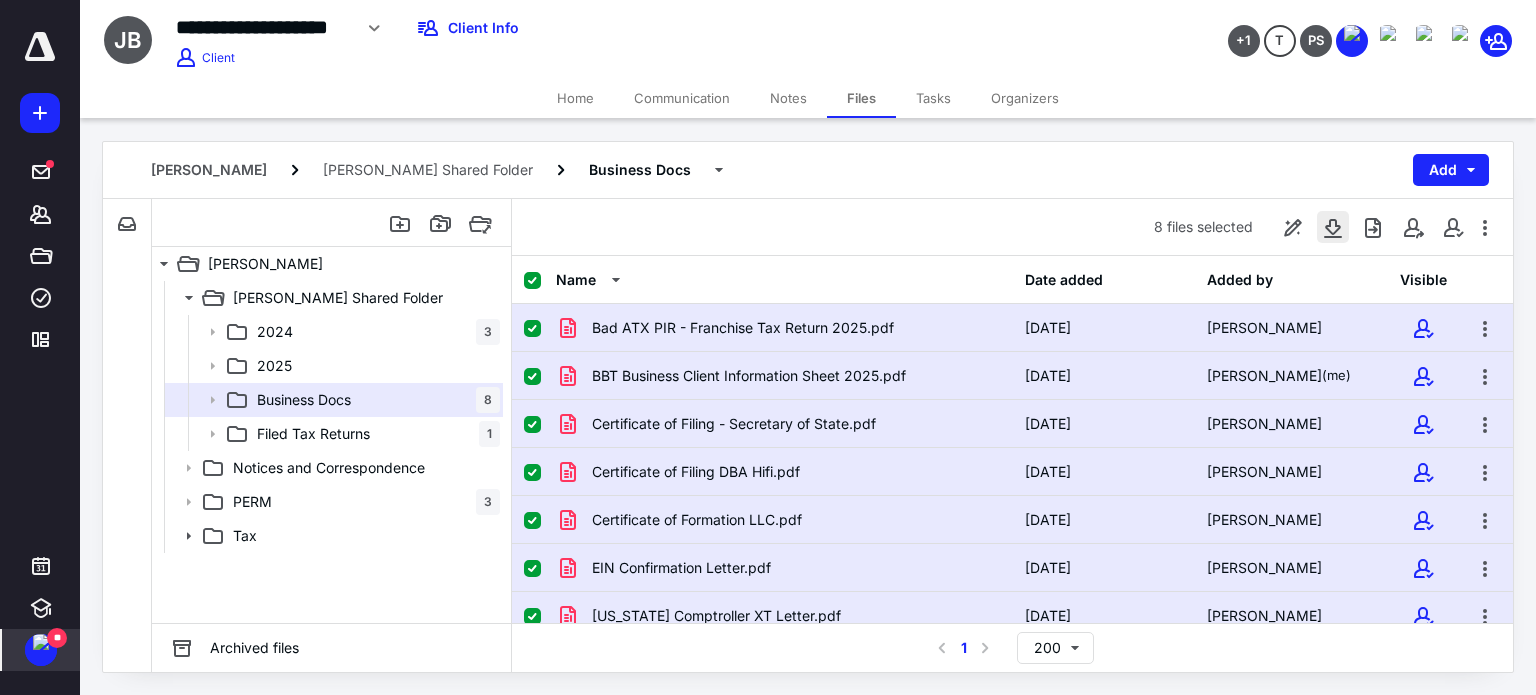 click at bounding box center (1333, 227) 